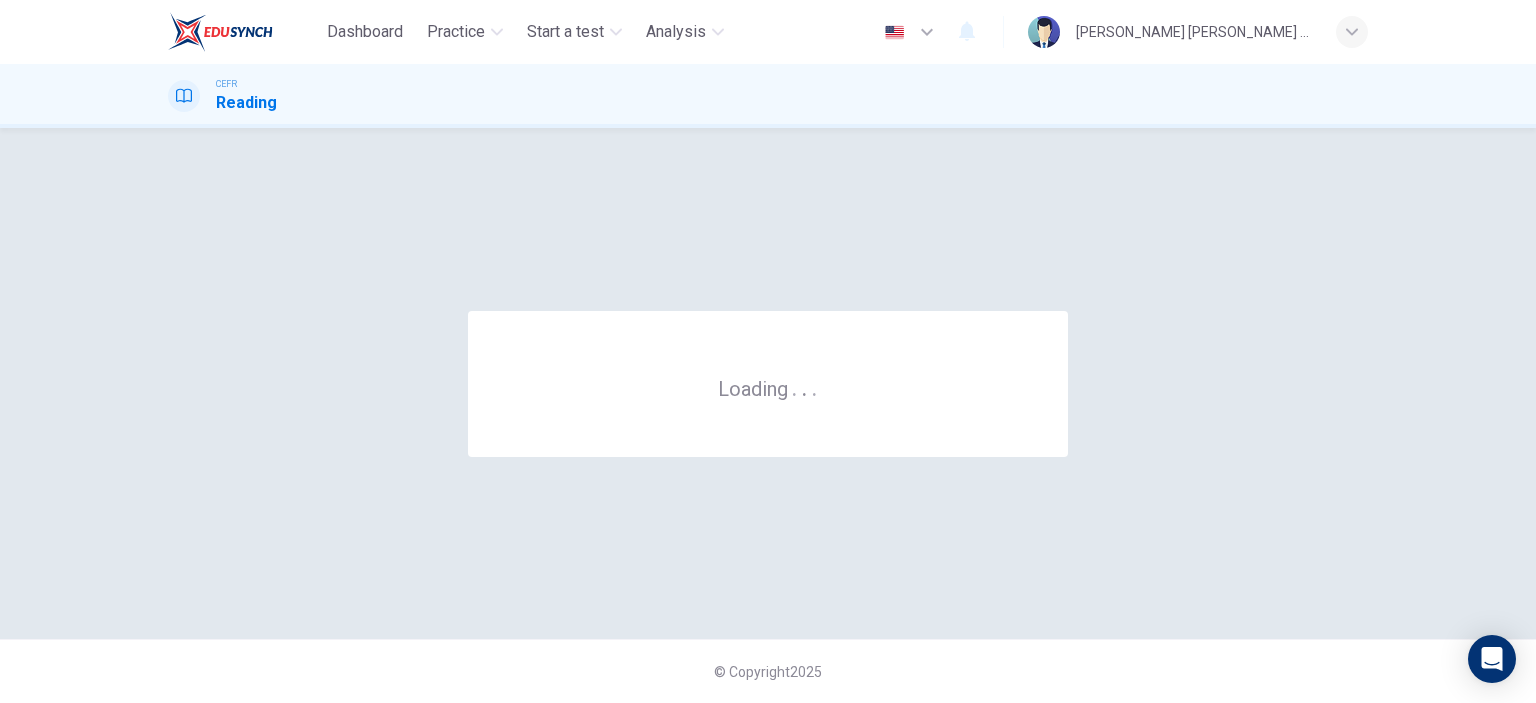 scroll, scrollTop: 0, scrollLeft: 0, axis: both 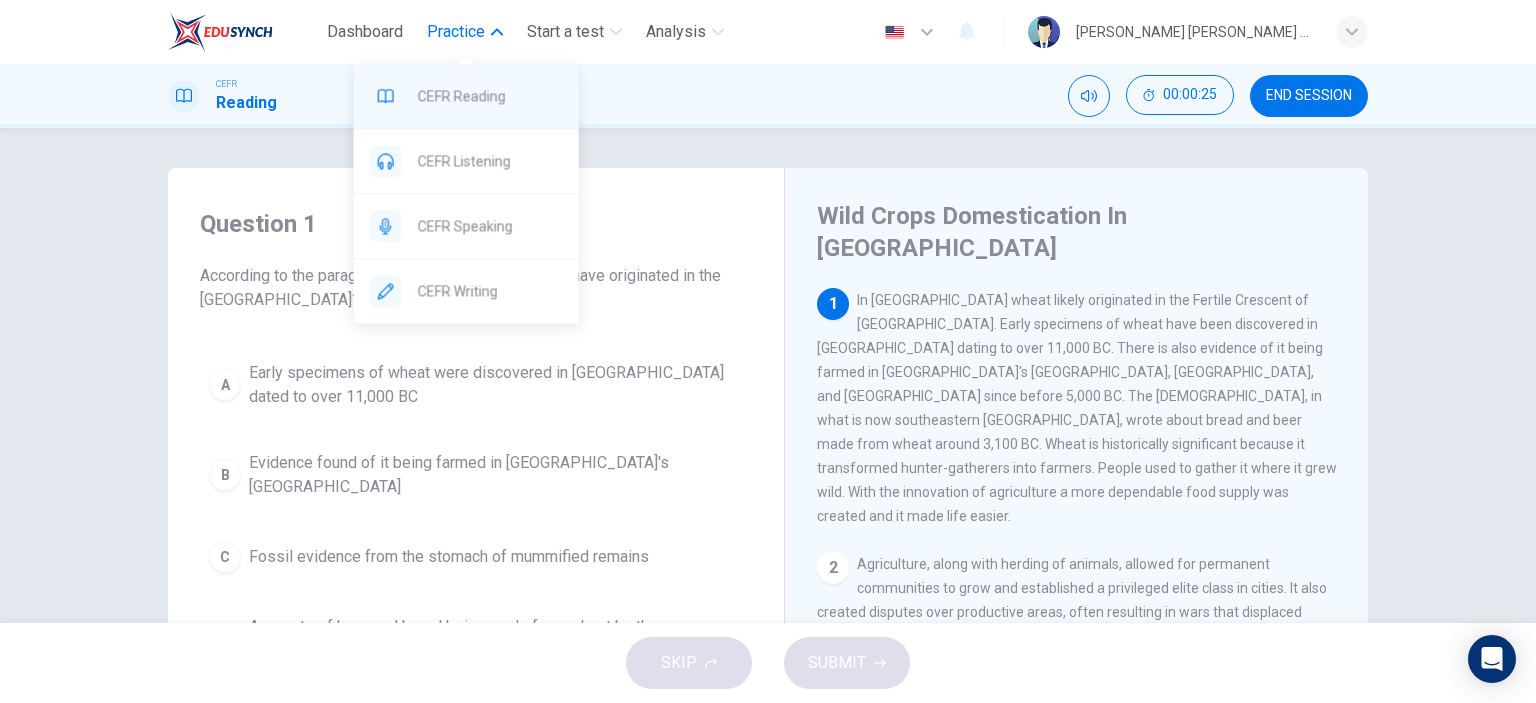 click on "CEFR Reading" at bounding box center [490, 96] 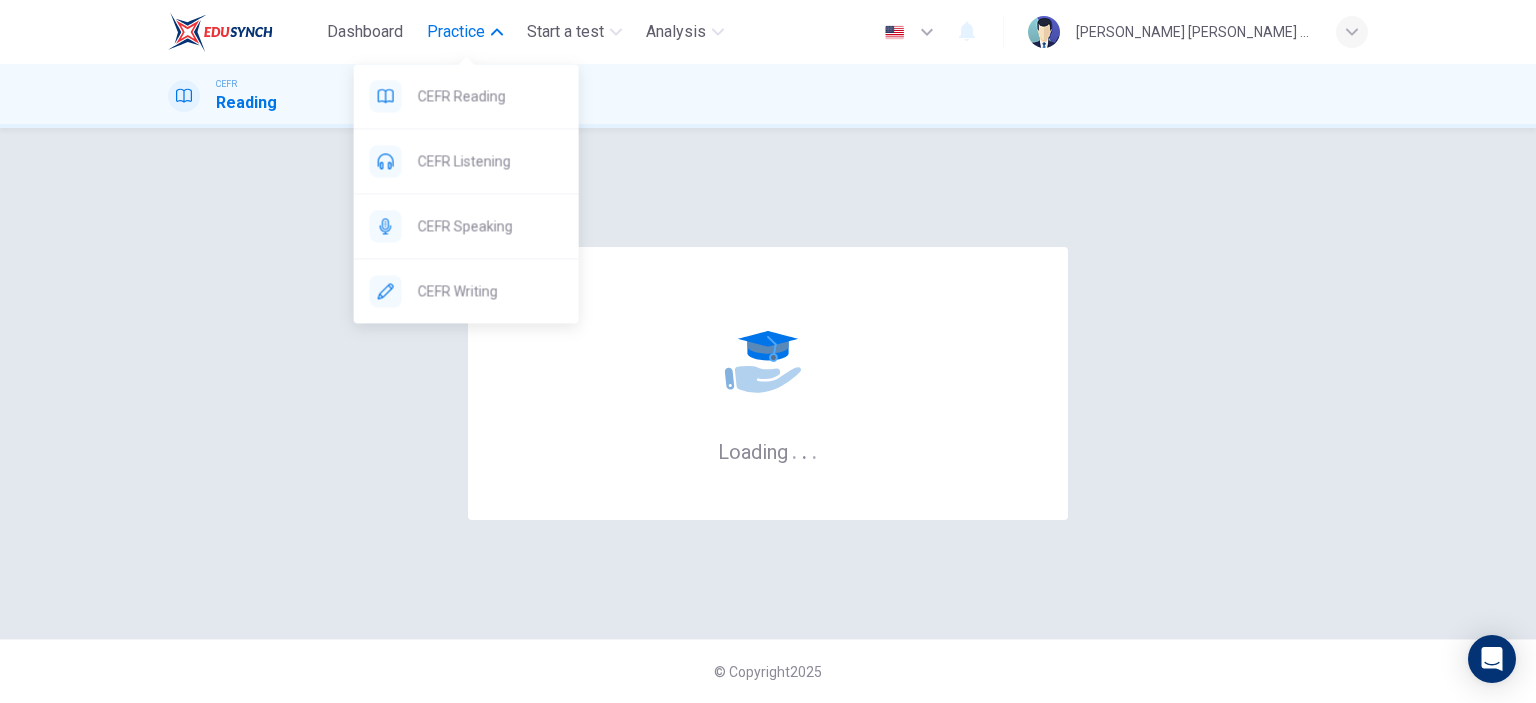click on "Practice" at bounding box center [456, 32] 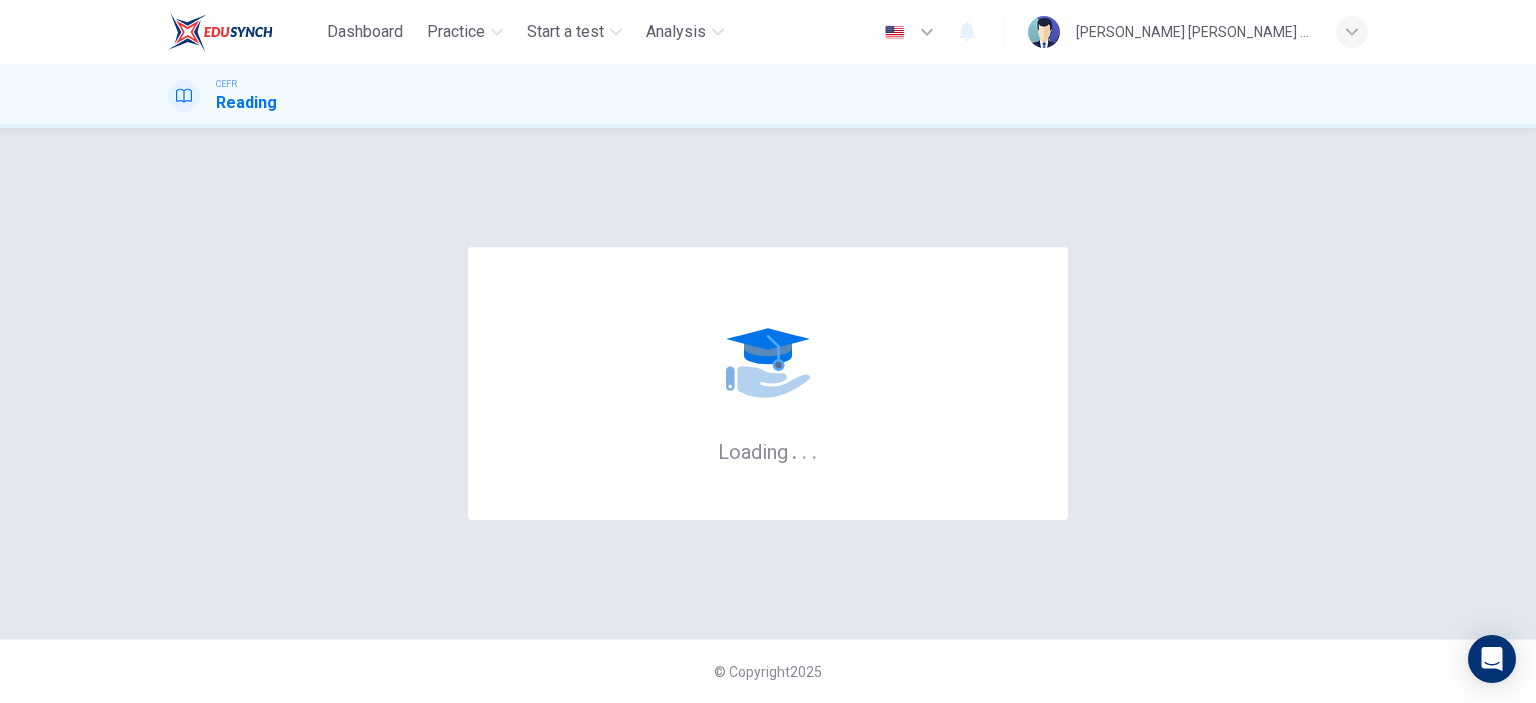 scroll, scrollTop: 0, scrollLeft: 0, axis: both 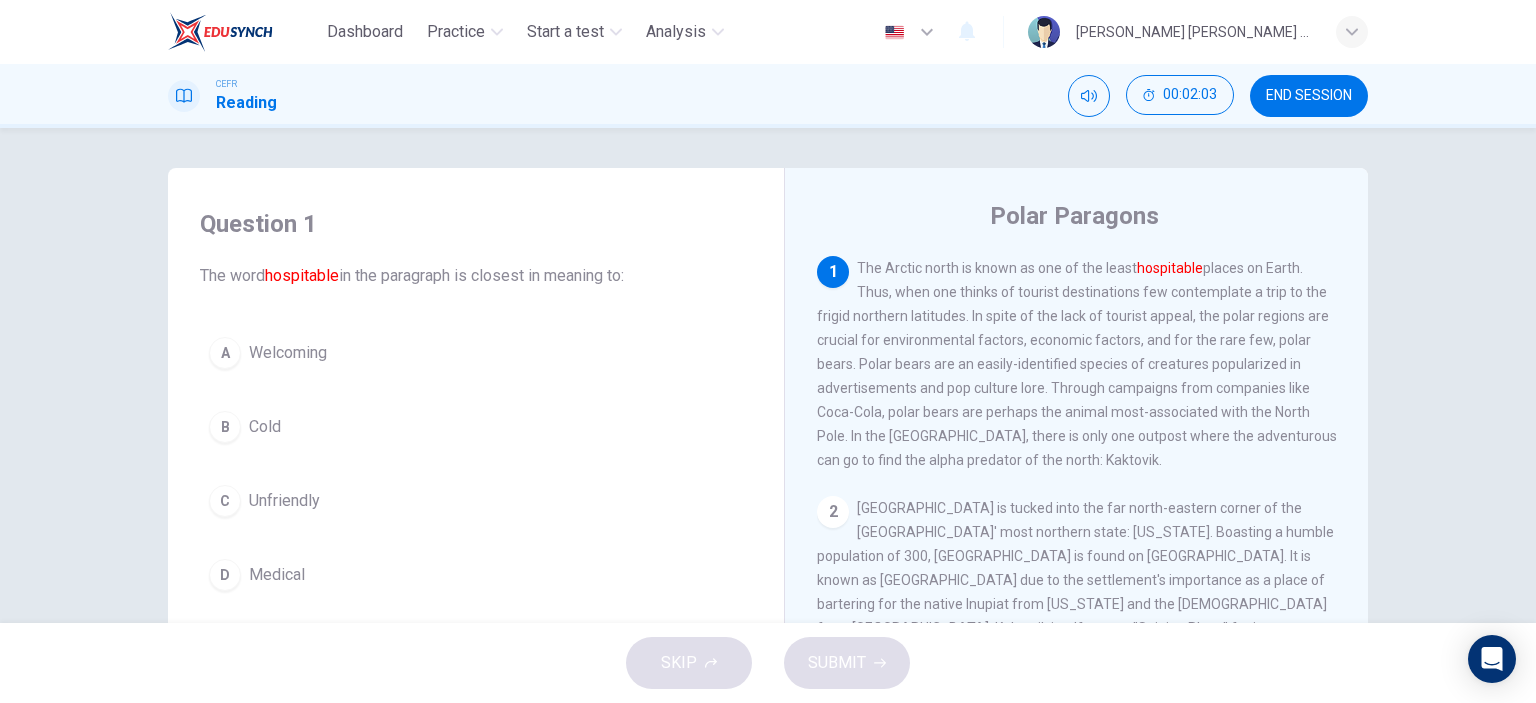 click on "A" at bounding box center (225, 353) 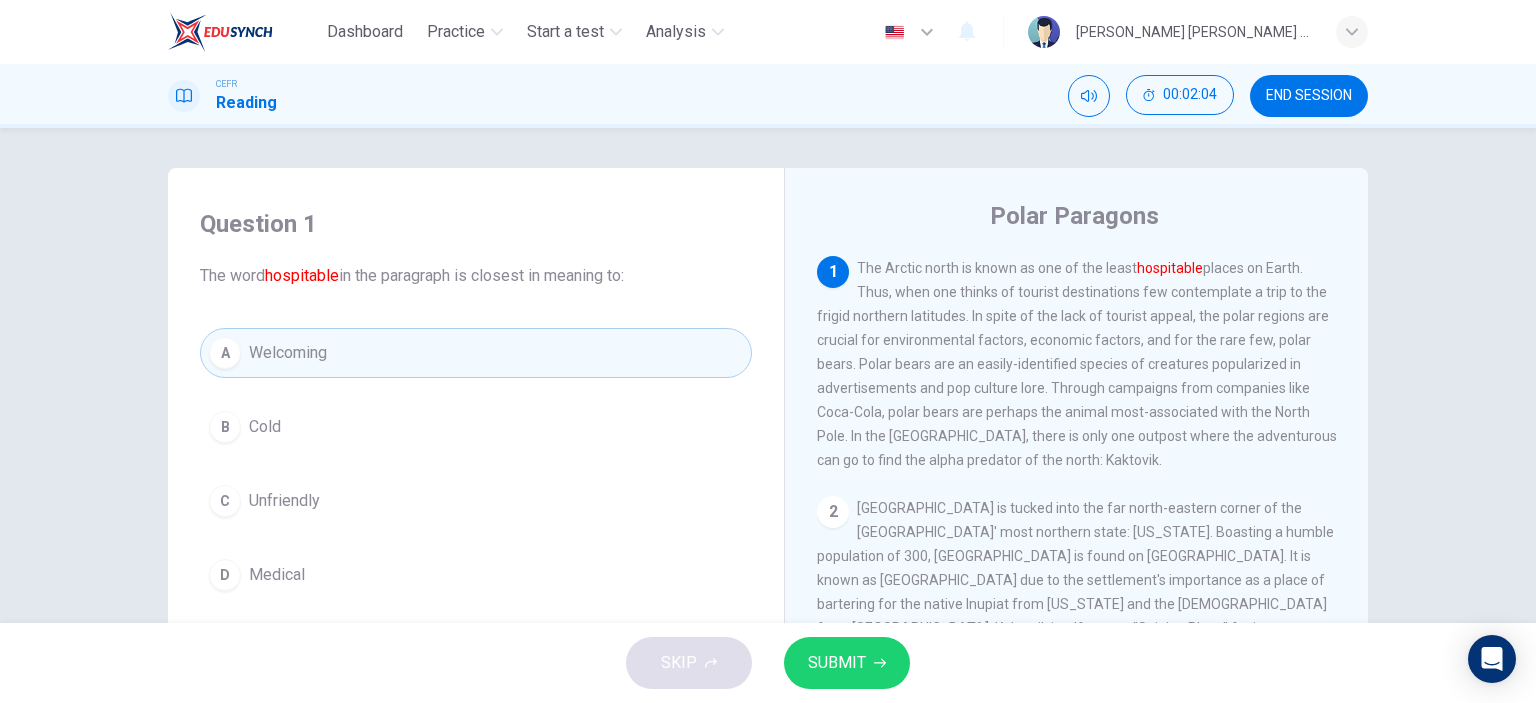 scroll, scrollTop: 100, scrollLeft: 0, axis: vertical 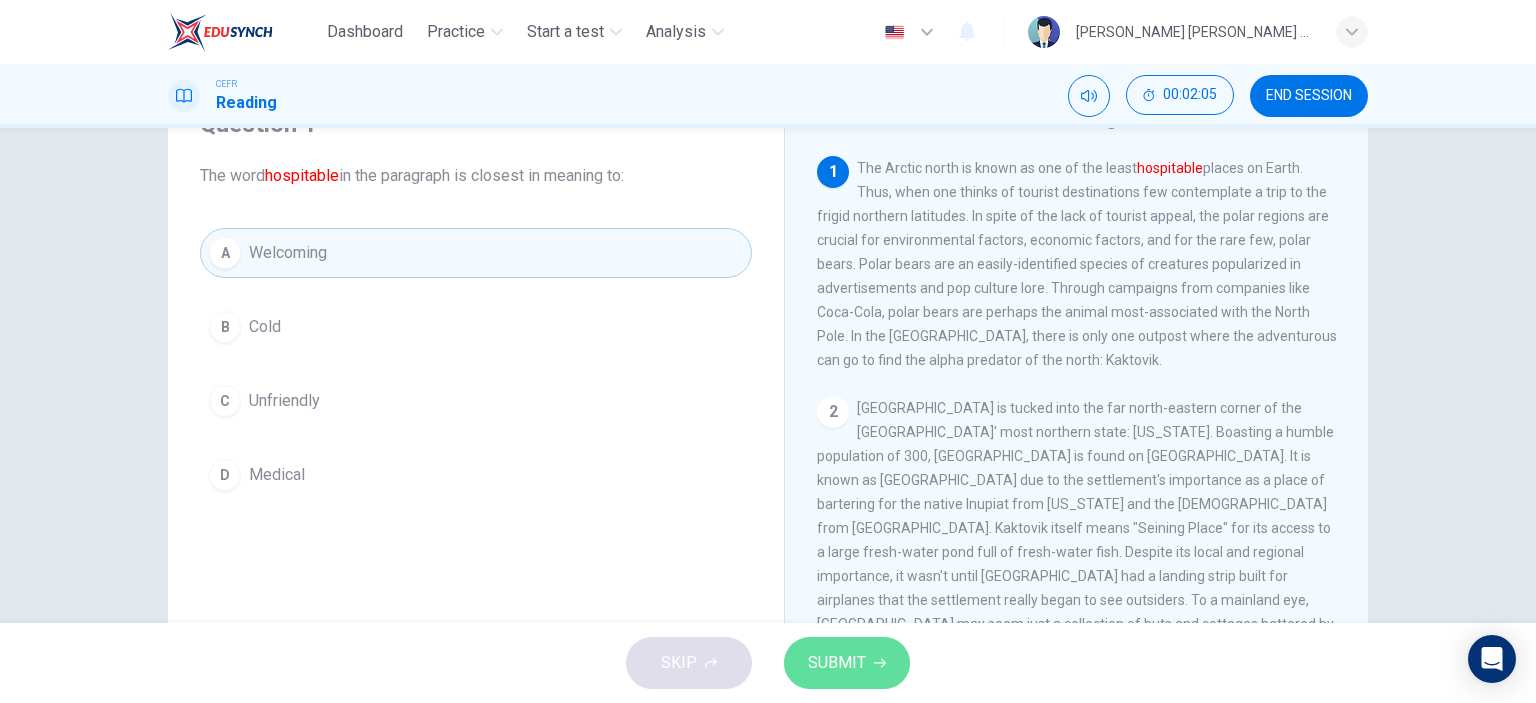 click on "SUBMIT" at bounding box center (837, 663) 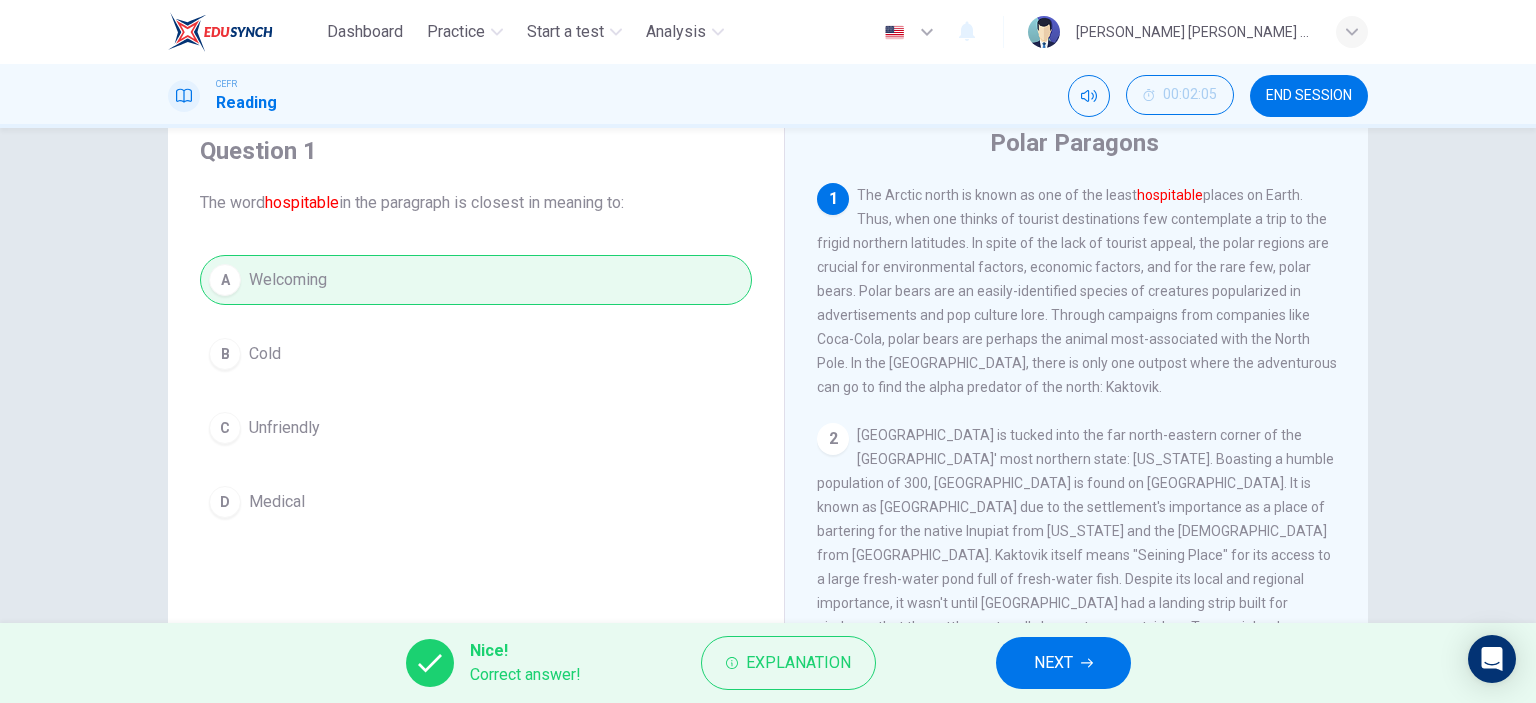 scroll, scrollTop: 0, scrollLeft: 0, axis: both 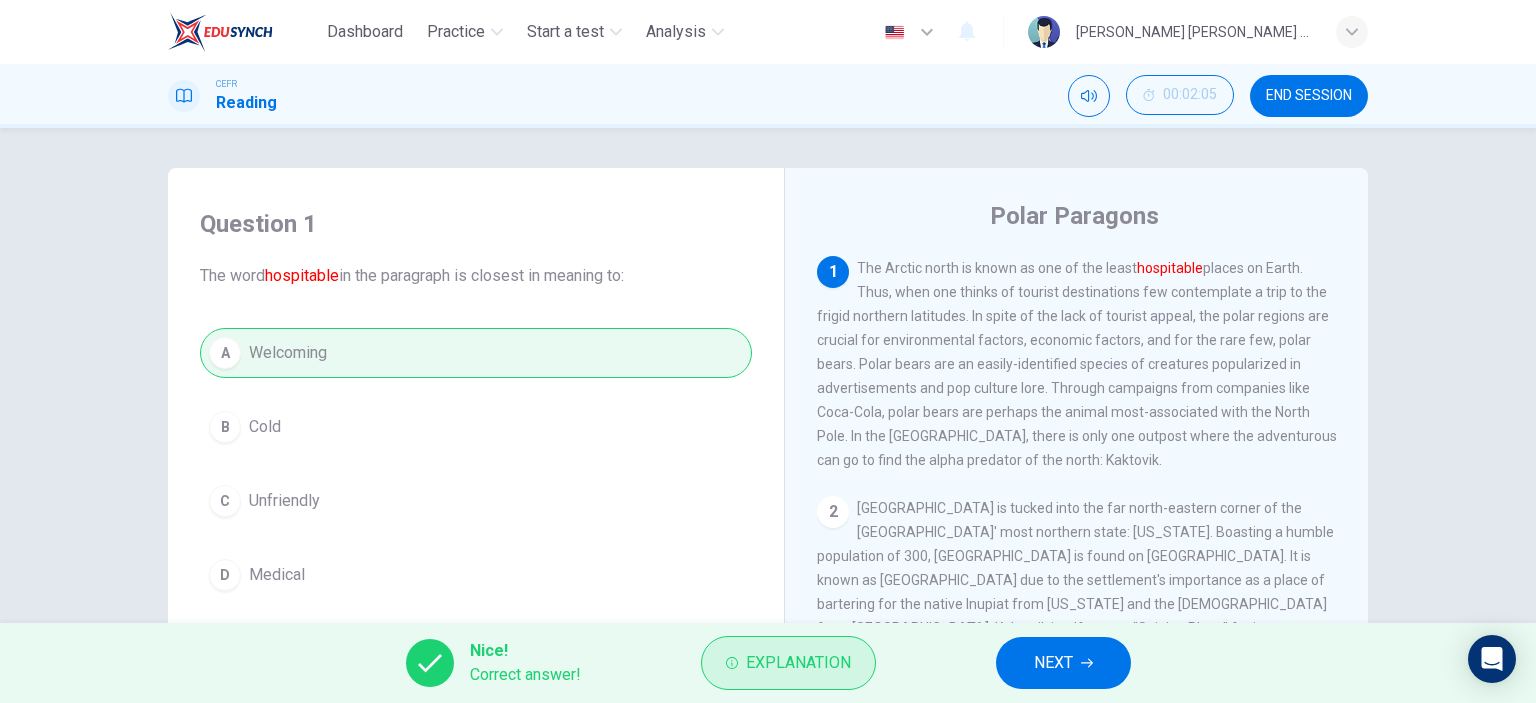 click on "Explanation" at bounding box center (798, 663) 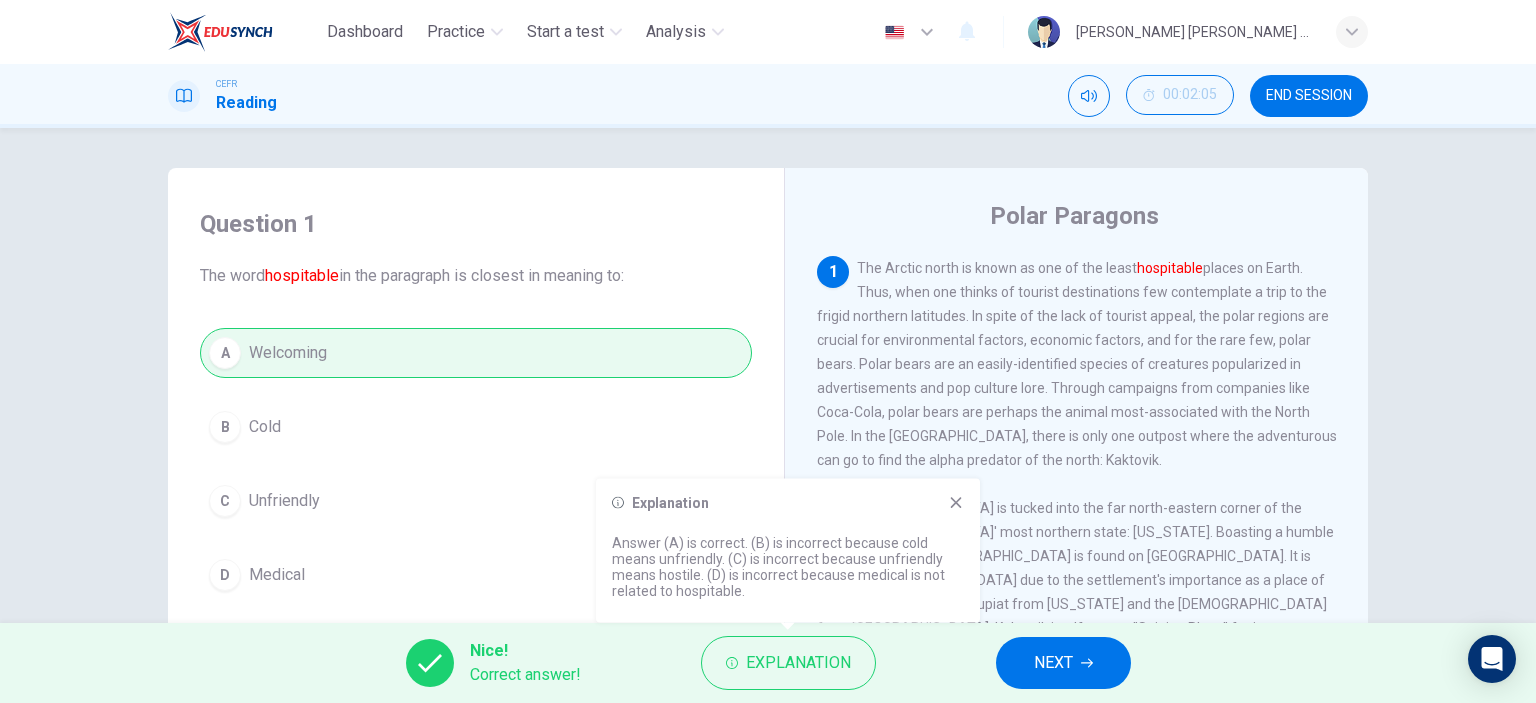 type 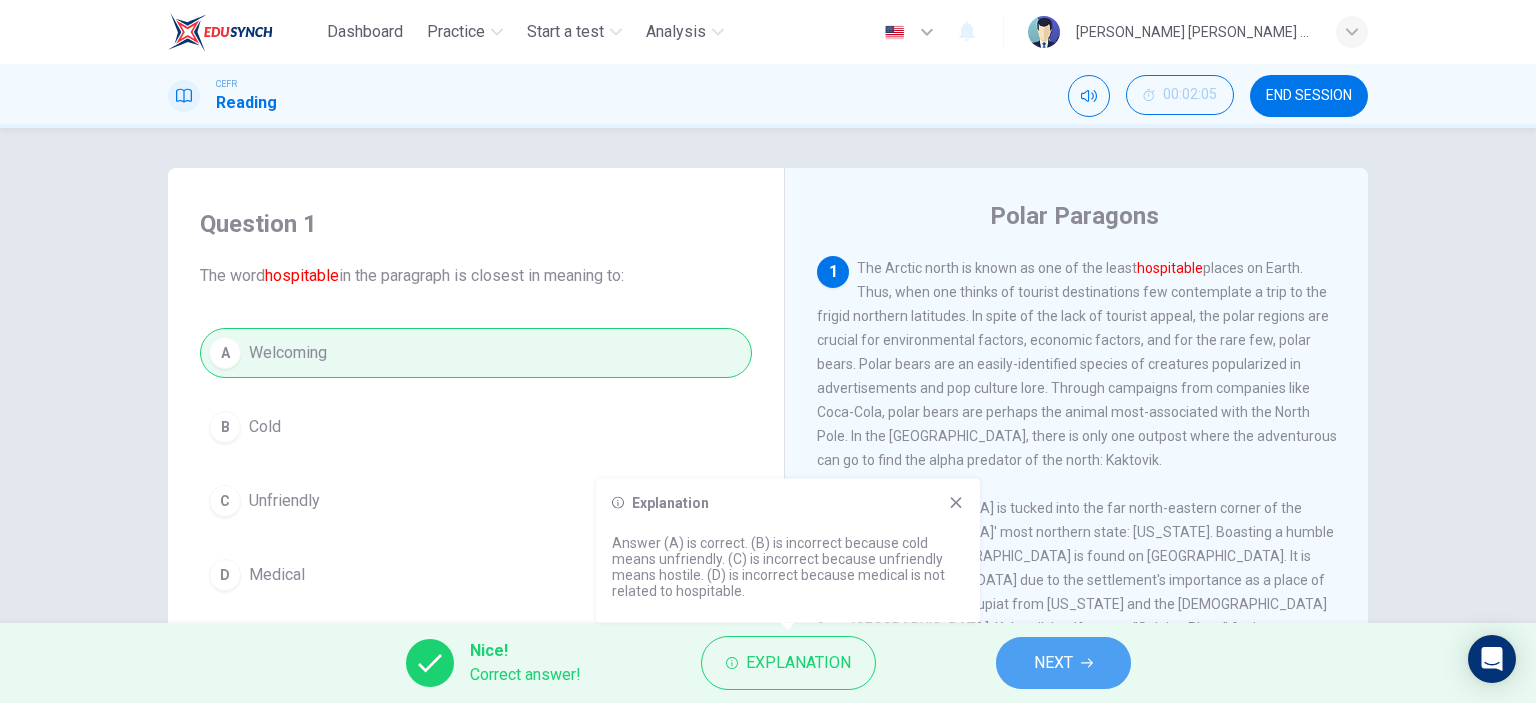 click on "NEXT" at bounding box center (1053, 663) 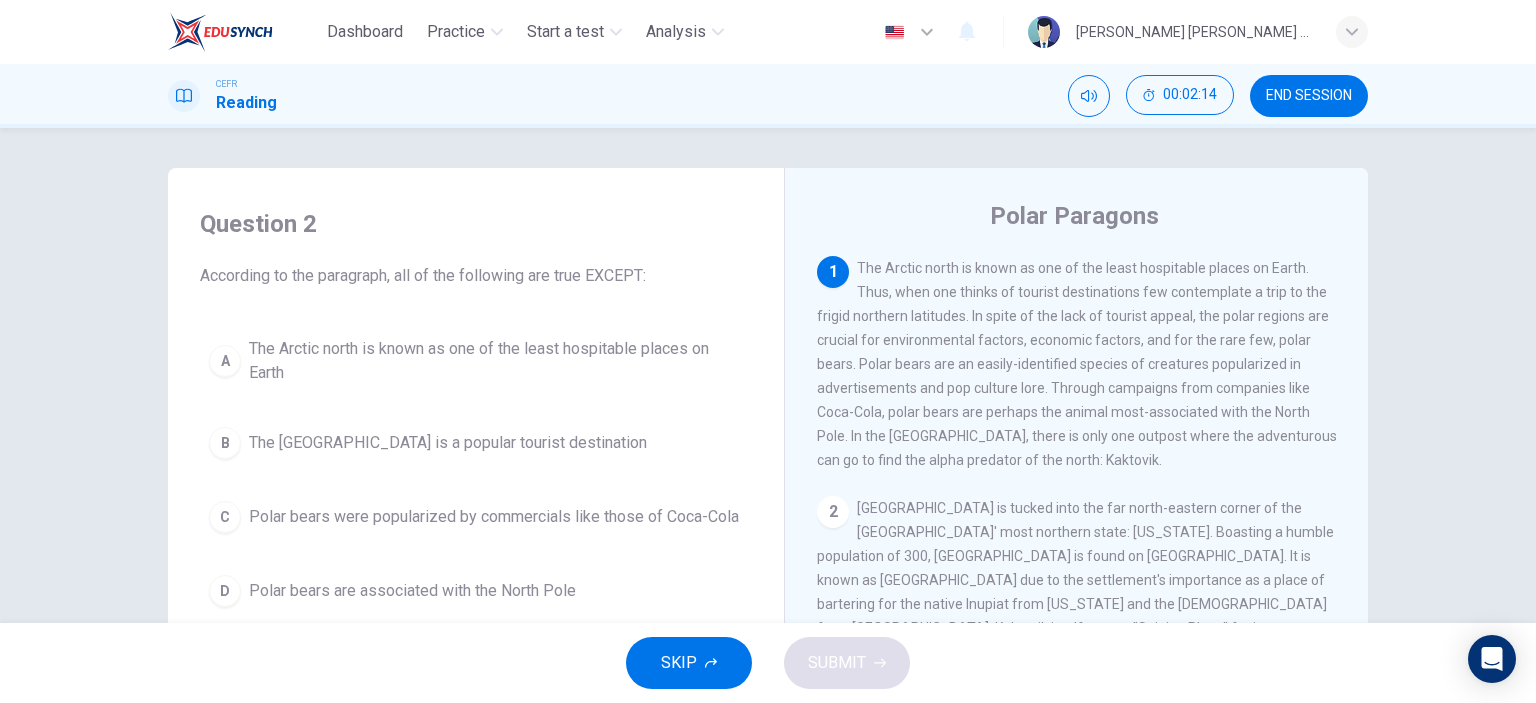 scroll, scrollTop: 100, scrollLeft: 0, axis: vertical 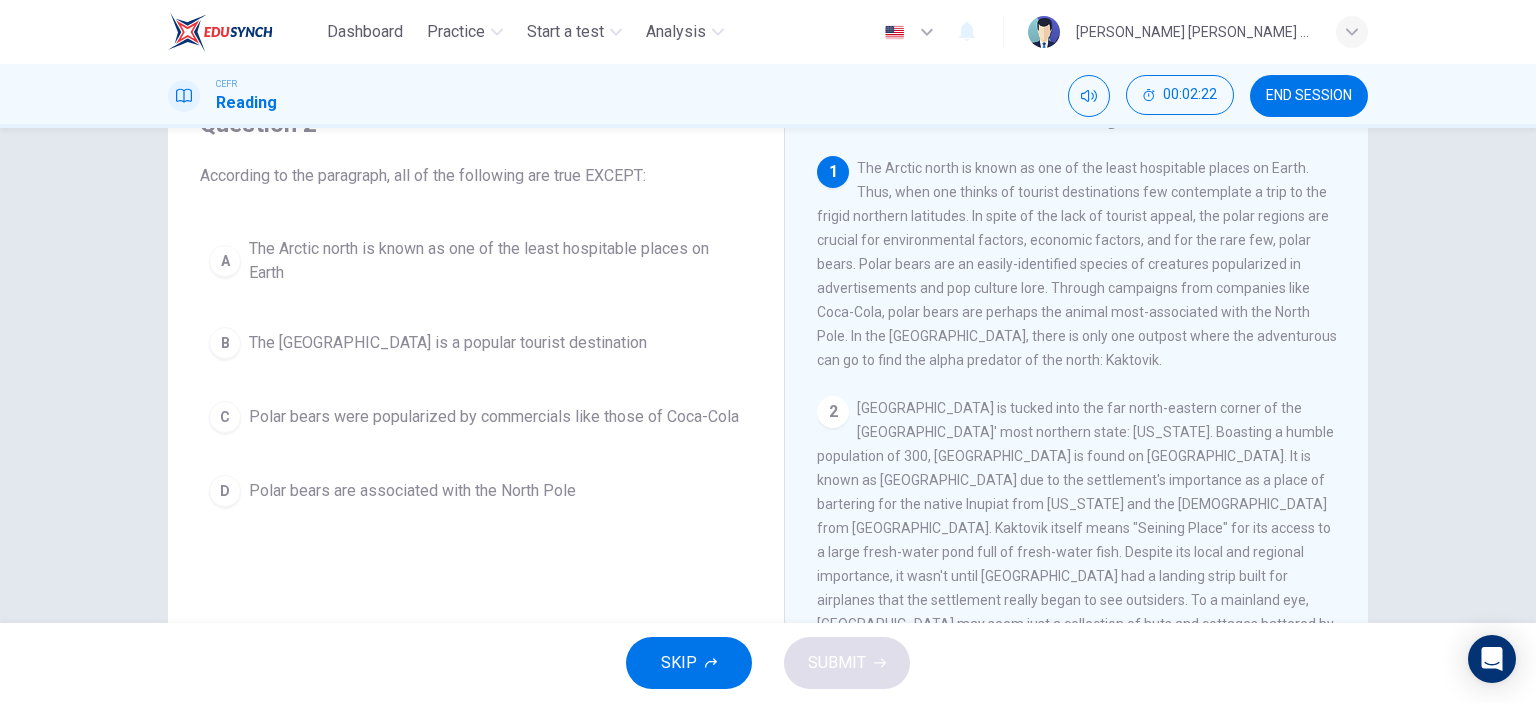 click on "B" at bounding box center (225, 343) 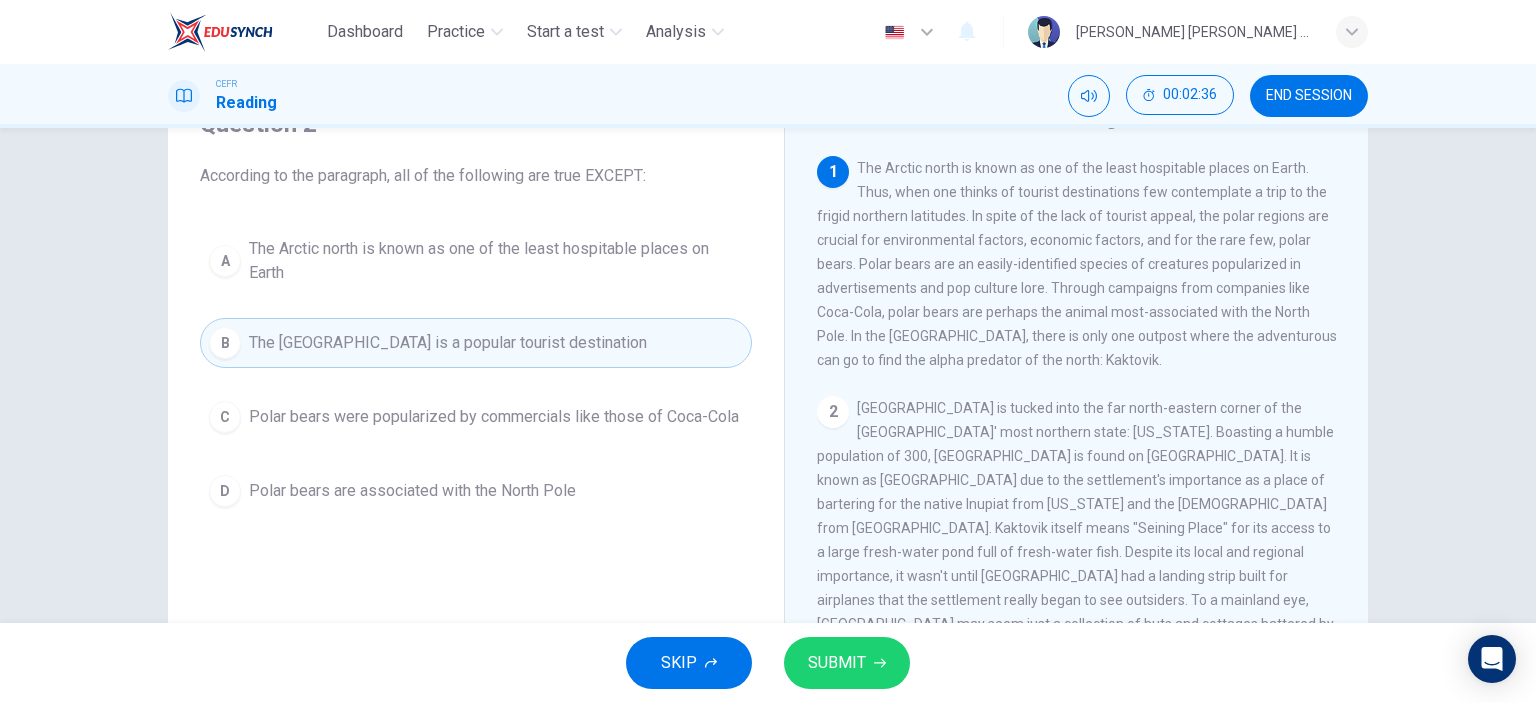 click on "SUBMIT" at bounding box center [837, 663] 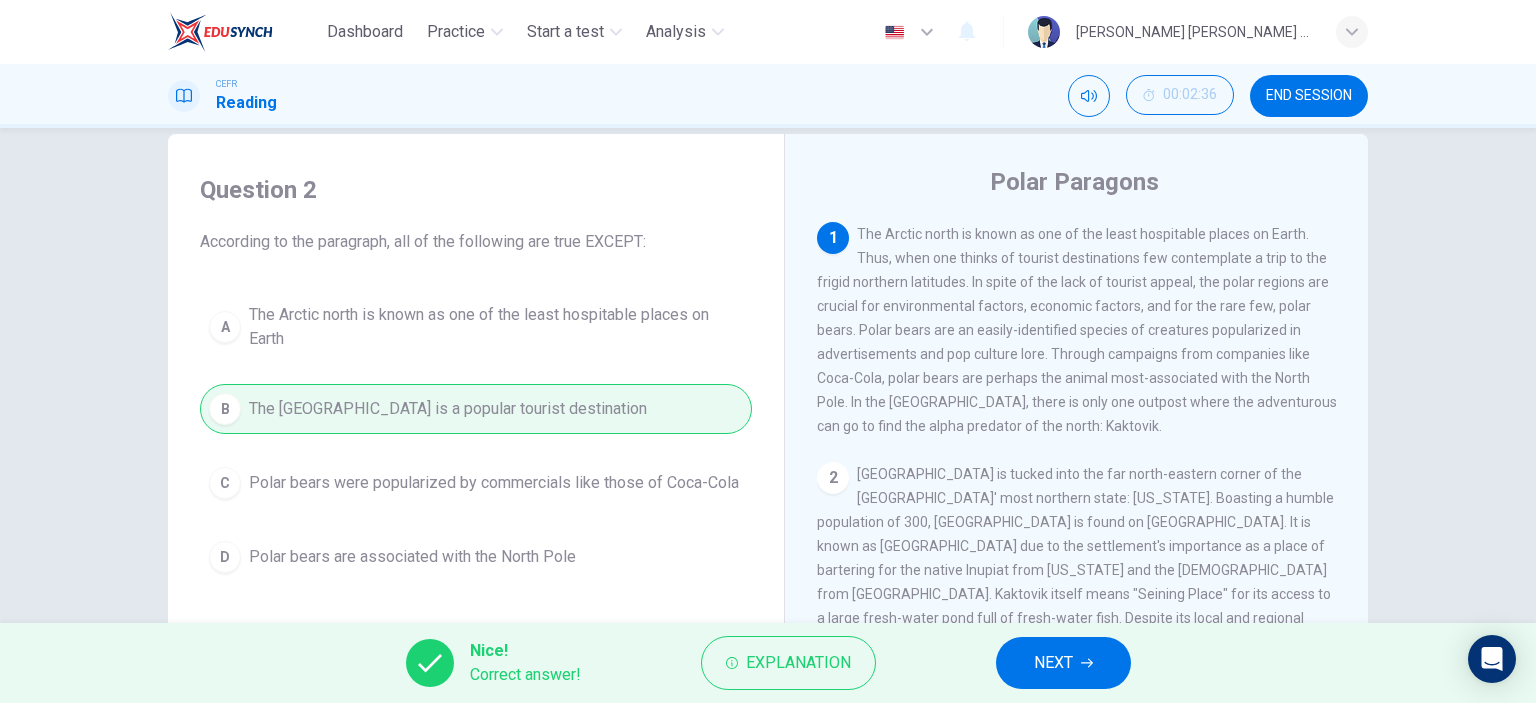 scroll, scrollTop: 0, scrollLeft: 0, axis: both 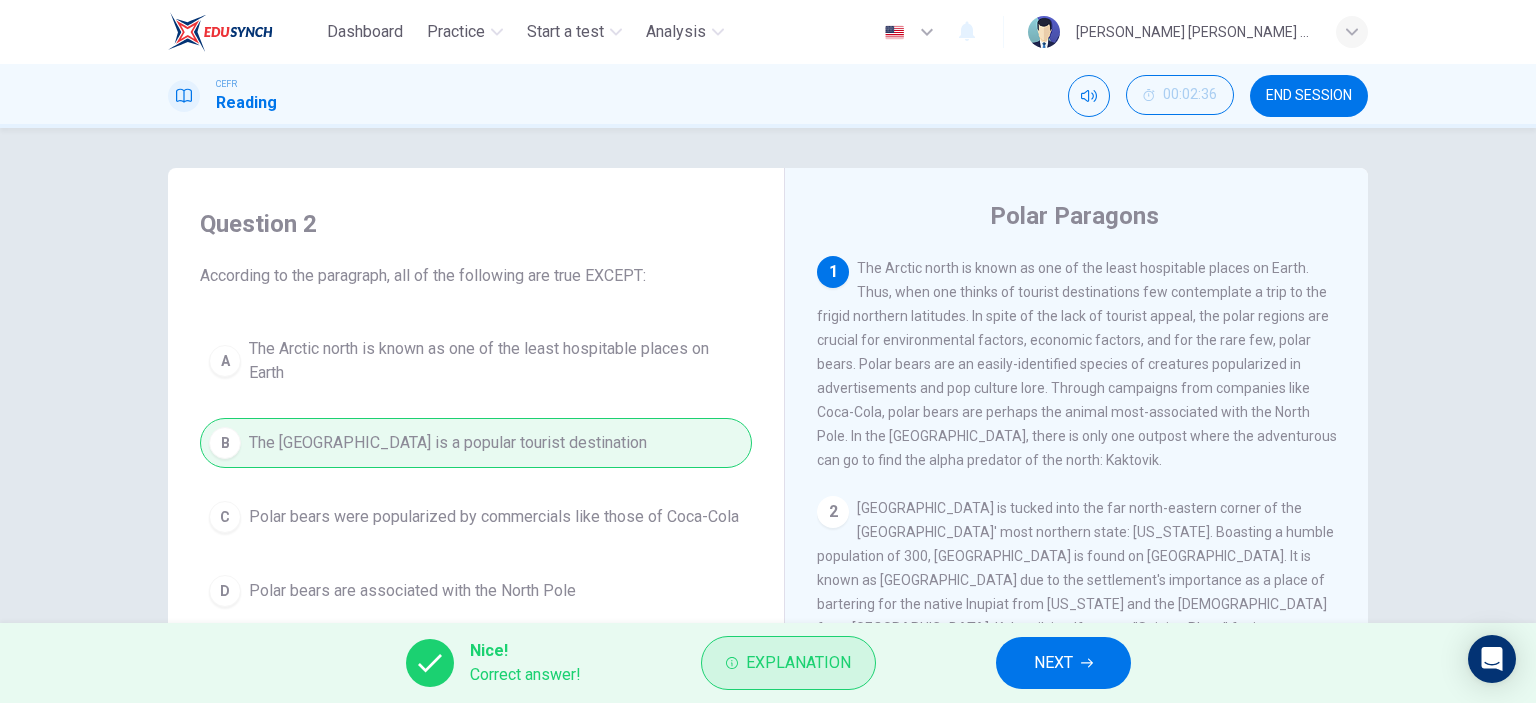 click on "Explanation" at bounding box center (798, 663) 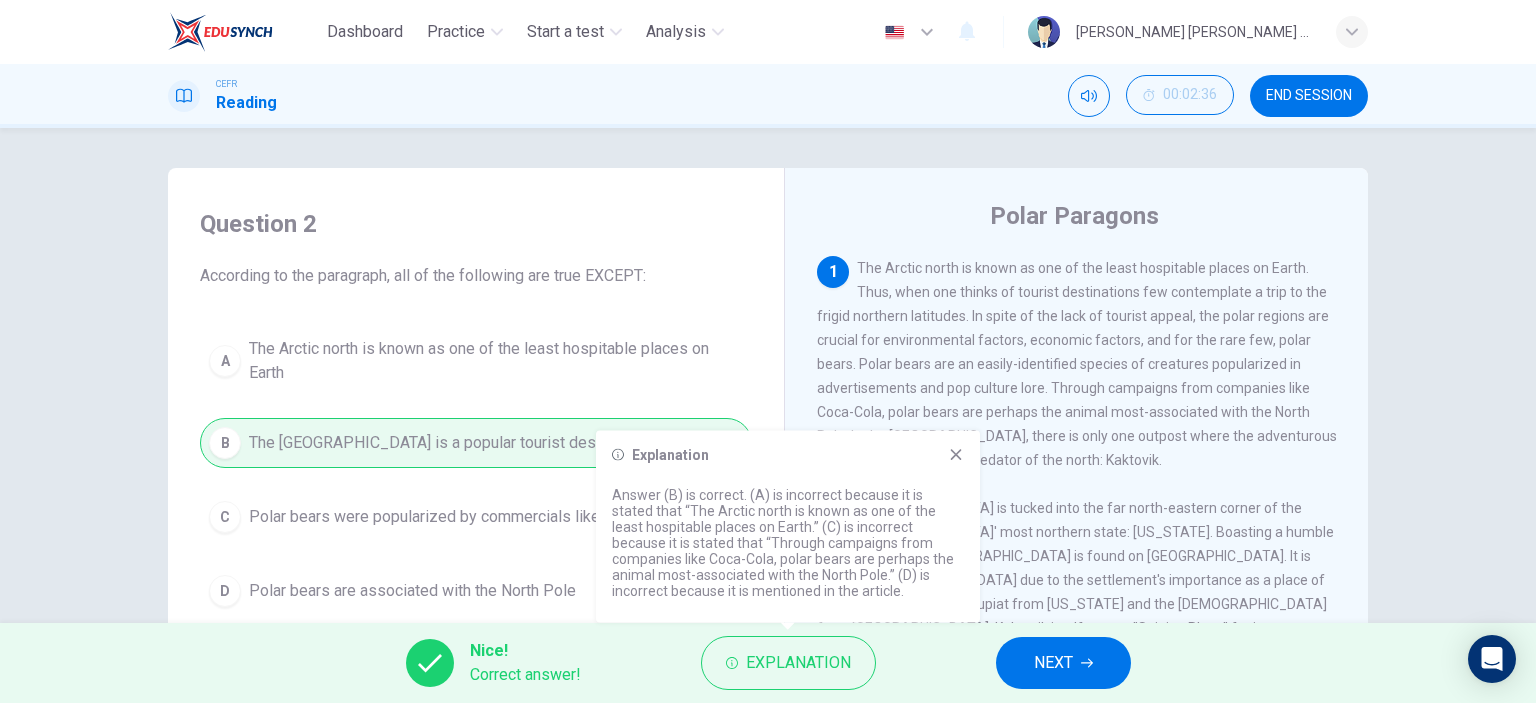 click 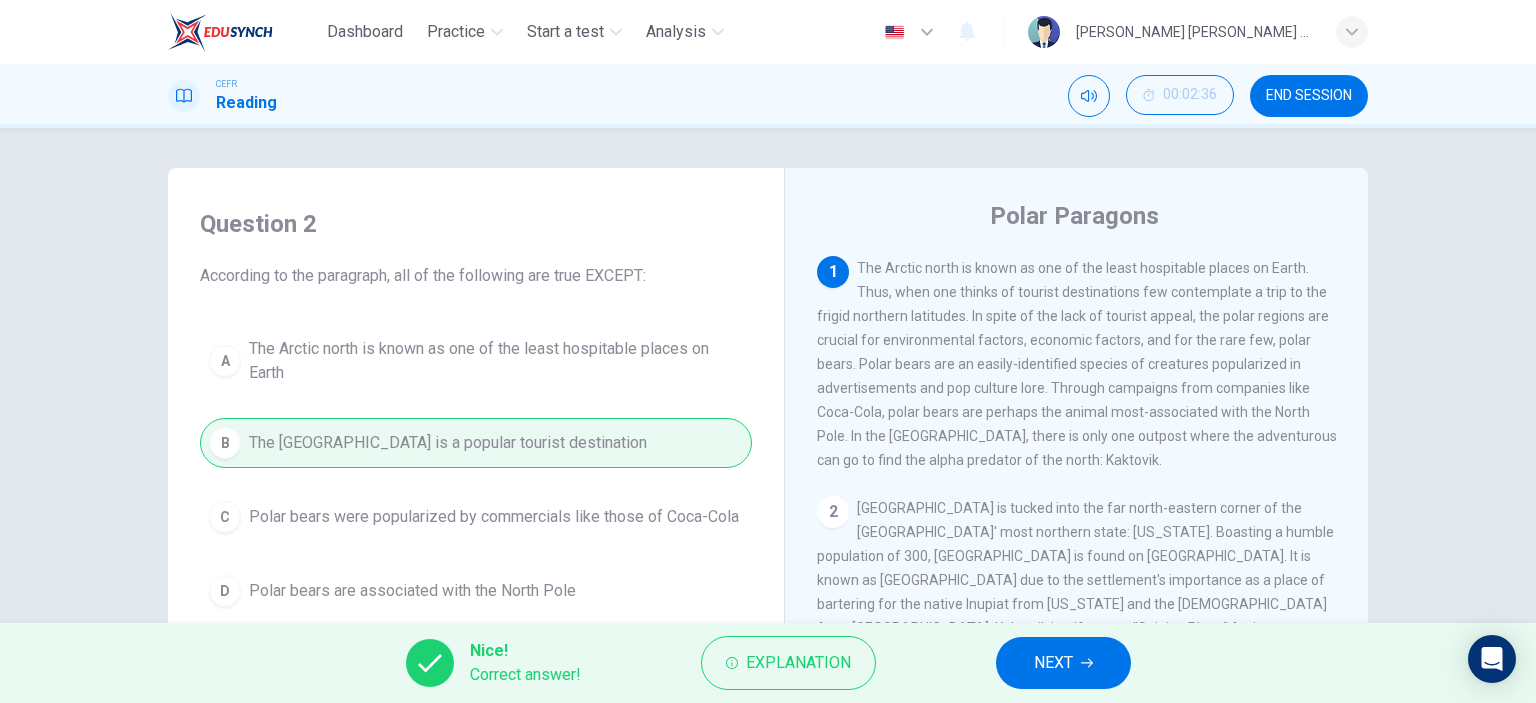 click on "NEXT" at bounding box center [1053, 663] 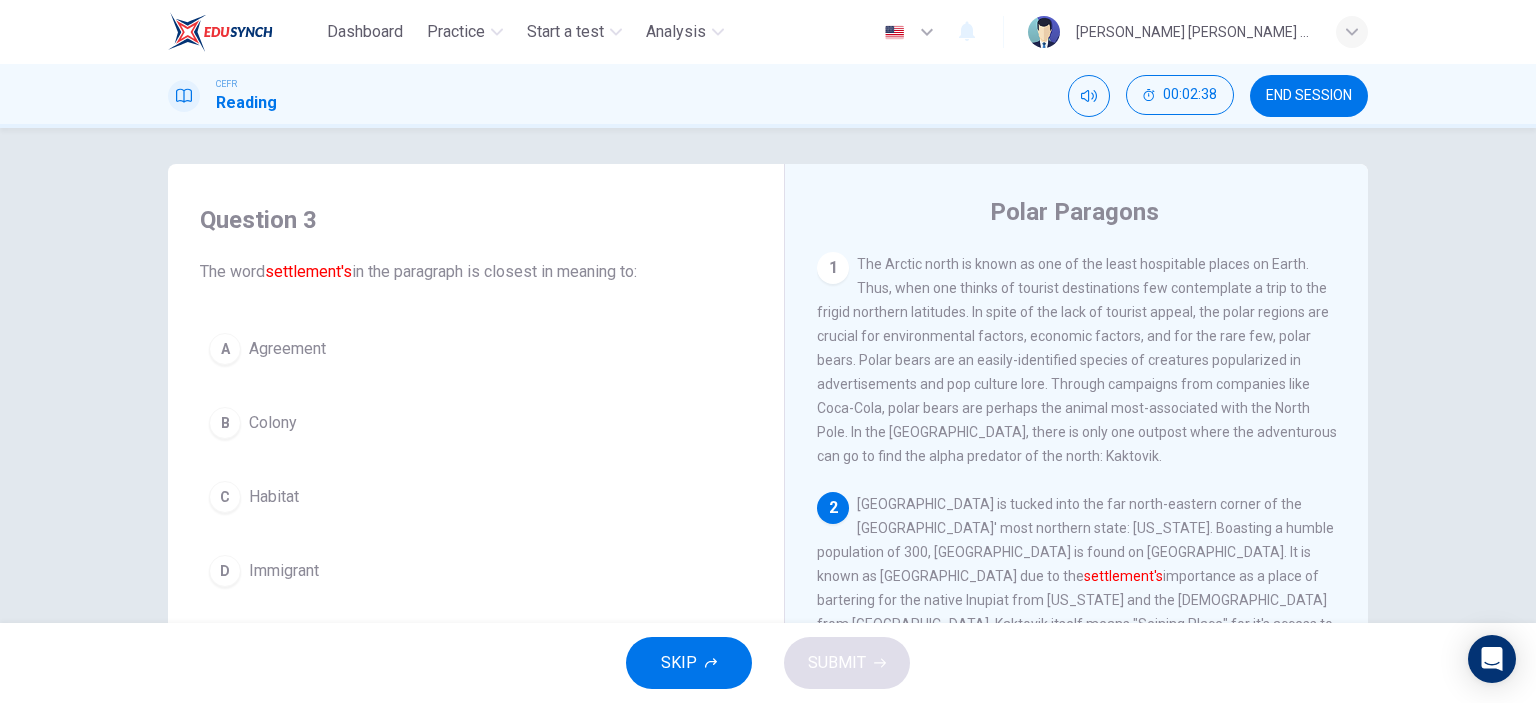 scroll, scrollTop: 0, scrollLeft: 0, axis: both 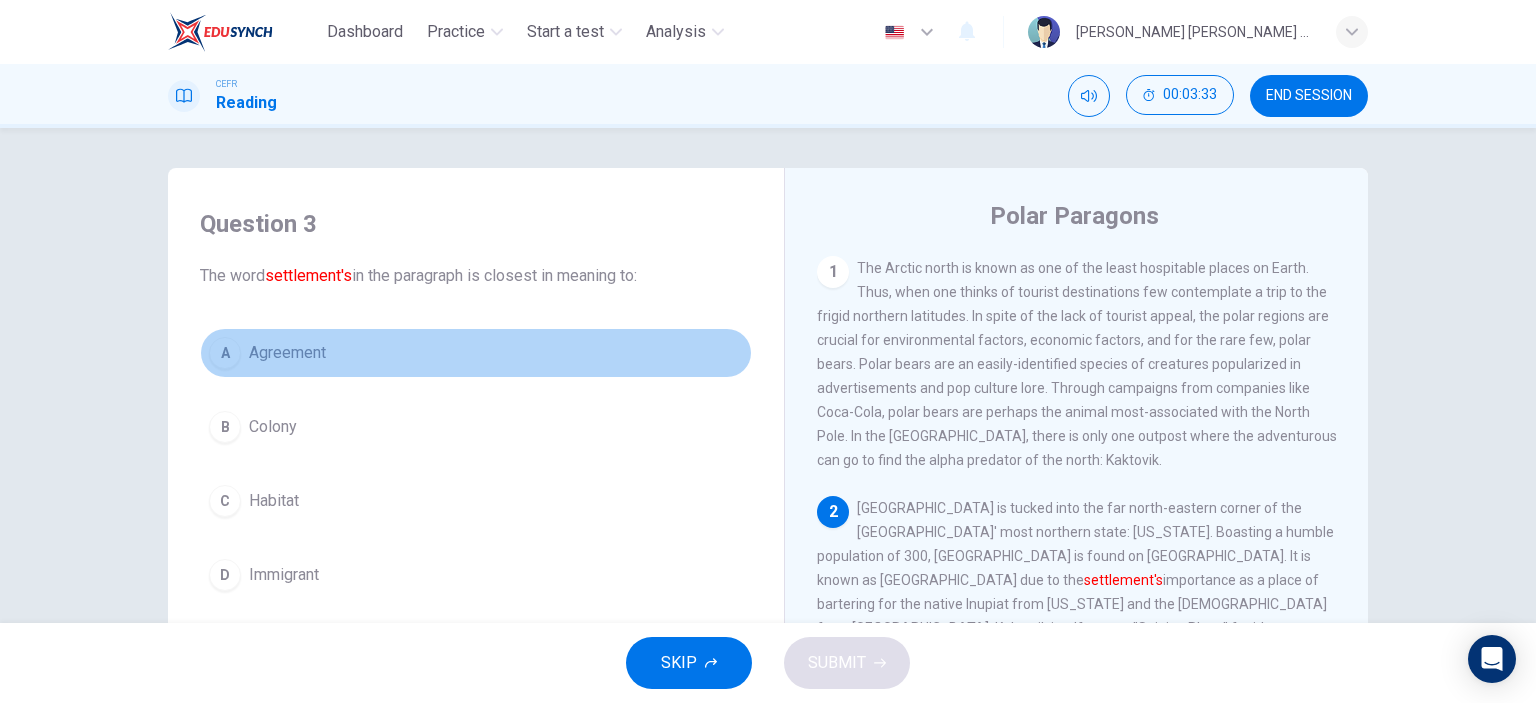 click on "A" at bounding box center [225, 353] 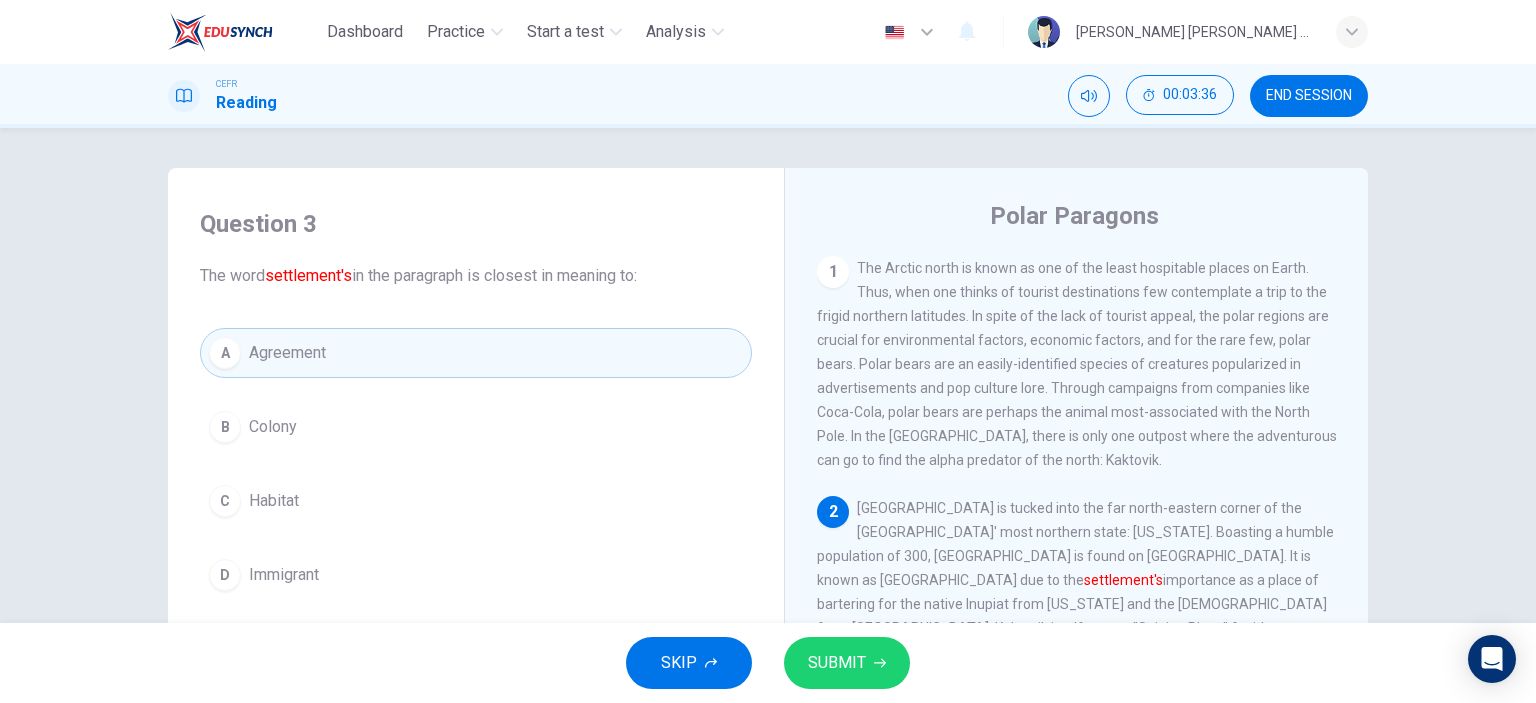 click on "SUBMIT" at bounding box center [837, 663] 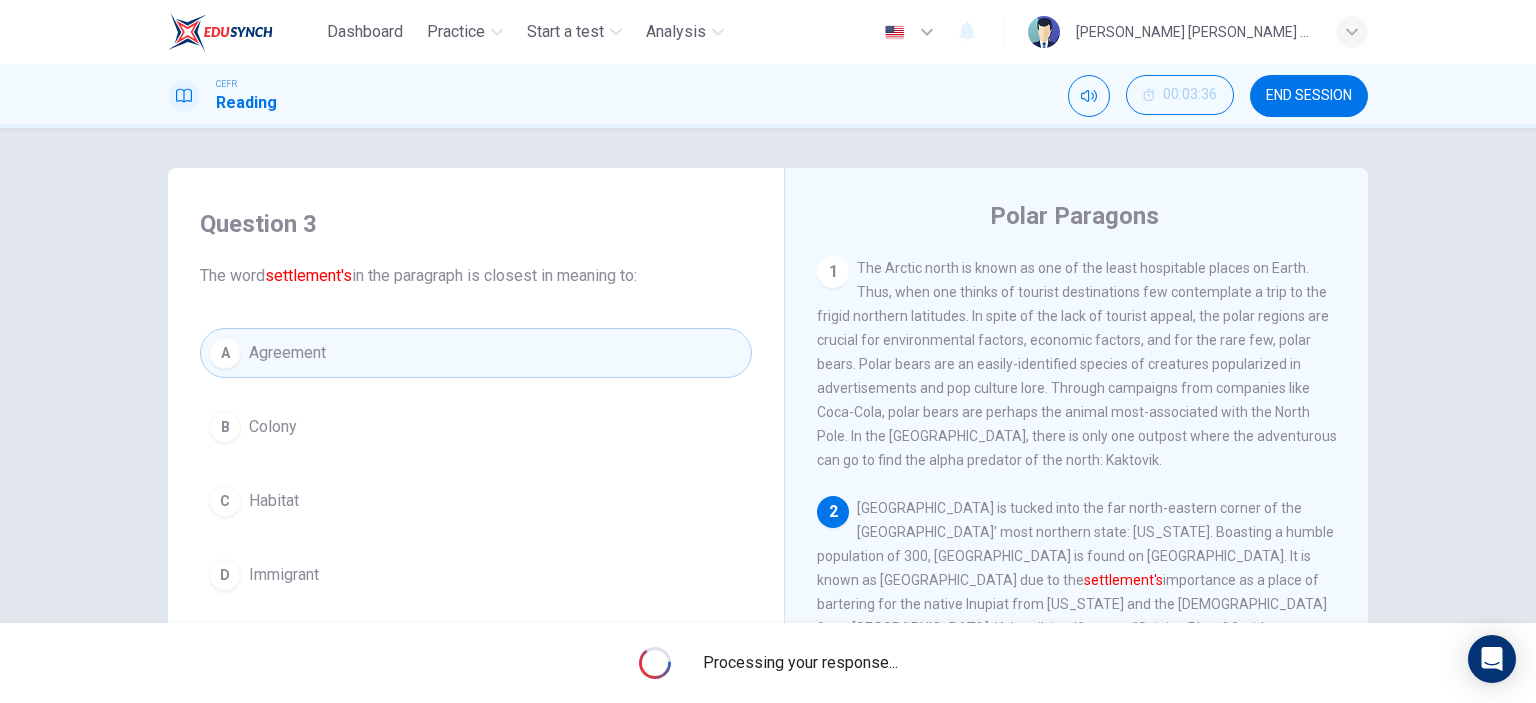 click on "Processing your response..." at bounding box center [768, 663] 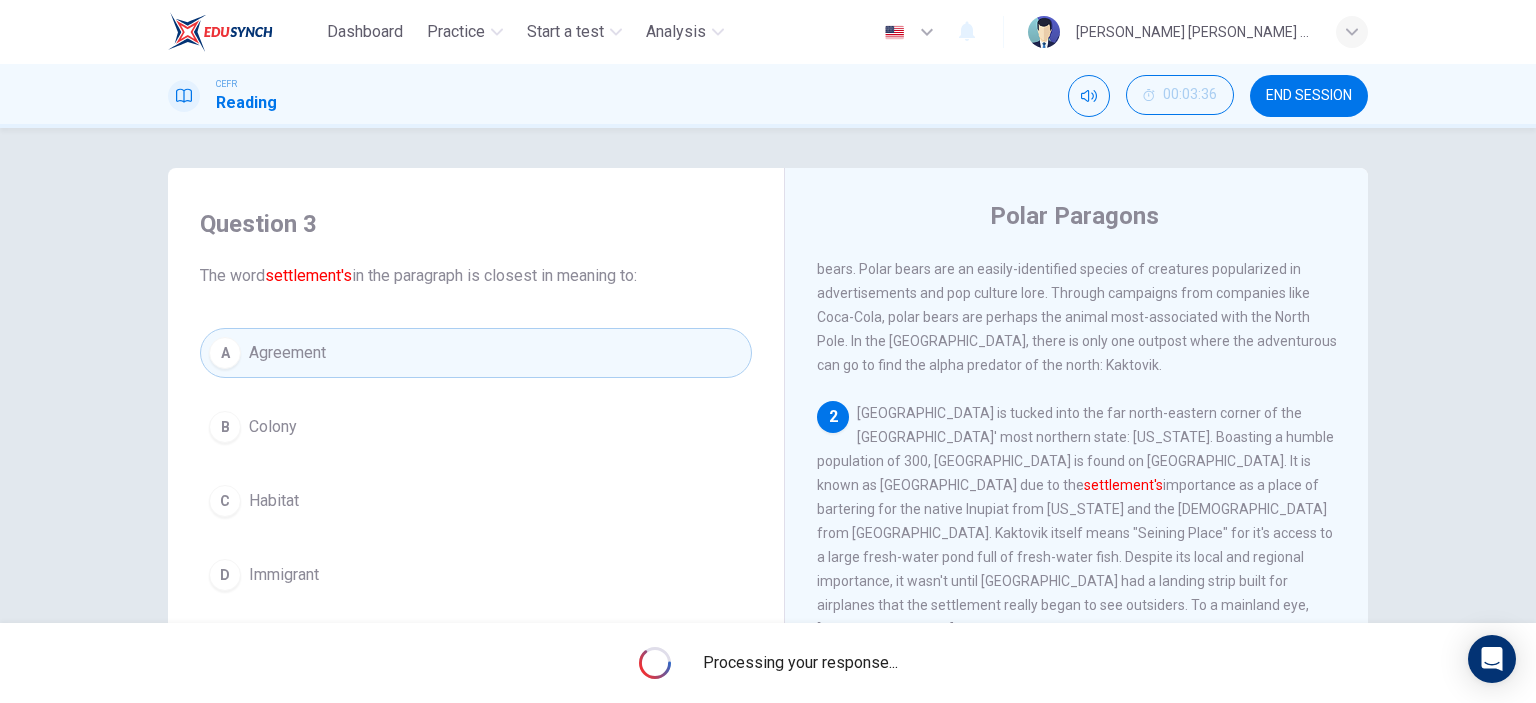 scroll, scrollTop: 100, scrollLeft: 0, axis: vertical 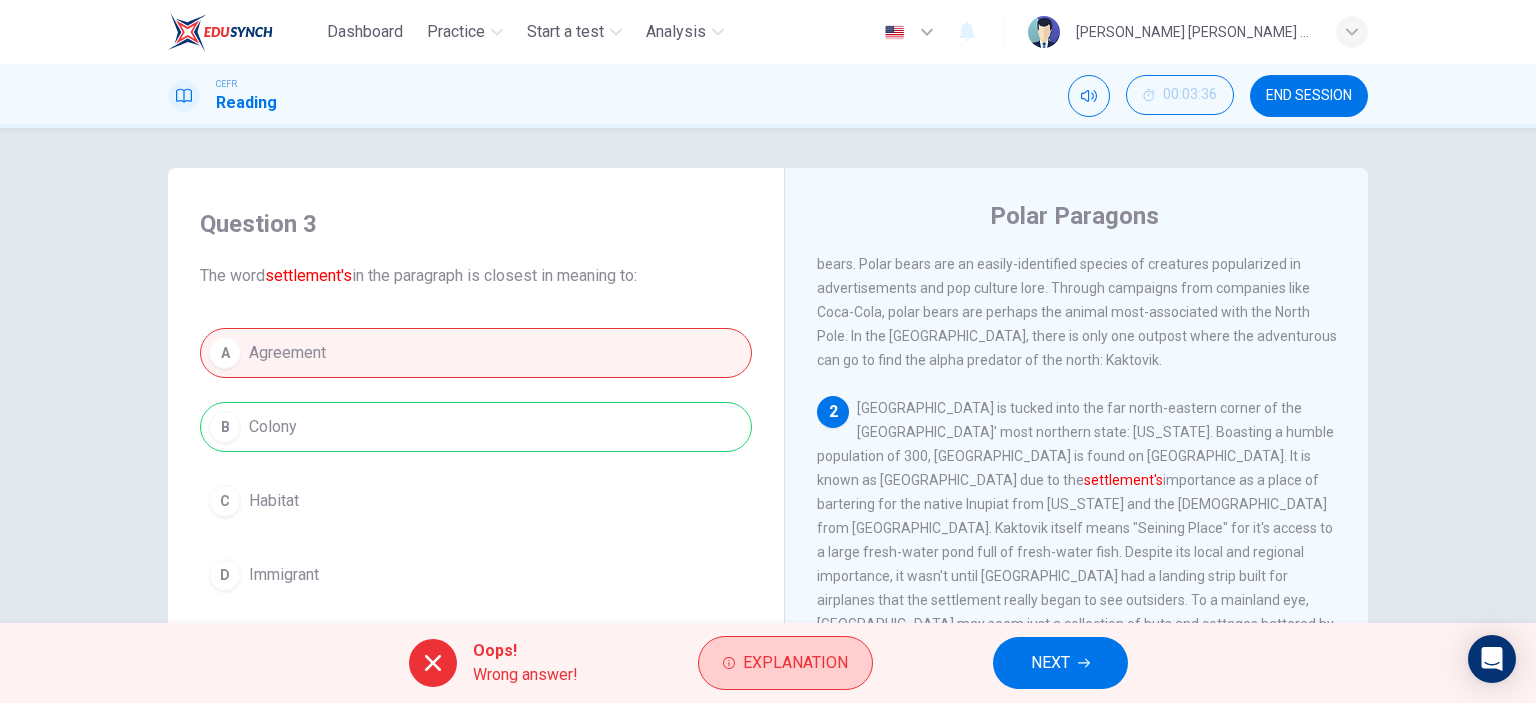 click on "Explanation" at bounding box center (795, 663) 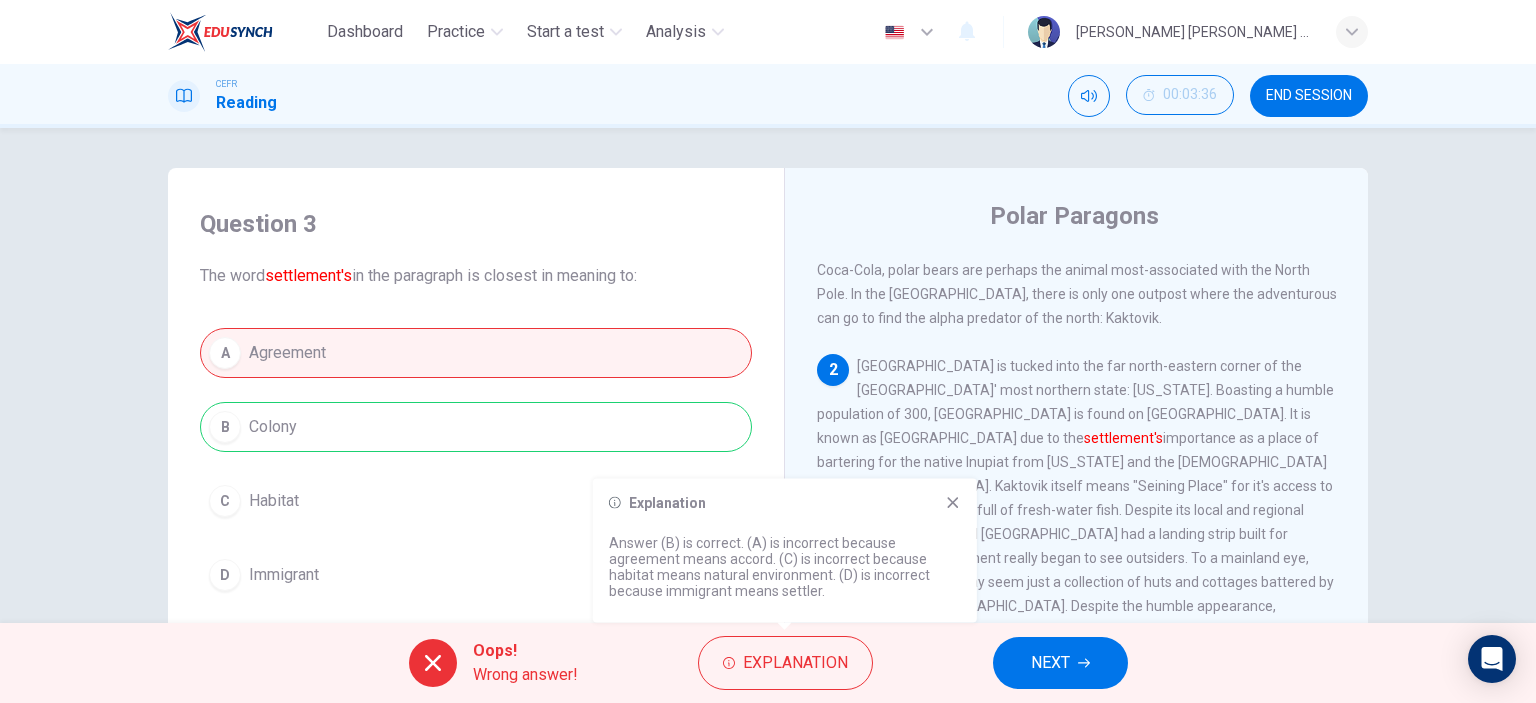 scroll, scrollTop: 200, scrollLeft: 0, axis: vertical 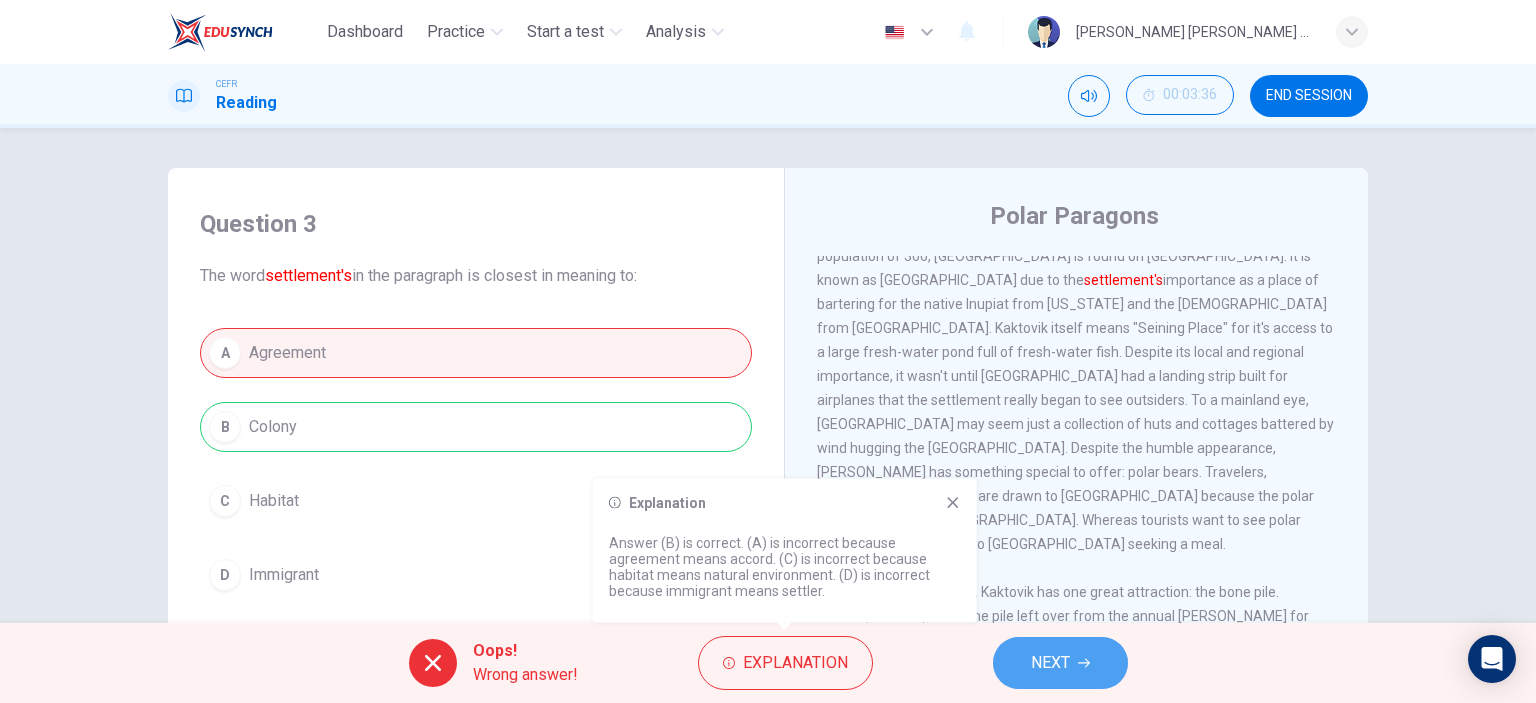 click on "NEXT" at bounding box center (1050, 663) 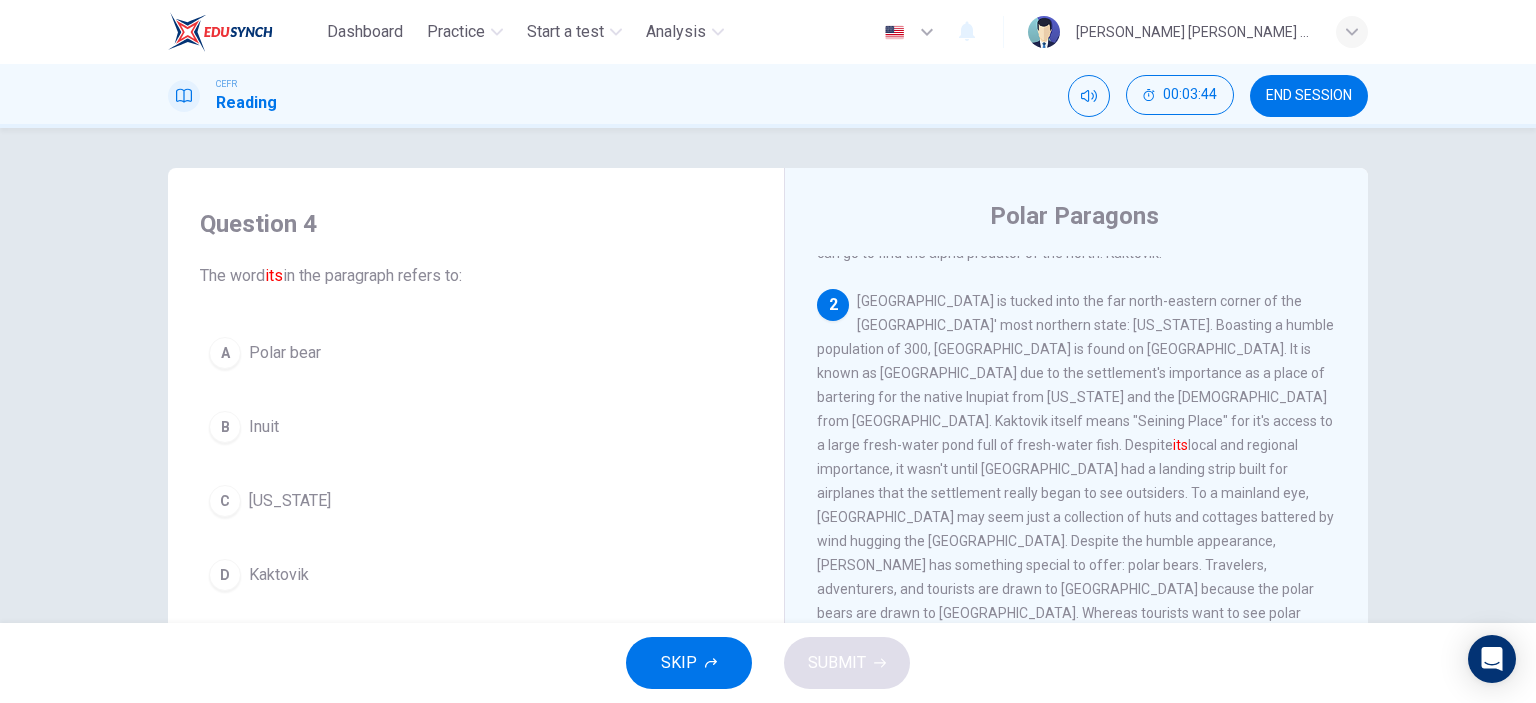 scroll, scrollTop: 200, scrollLeft: 0, axis: vertical 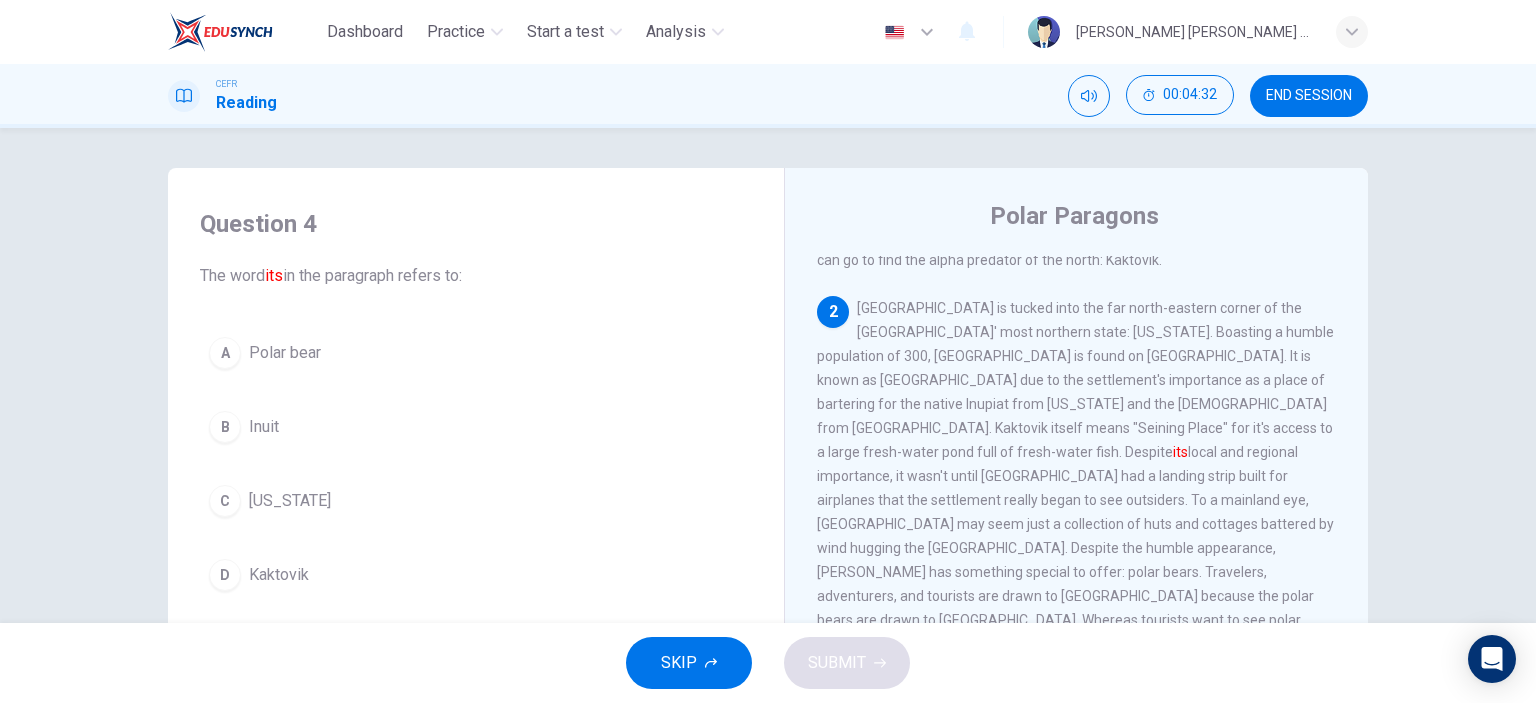 click on "D" at bounding box center [225, 575] 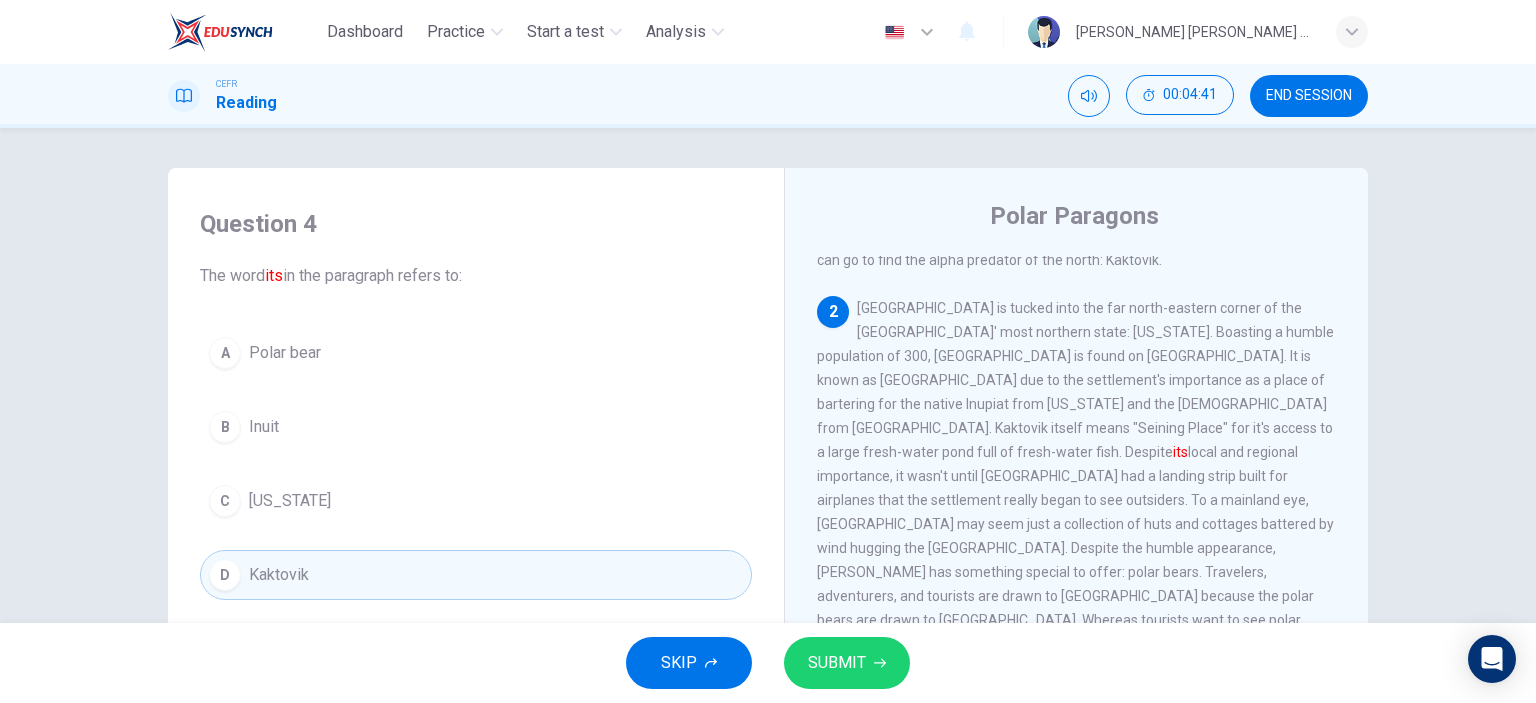 click on "SUBMIT" at bounding box center [837, 663] 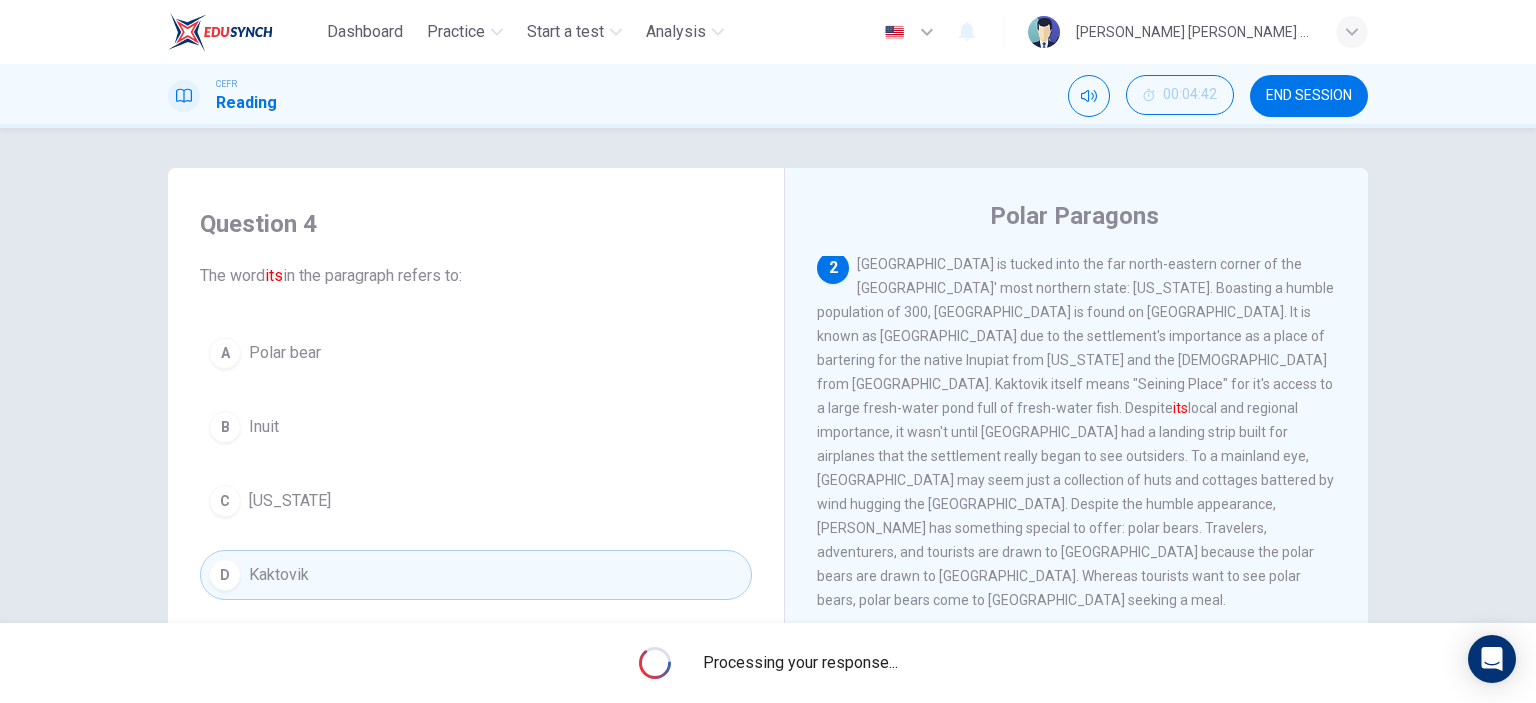 scroll, scrollTop: 251, scrollLeft: 0, axis: vertical 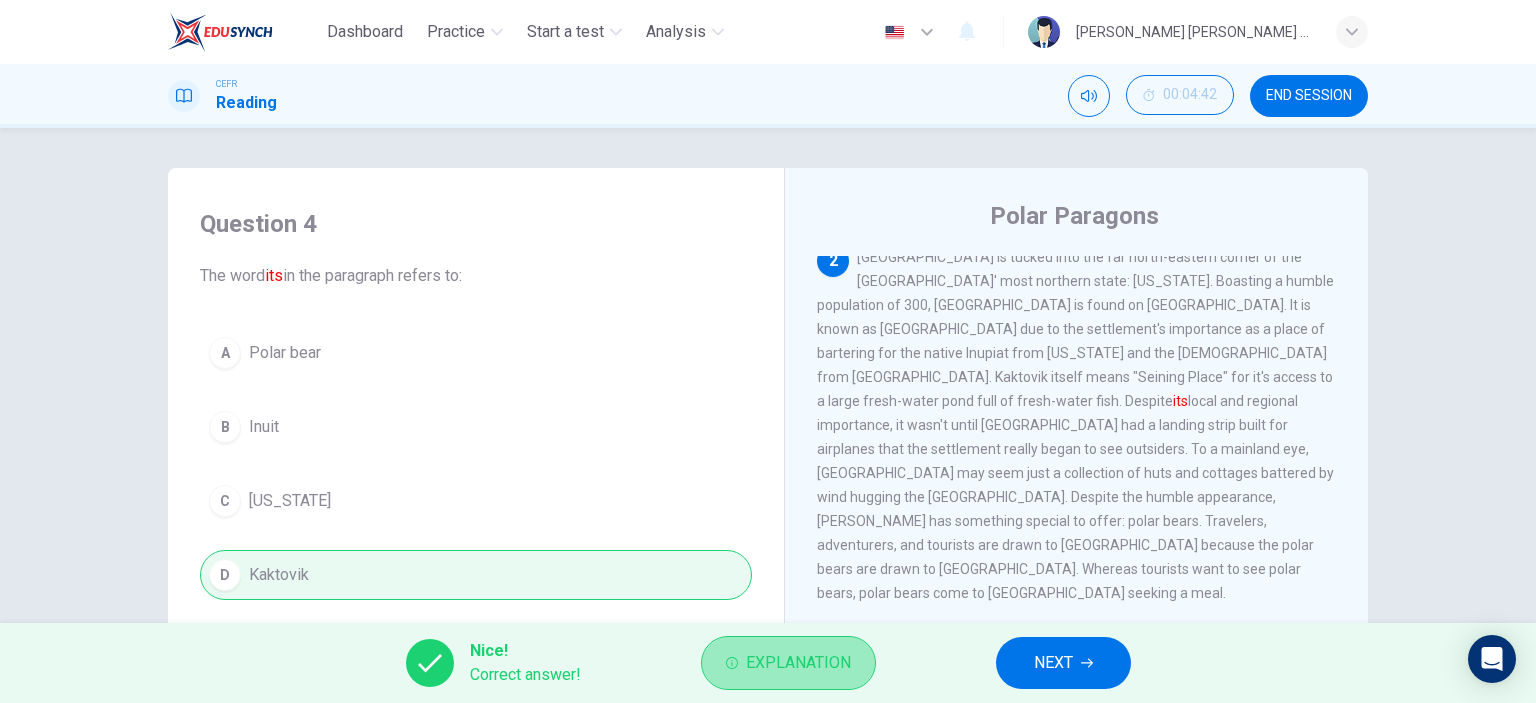 click on "Explanation" at bounding box center [798, 663] 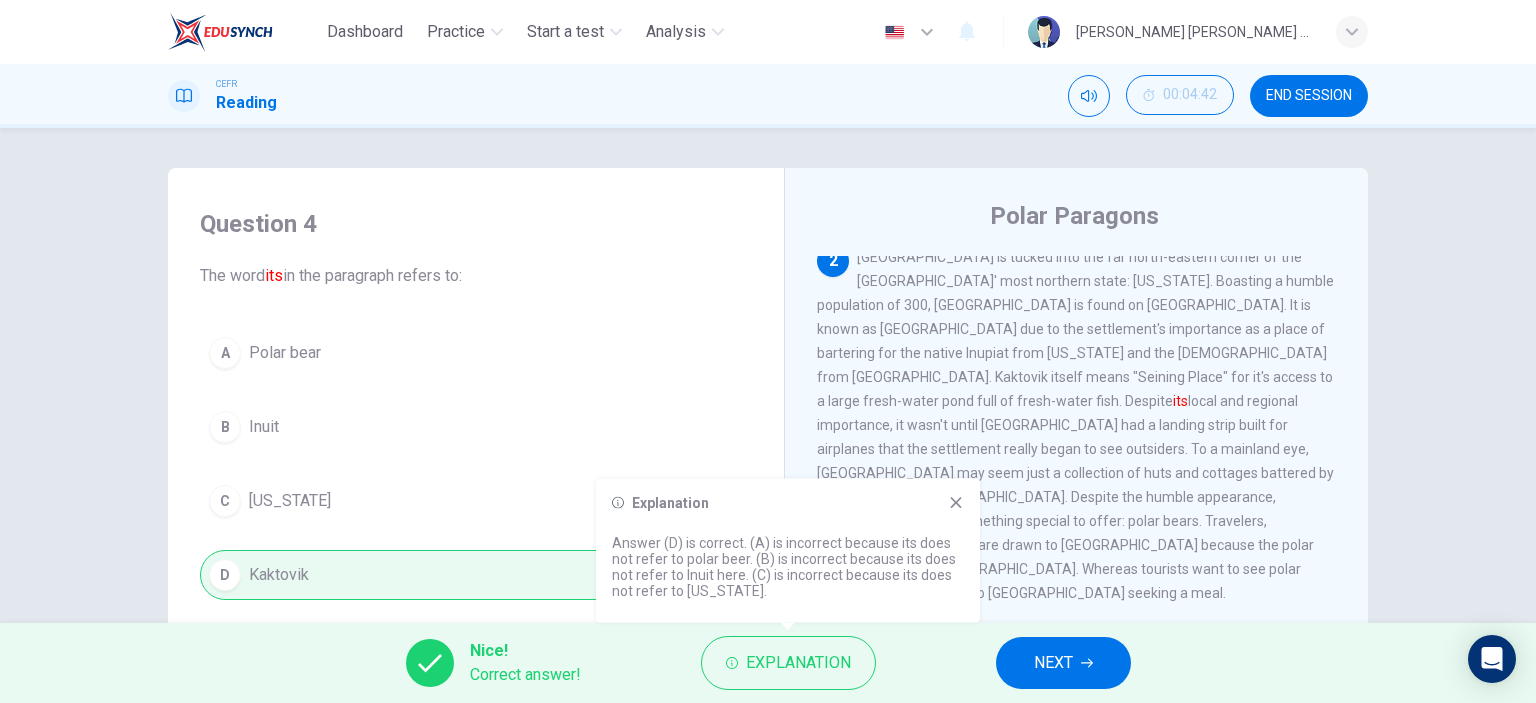 click on "NEXT" at bounding box center (1053, 663) 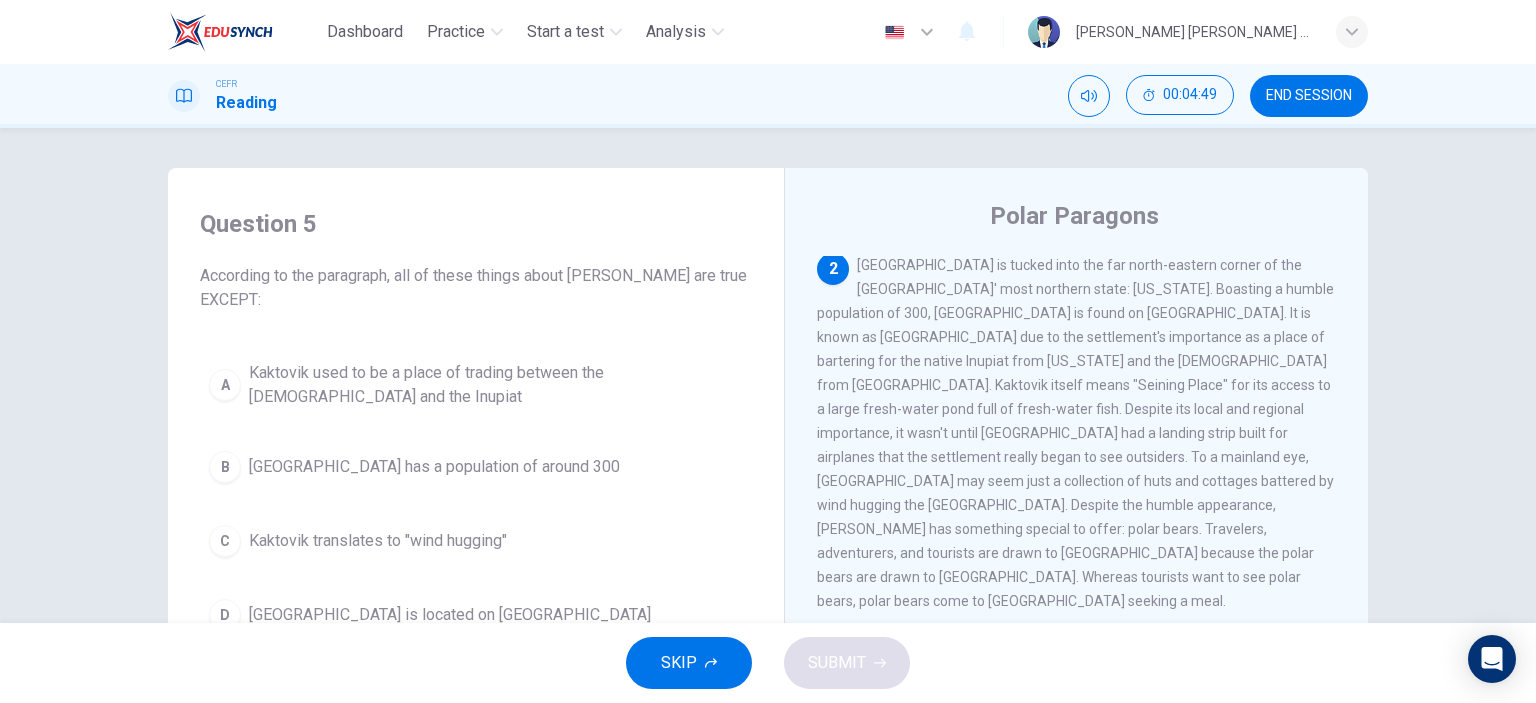 scroll, scrollTop: 251, scrollLeft: 0, axis: vertical 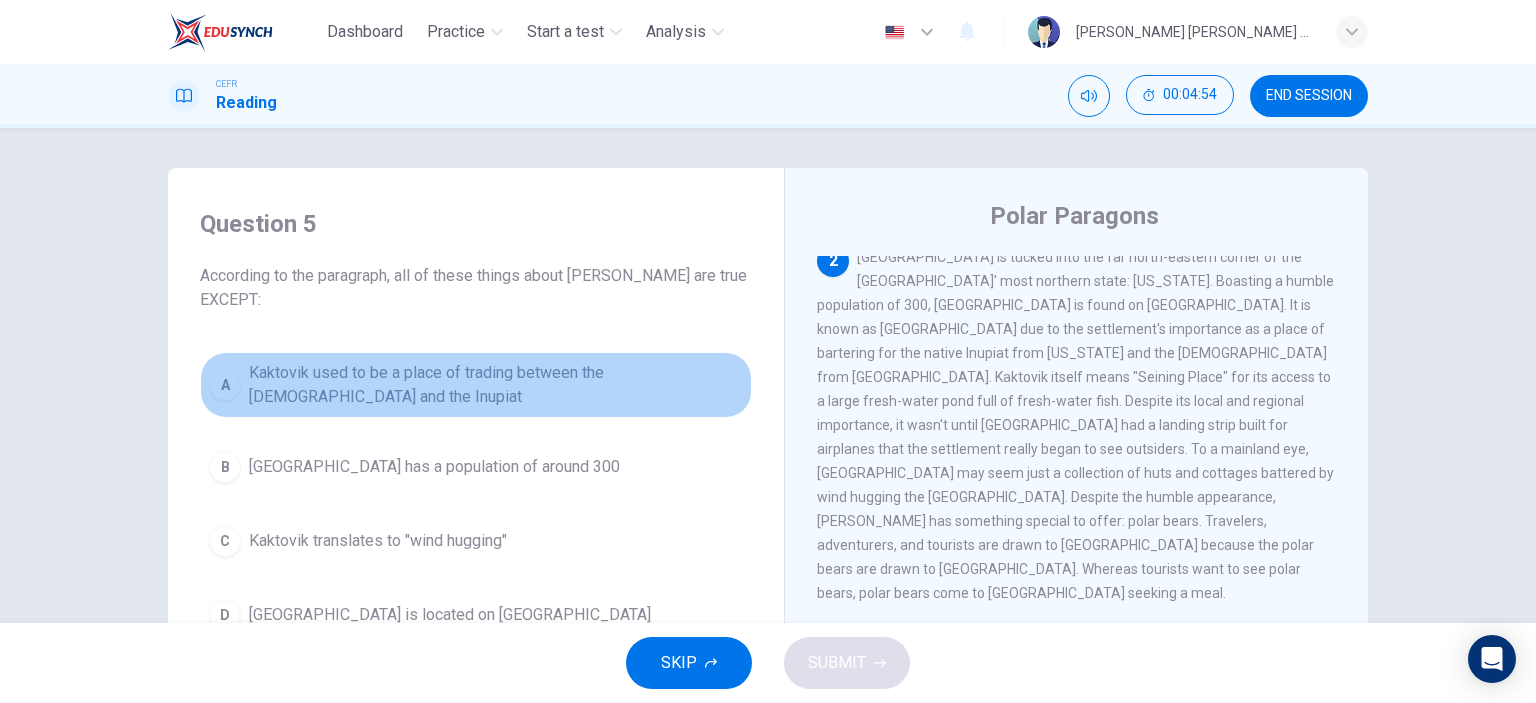 click on "A" at bounding box center [225, 385] 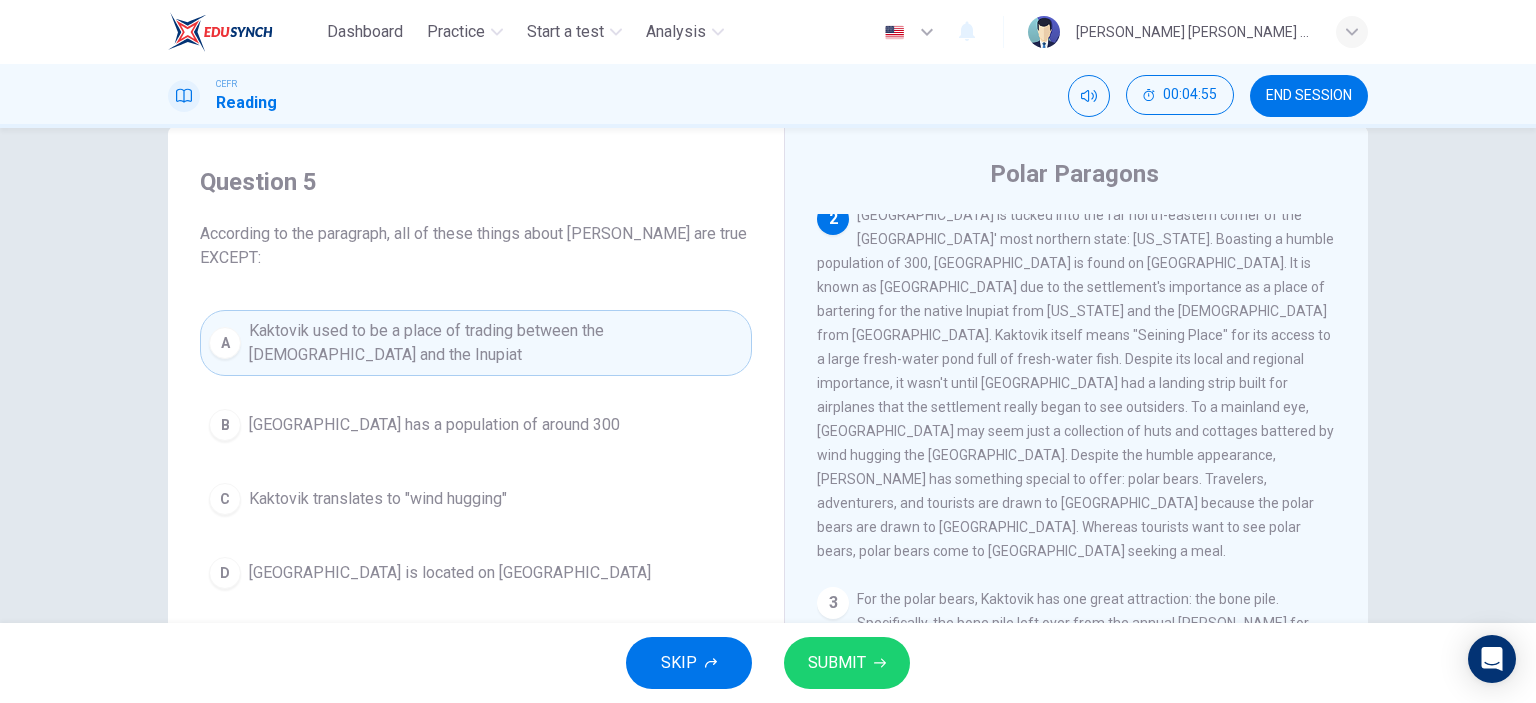 scroll, scrollTop: 100, scrollLeft: 0, axis: vertical 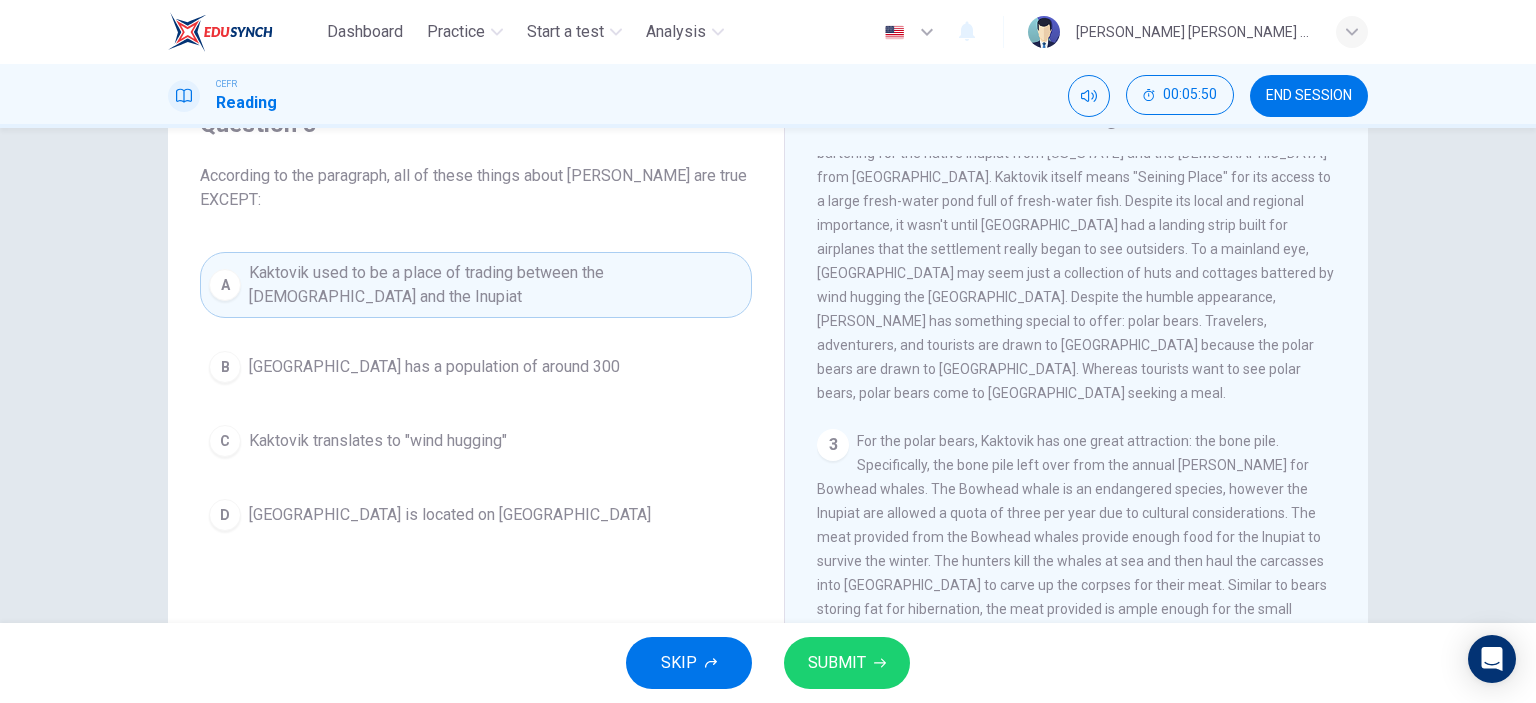 click on "3" at bounding box center (833, 445) 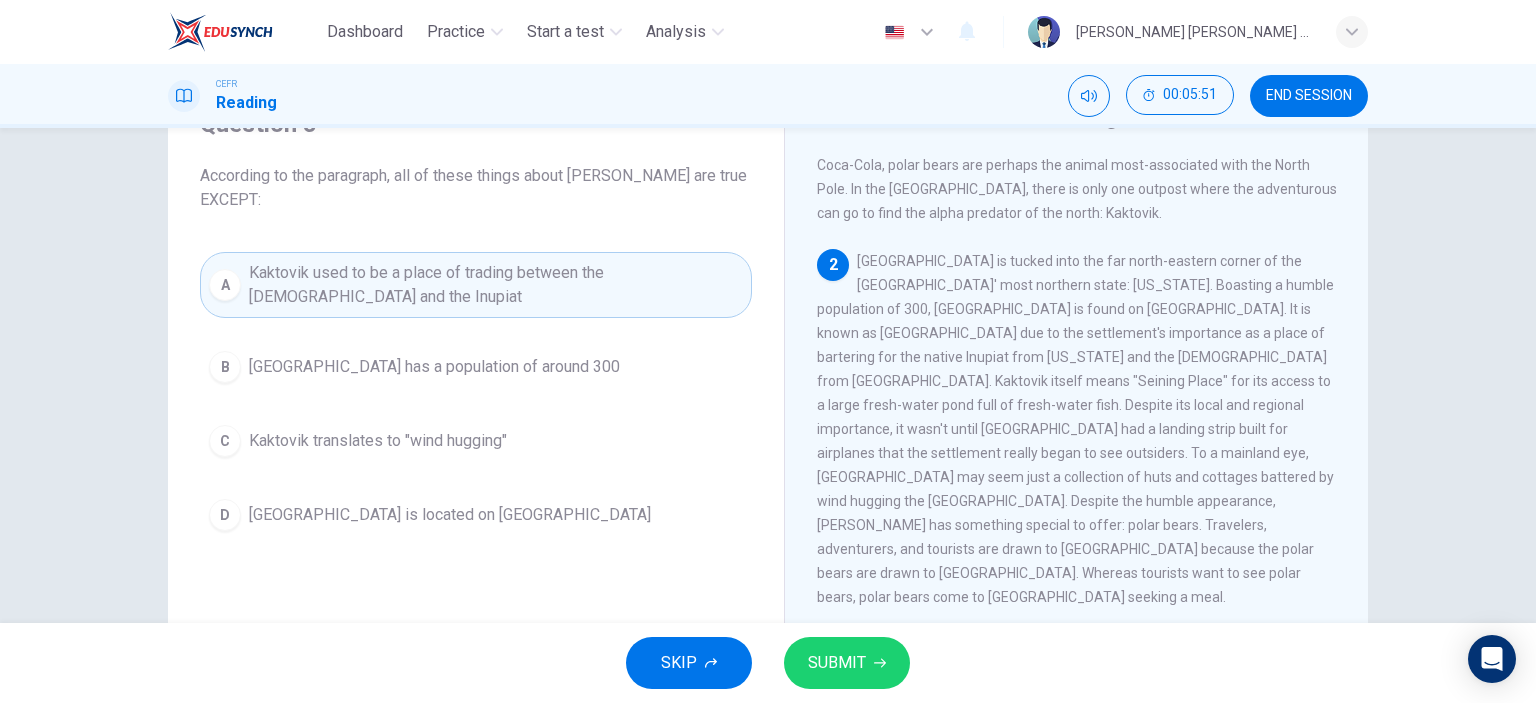 scroll, scrollTop: 151, scrollLeft: 0, axis: vertical 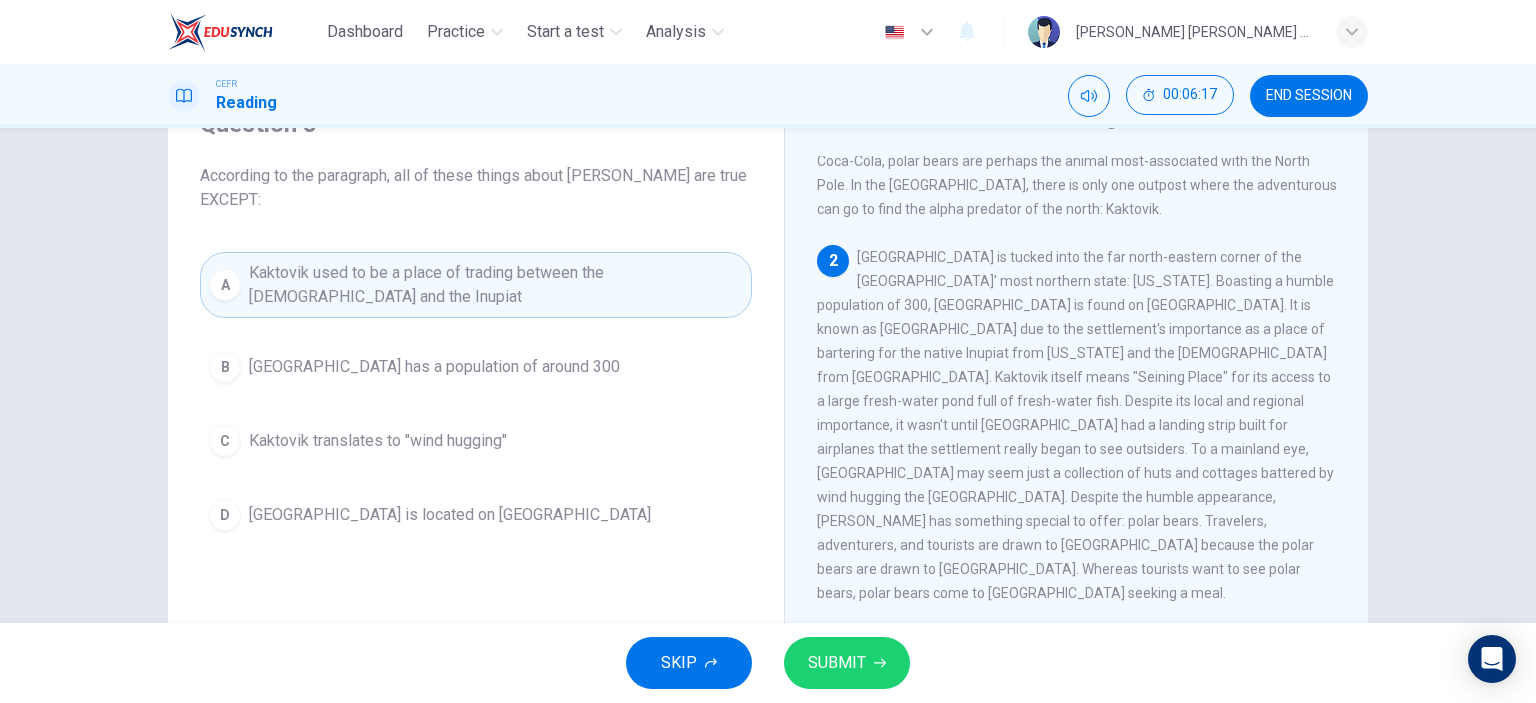 click on "Kaktovik translates to "wind hugging"" at bounding box center (378, 441) 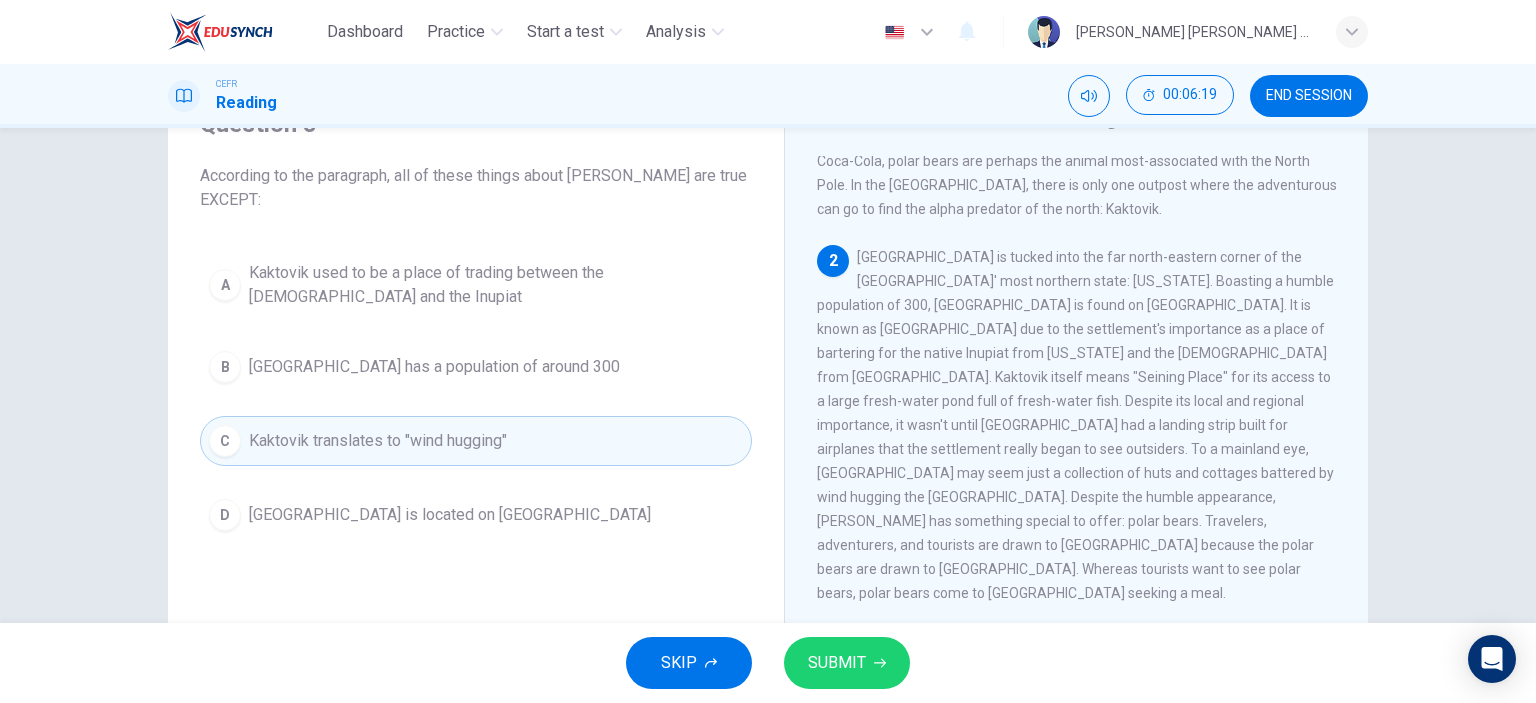 click on "C" at bounding box center (225, 441) 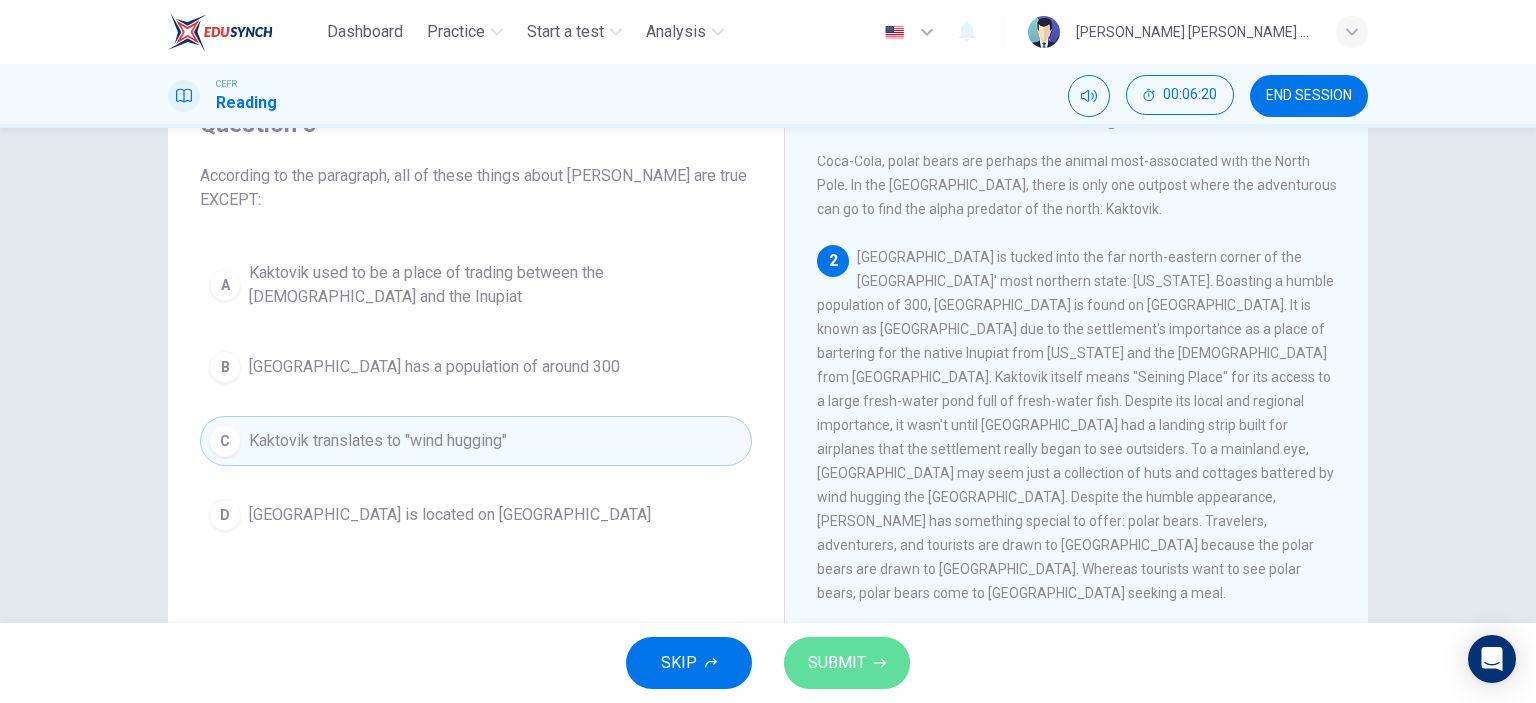 click on "SUBMIT" at bounding box center [837, 663] 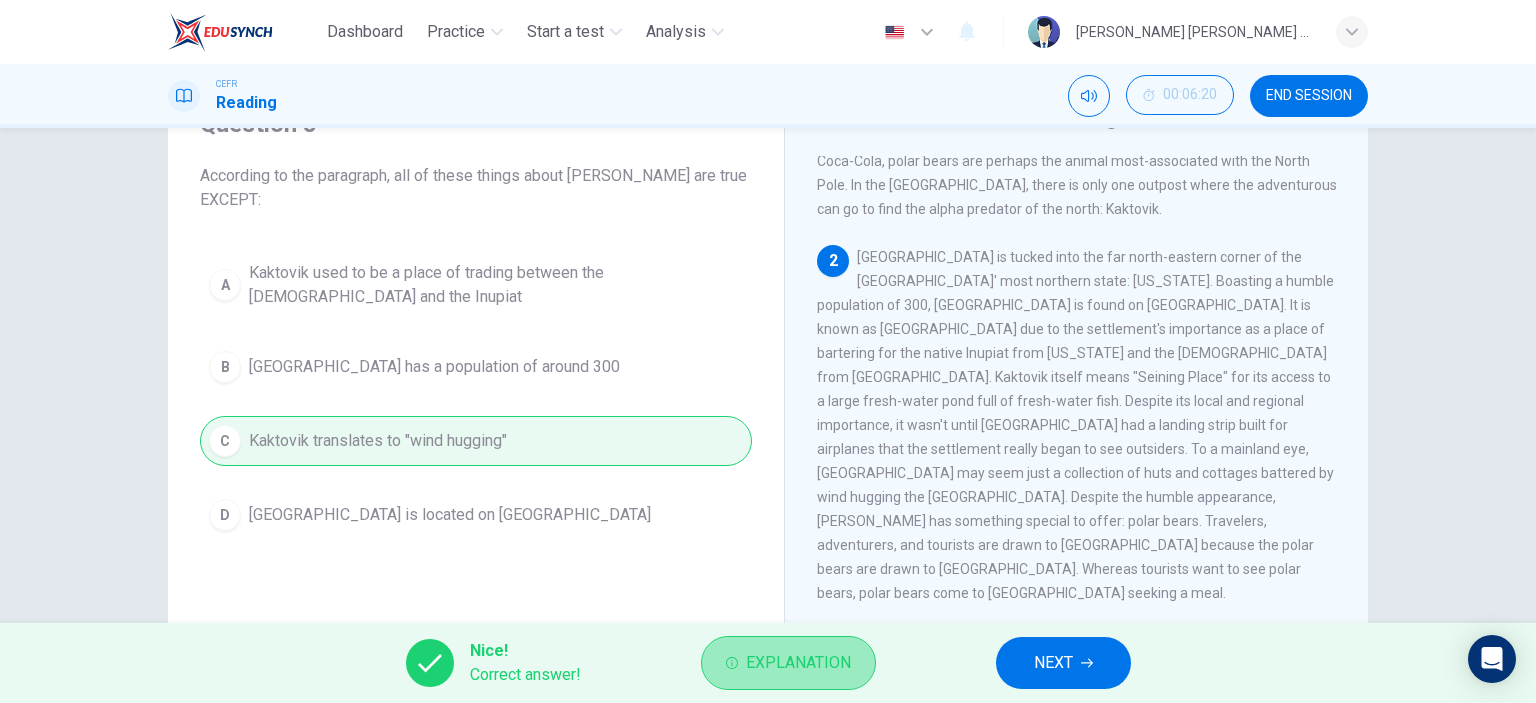 click on "Explanation" at bounding box center [788, 663] 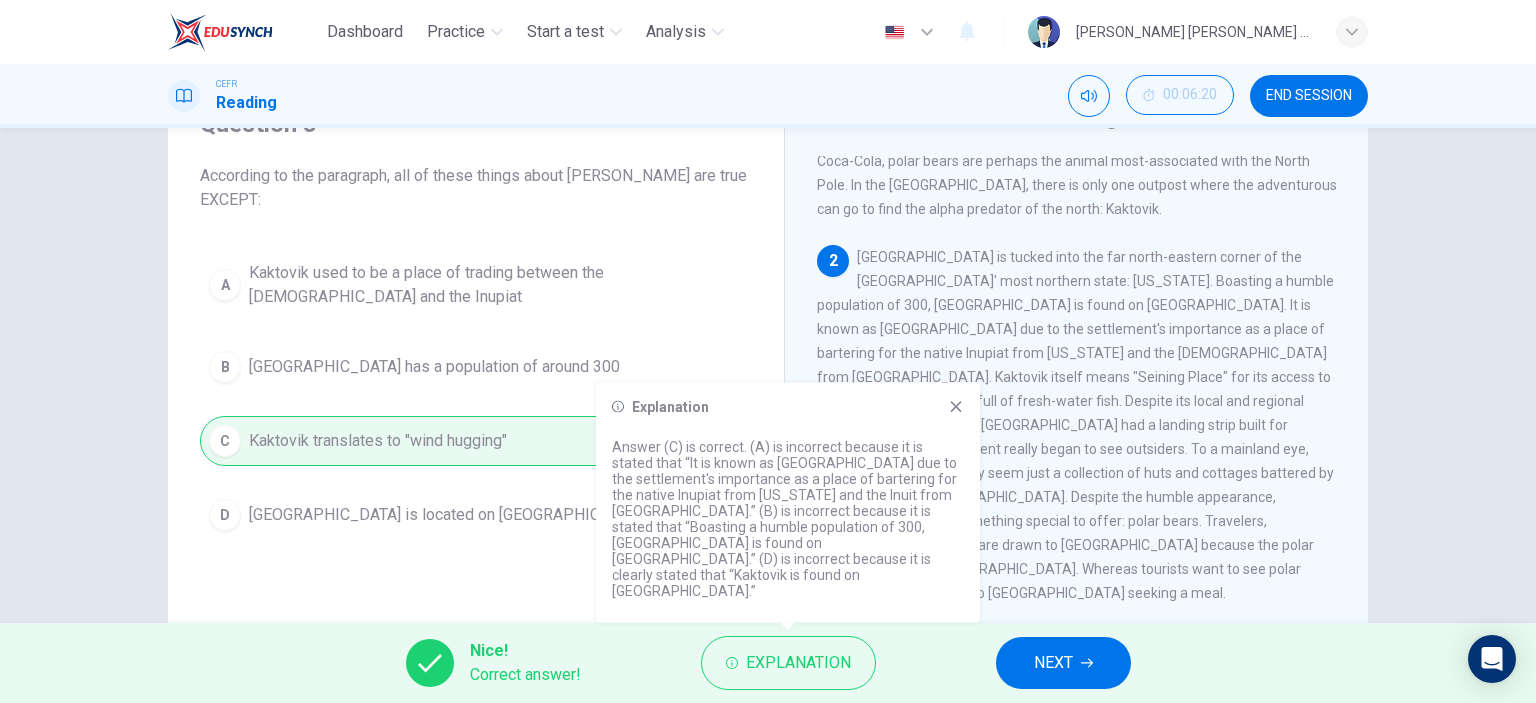 click on "NEXT" at bounding box center (1053, 663) 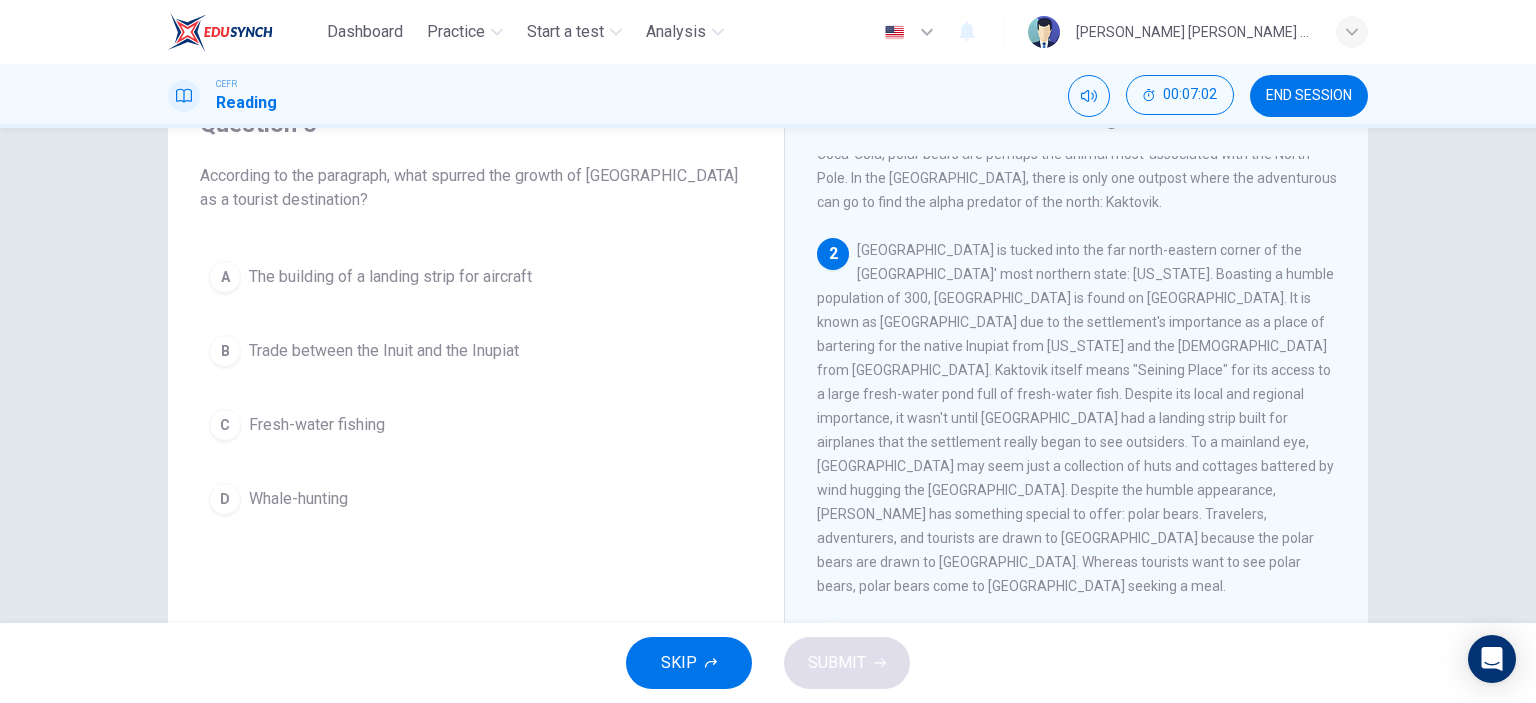 scroll, scrollTop: 151, scrollLeft: 0, axis: vertical 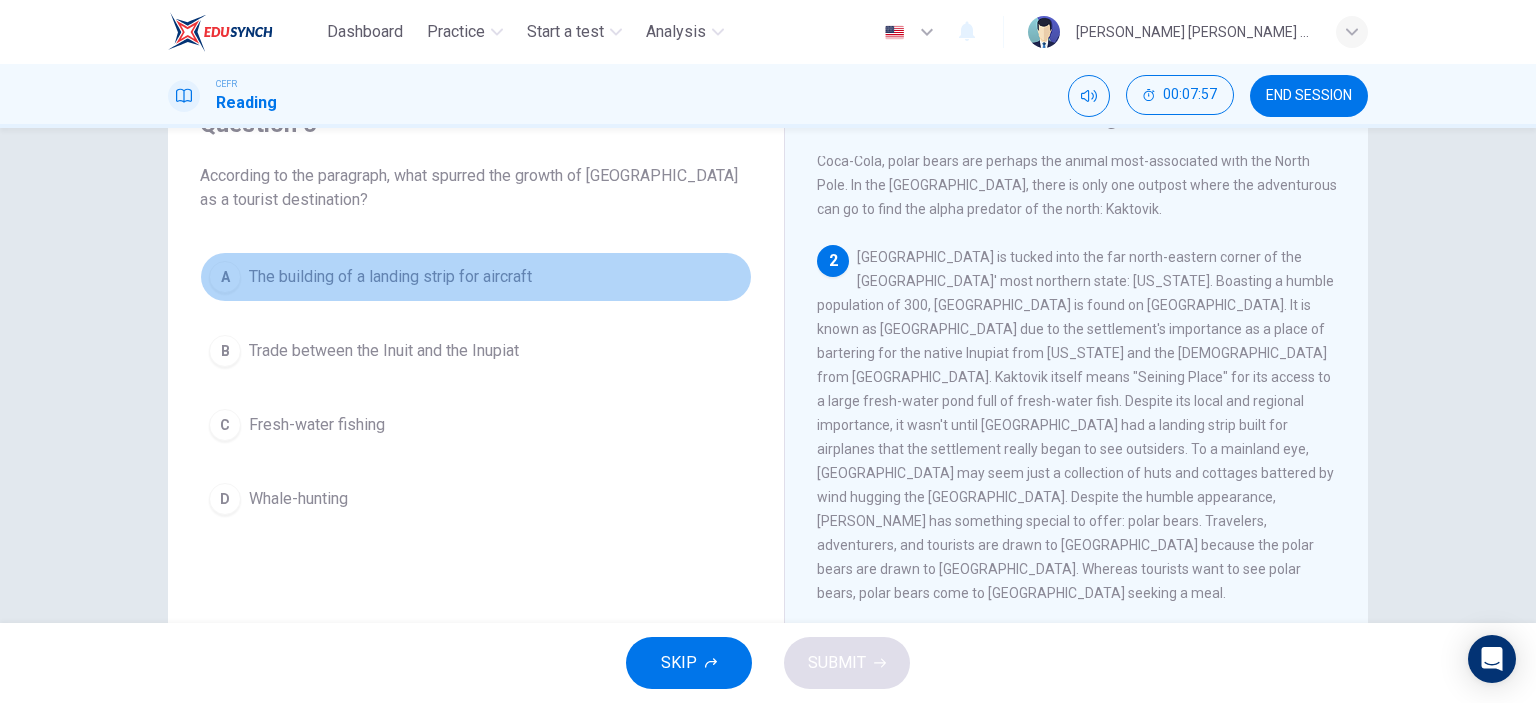 click on "The building of a landing strip for aircraft" at bounding box center (390, 277) 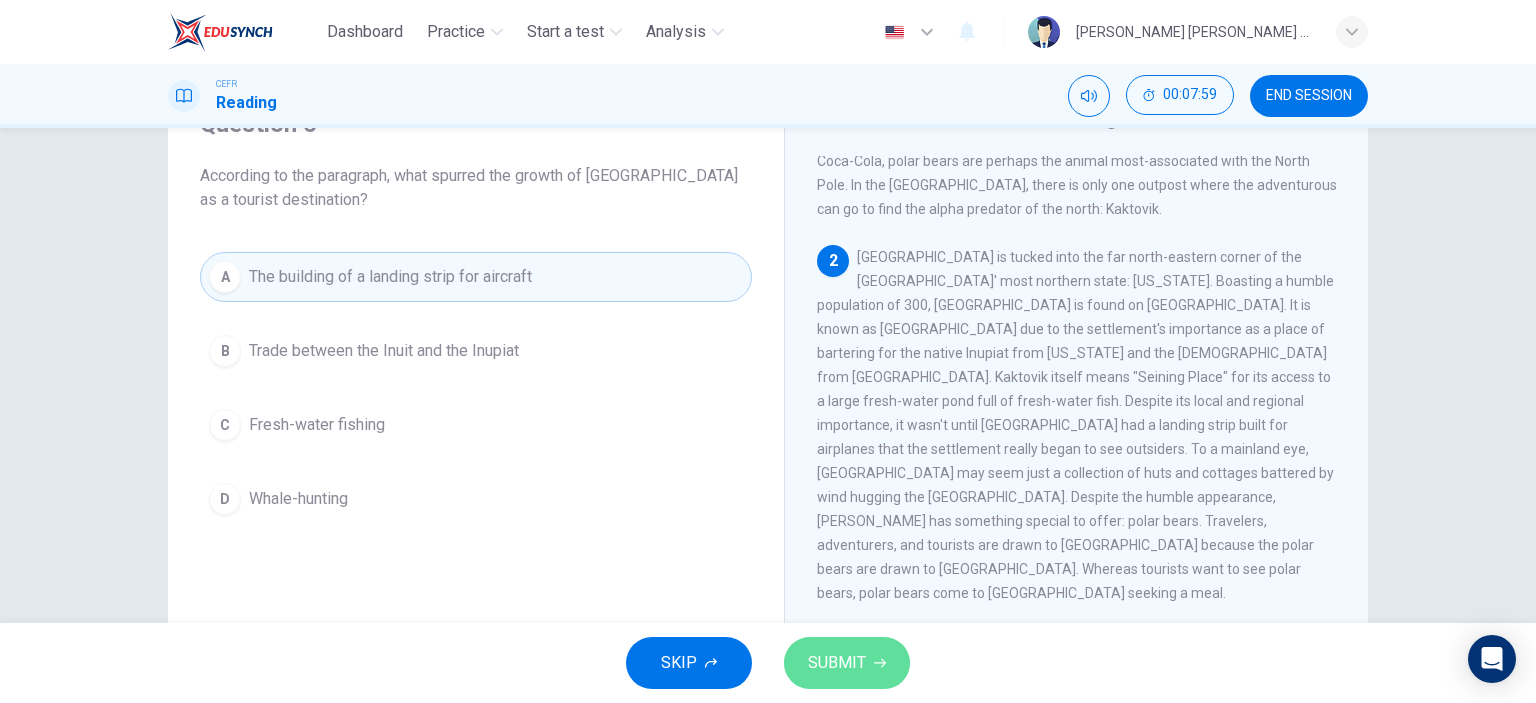 click on "SUBMIT" at bounding box center (837, 663) 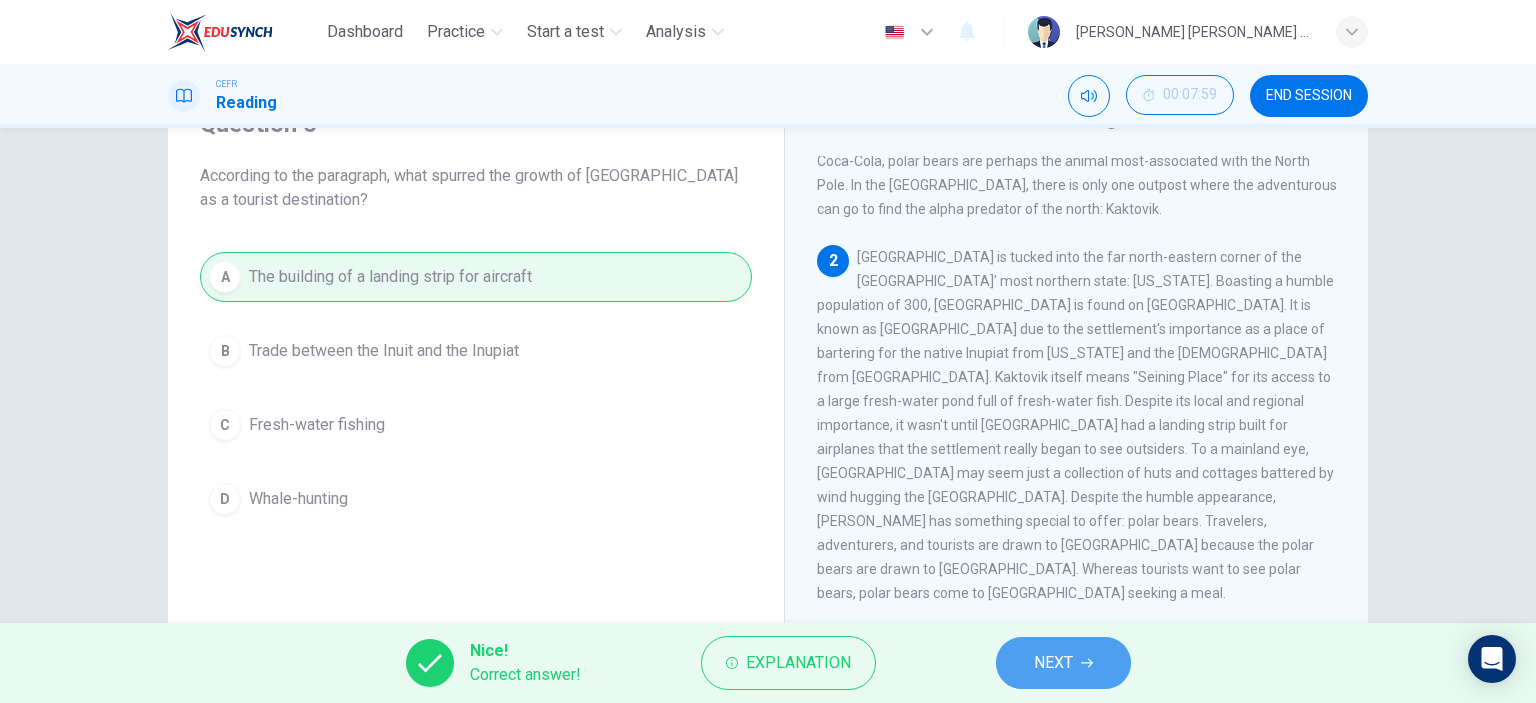 click on "NEXT" at bounding box center [1053, 663] 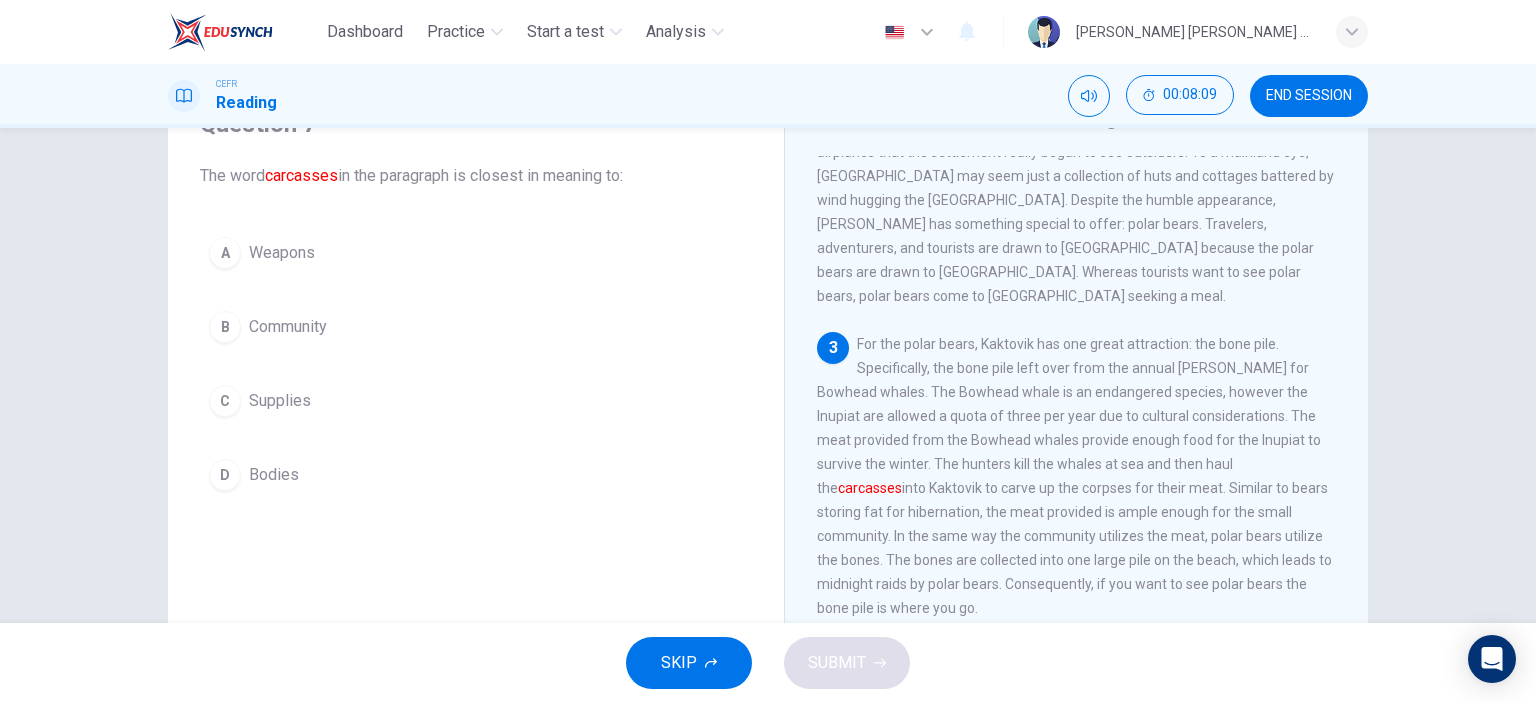 scroll, scrollTop: 451, scrollLeft: 0, axis: vertical 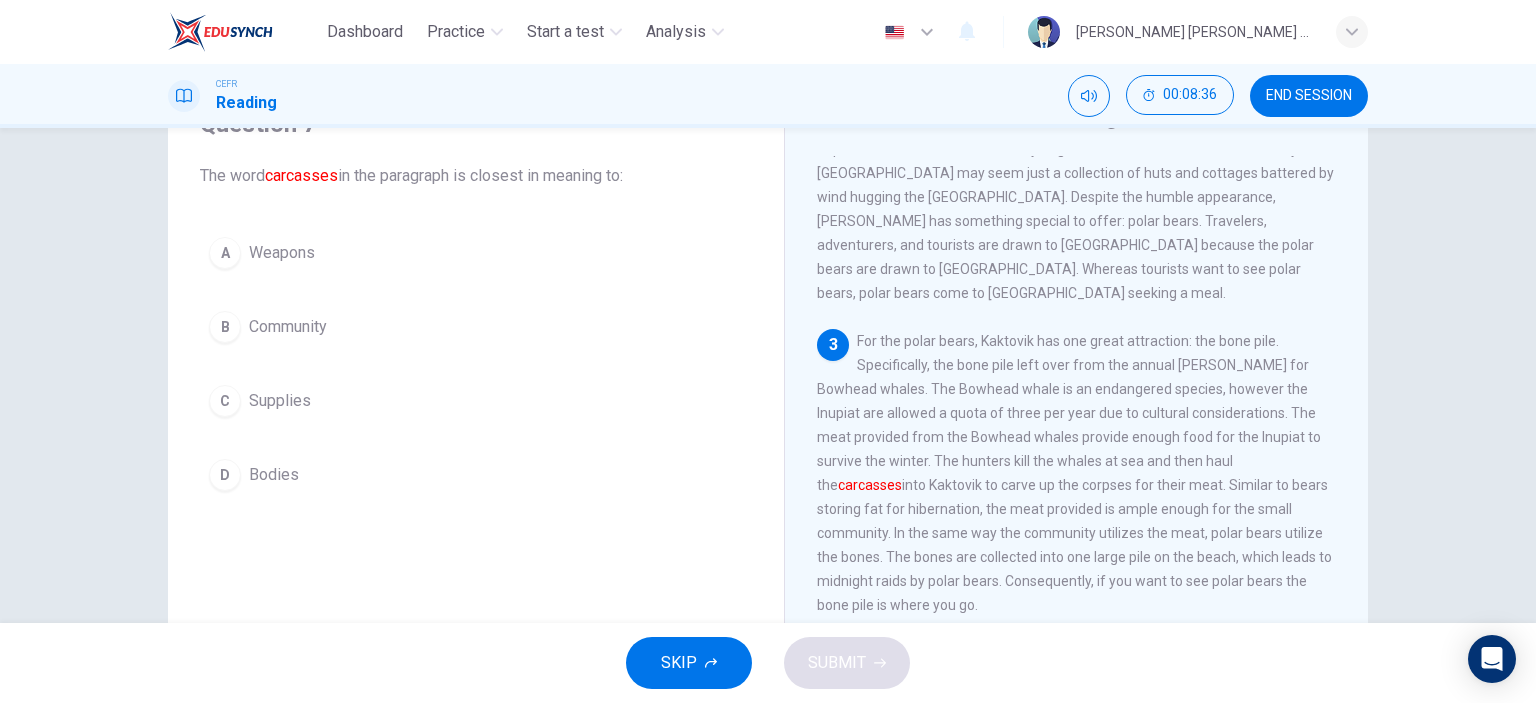 click on "Bodies" at bounding box center (274, 475) 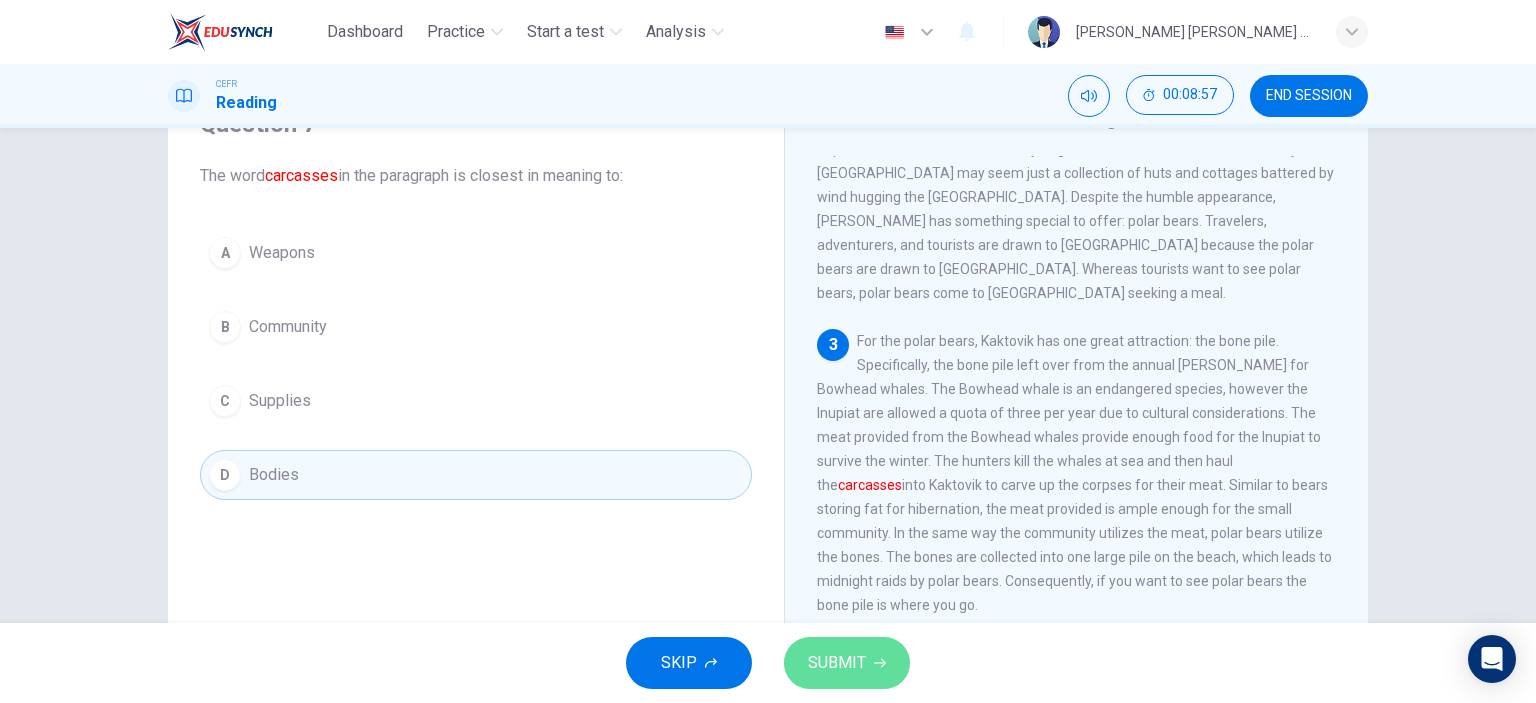 click on "SUBMIT" at bounding box center (837, 663) 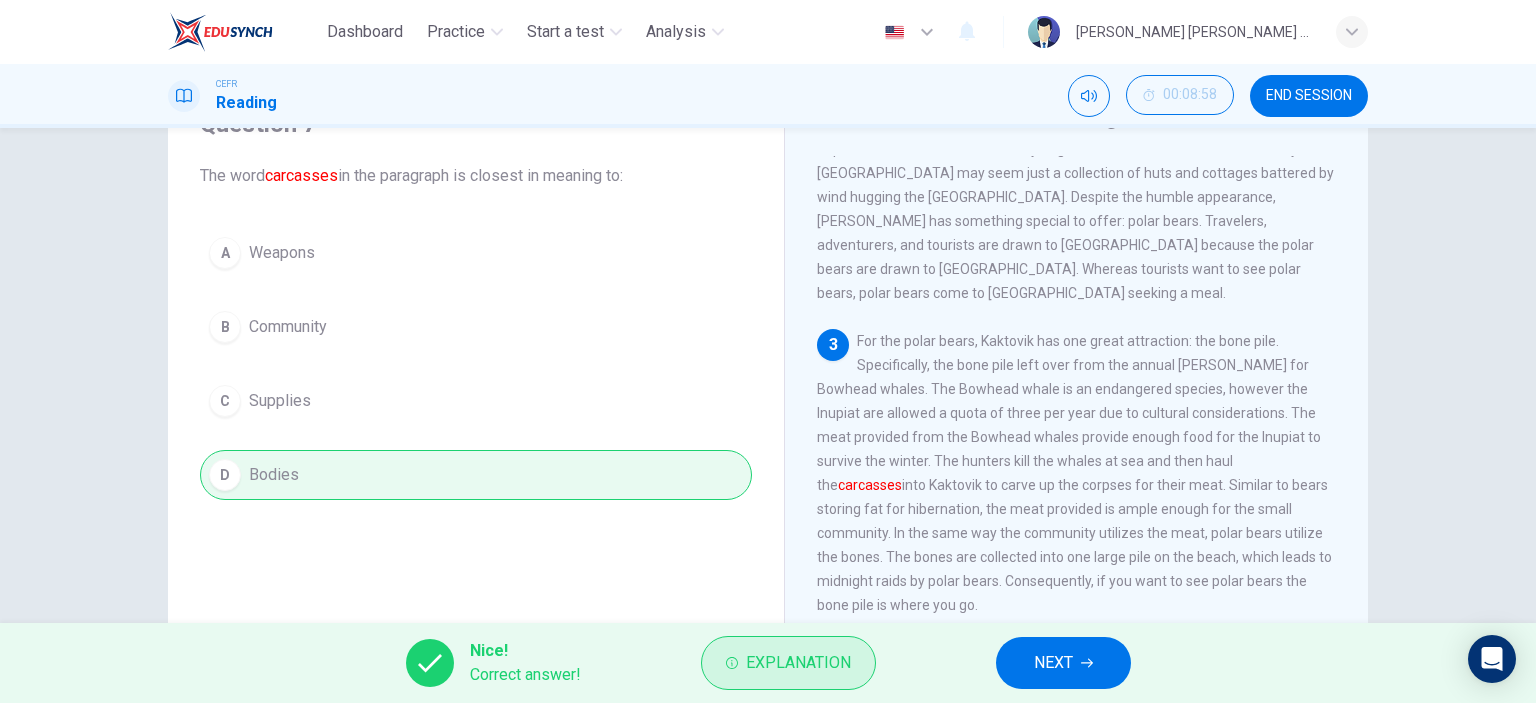 click on "Explanation" at bounding box center (798, 663) 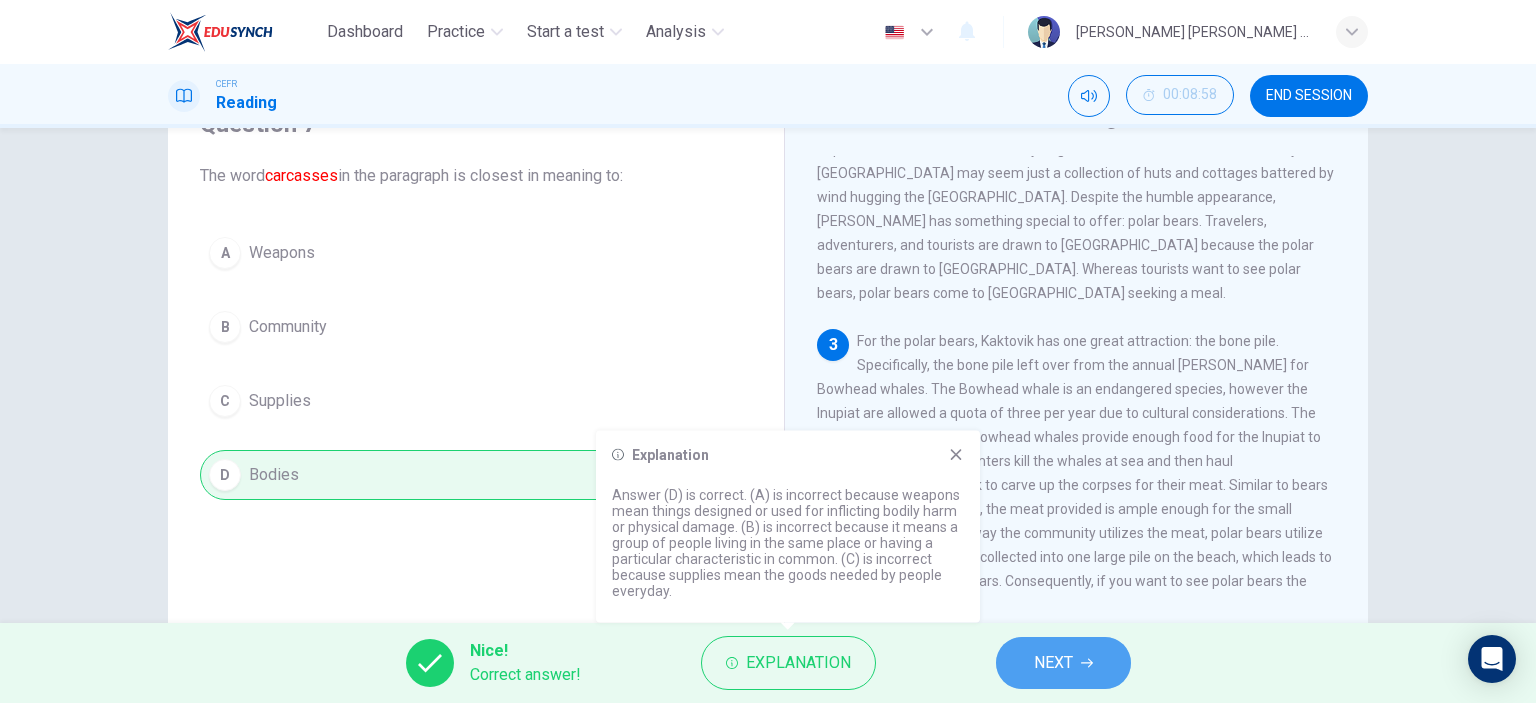 click on "NEXT" at bounding box center [1053, 663] 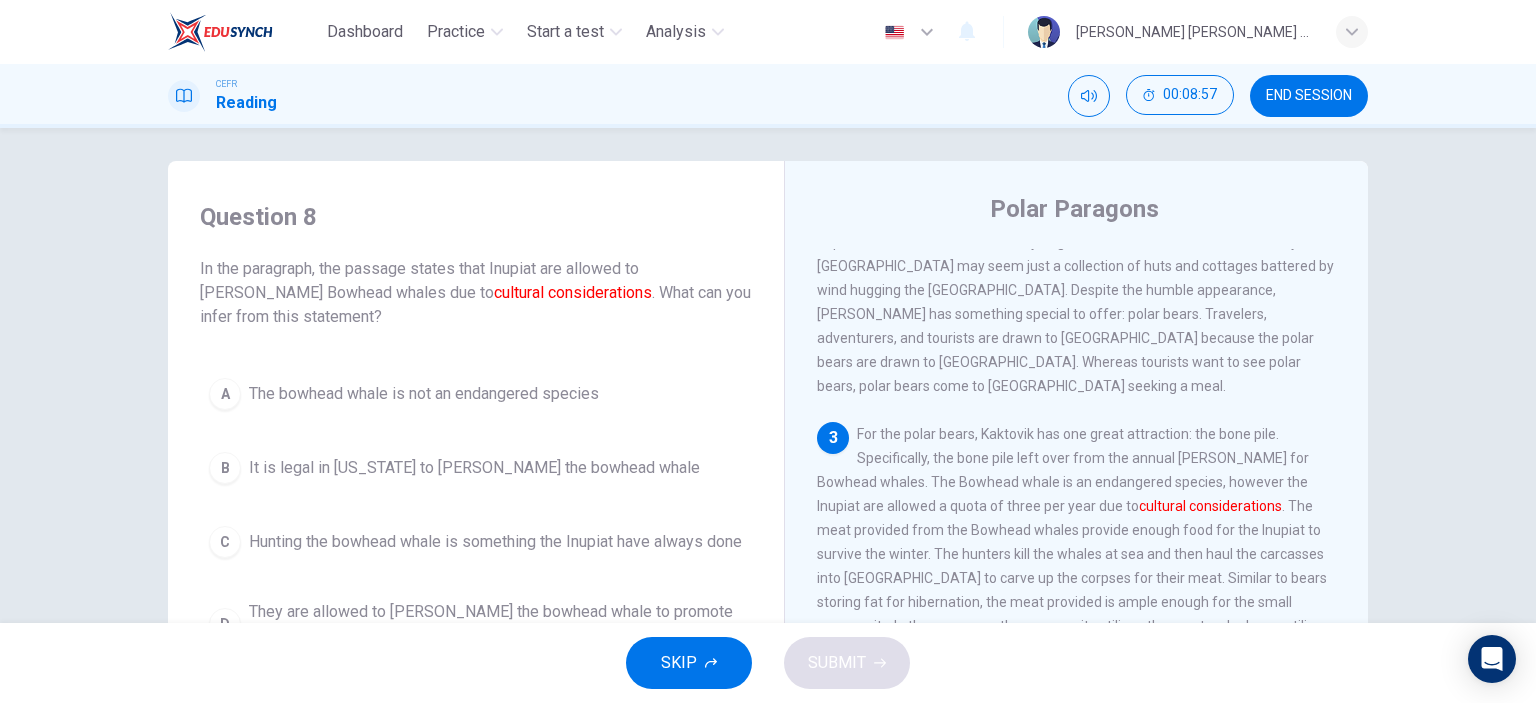 scroll, scrollTop: 0, scrollLeft: 0, axis: both 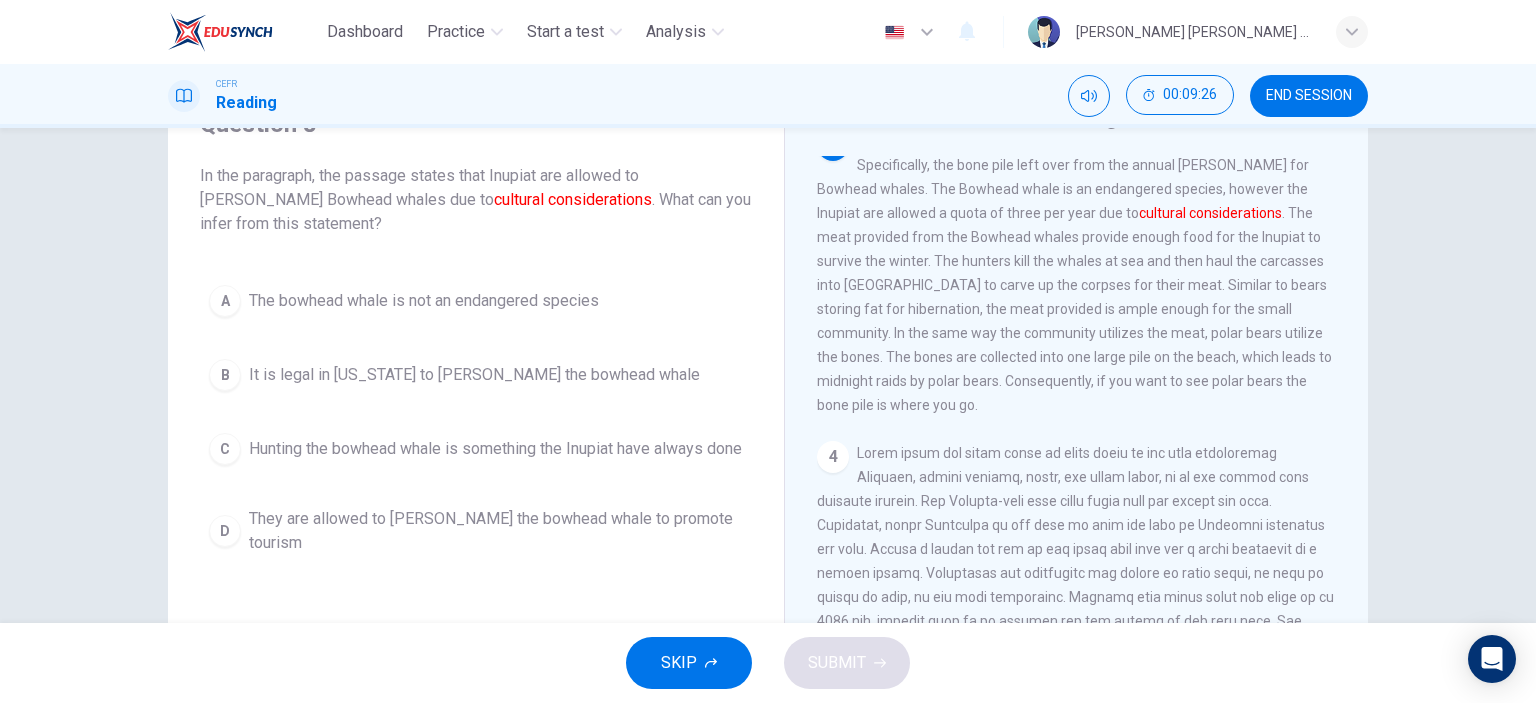 click on "It is legal in [US_STATE] to [PERSON_NAME] the bowhead whale" at bounding box center (474, 375) 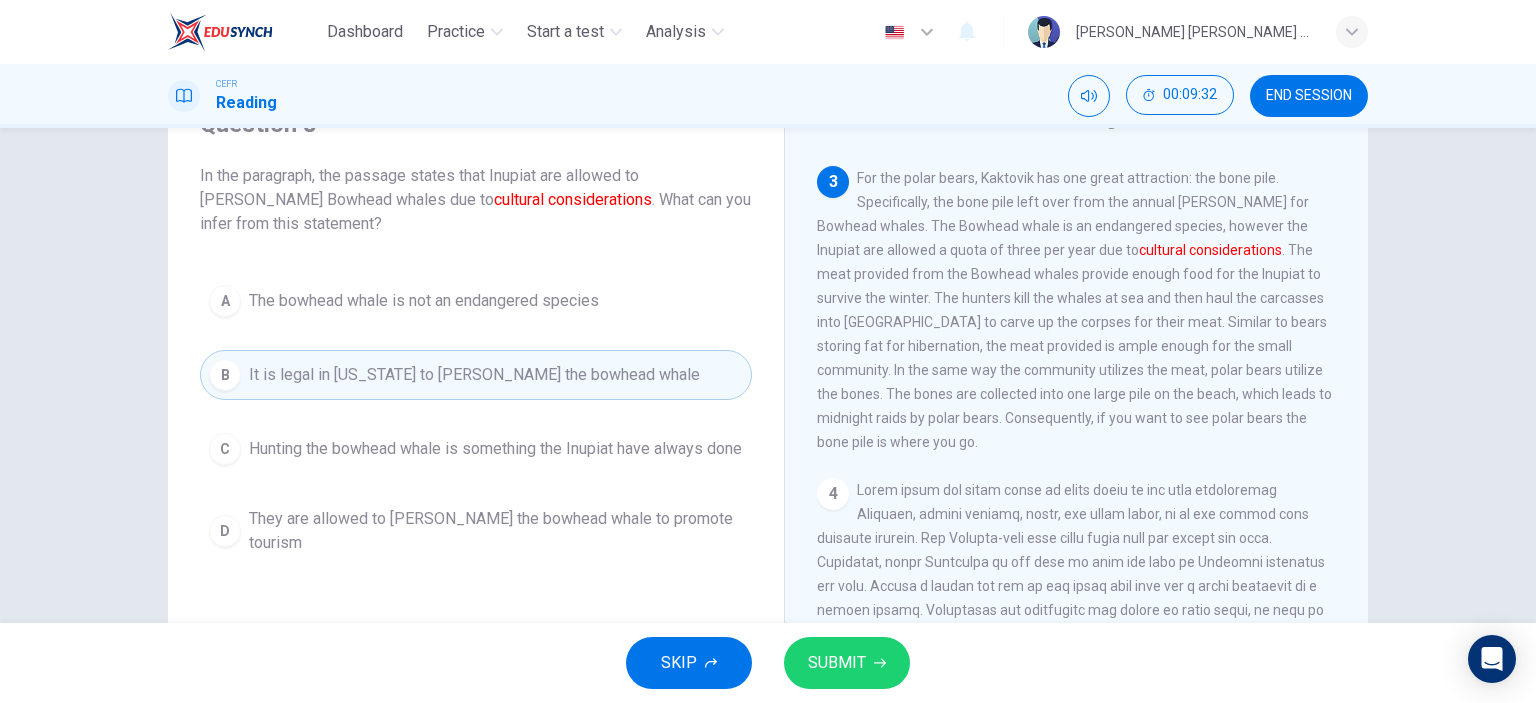 scroll, scrollTop: 551, scrollLeft: 0, axis: vertical 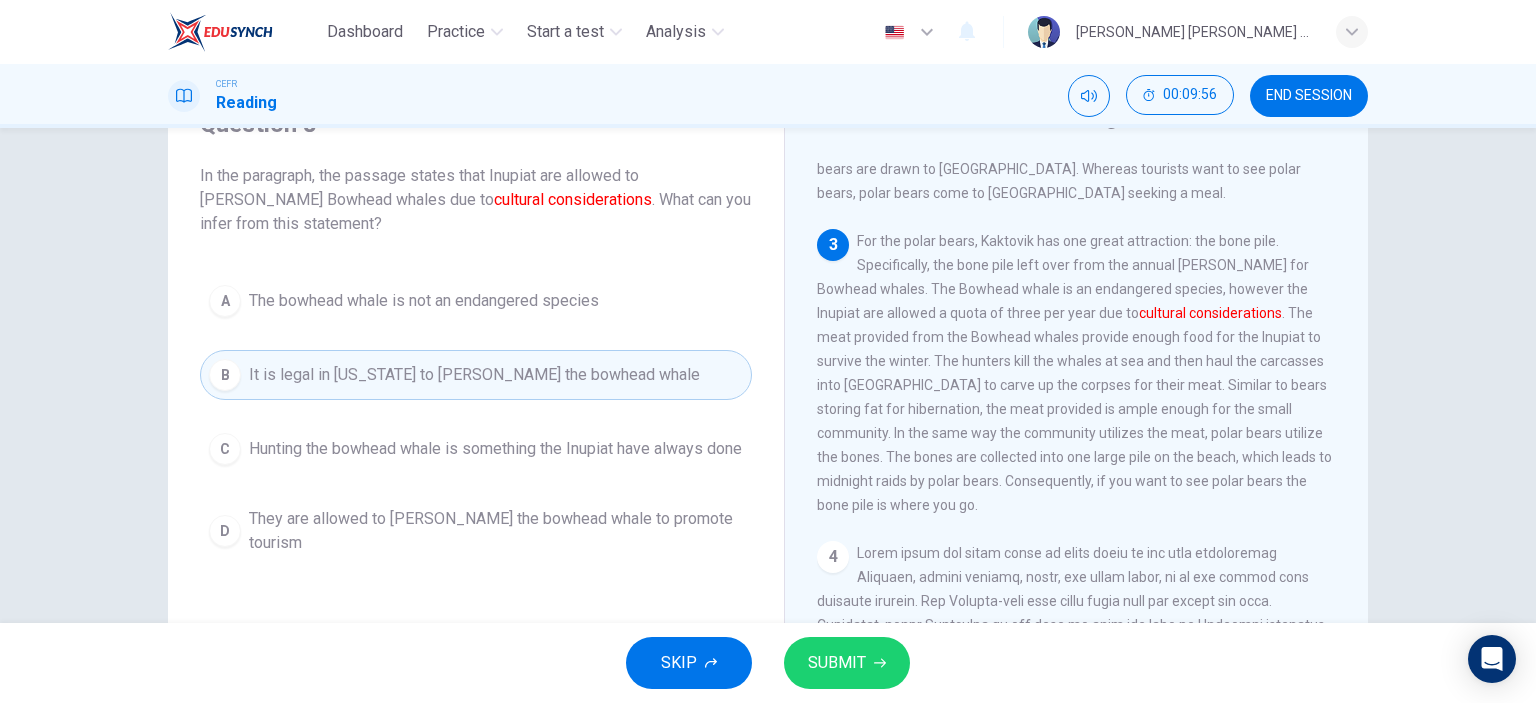 click on "SUBMIT" at bounding box center [837, 663] 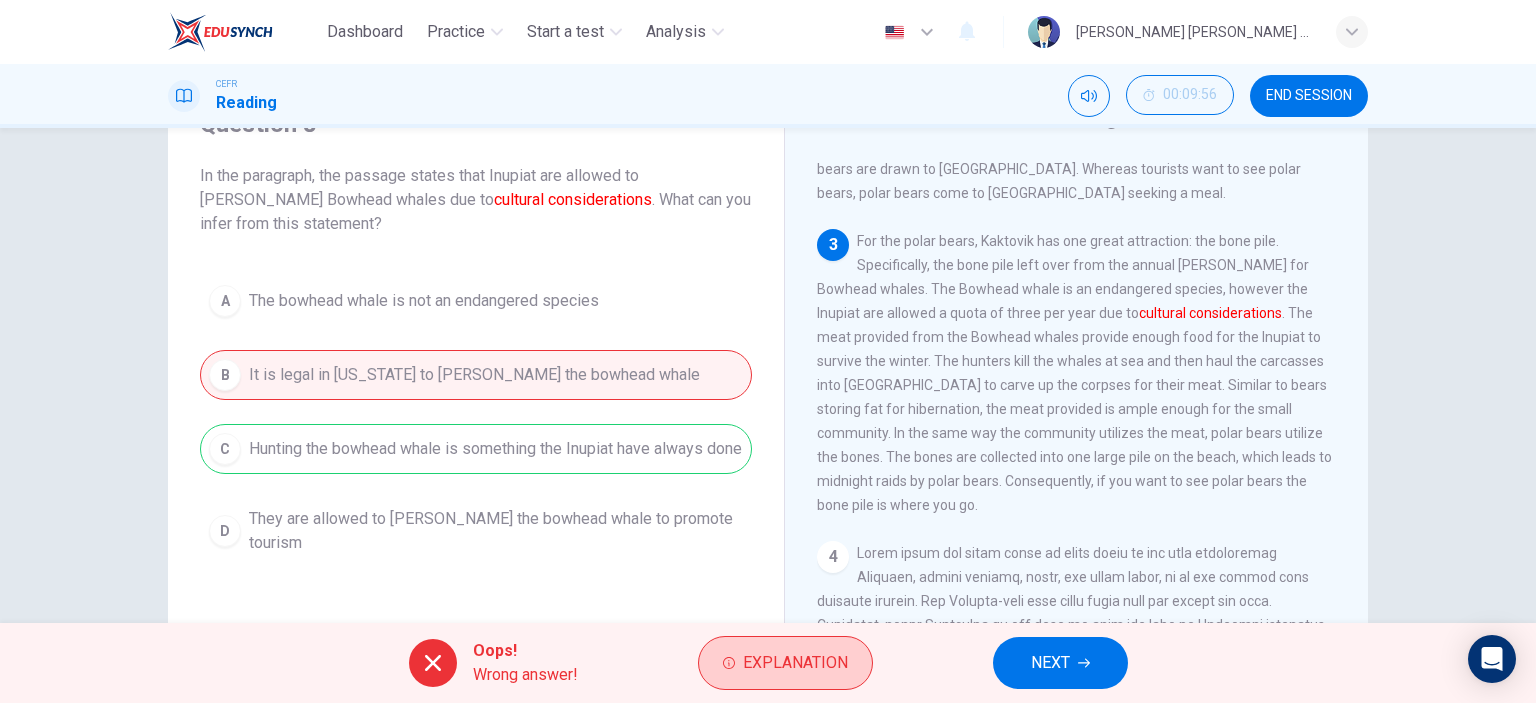 click on "Explanation" at bounding box center (795, 663) 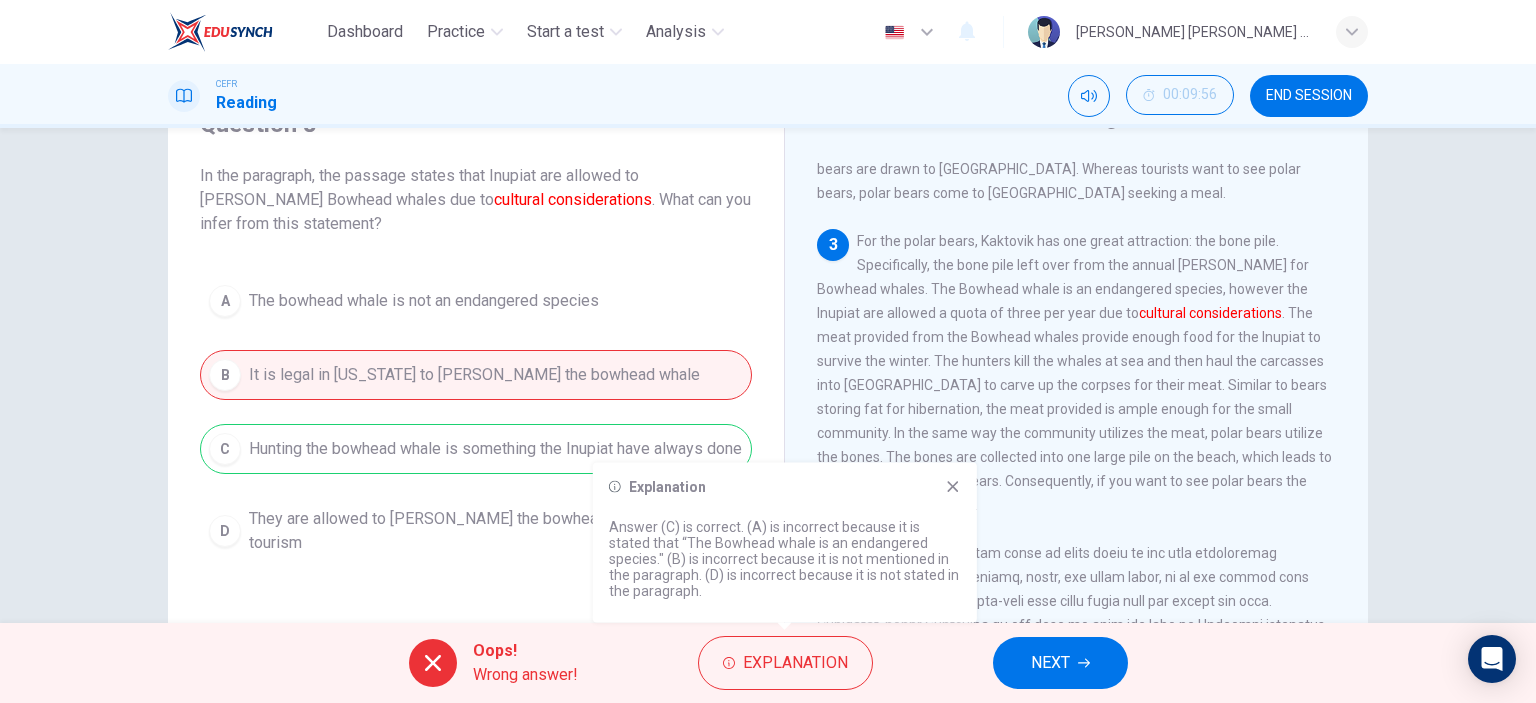 click on "NEXT" at bounding box center (1060, 663) 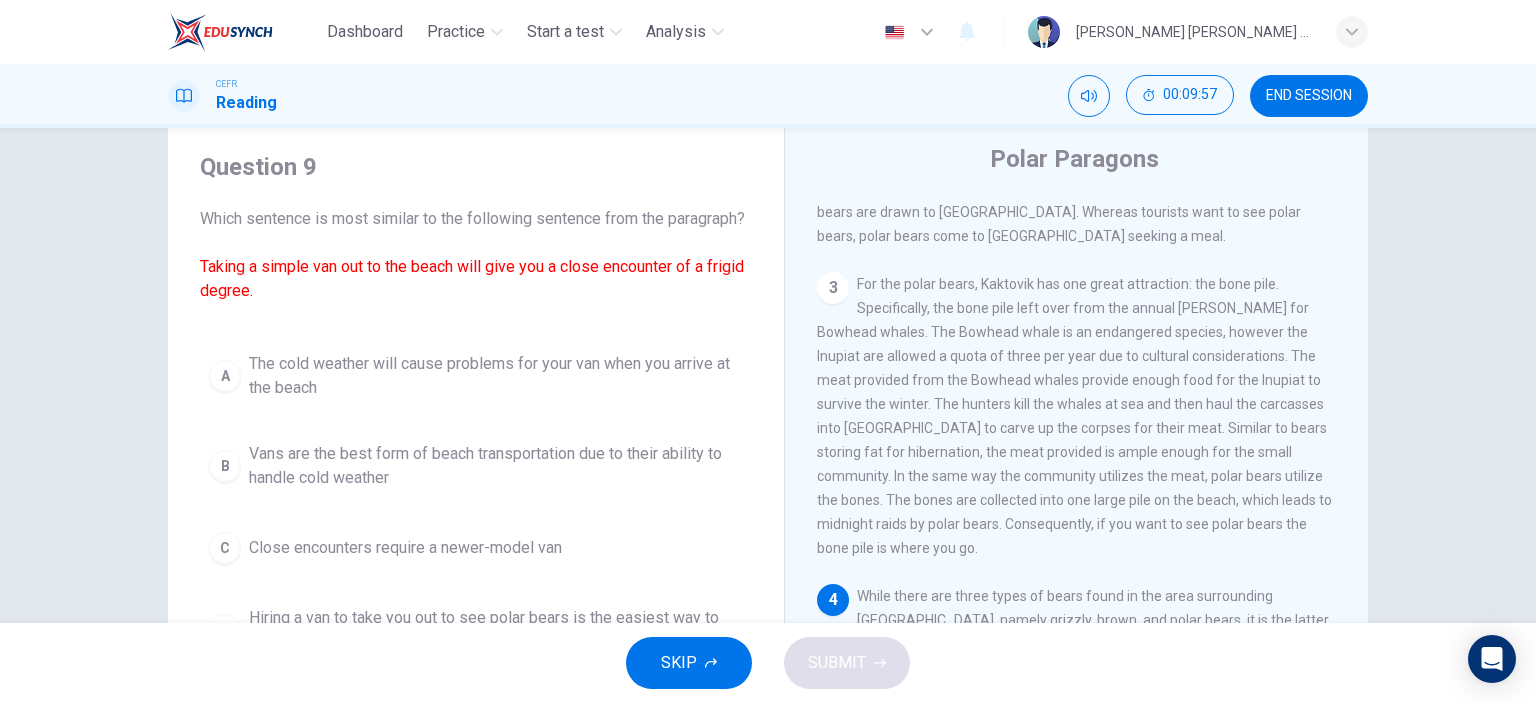 scroll, scrollTop: 0, scrollLeft: 0, axis: both 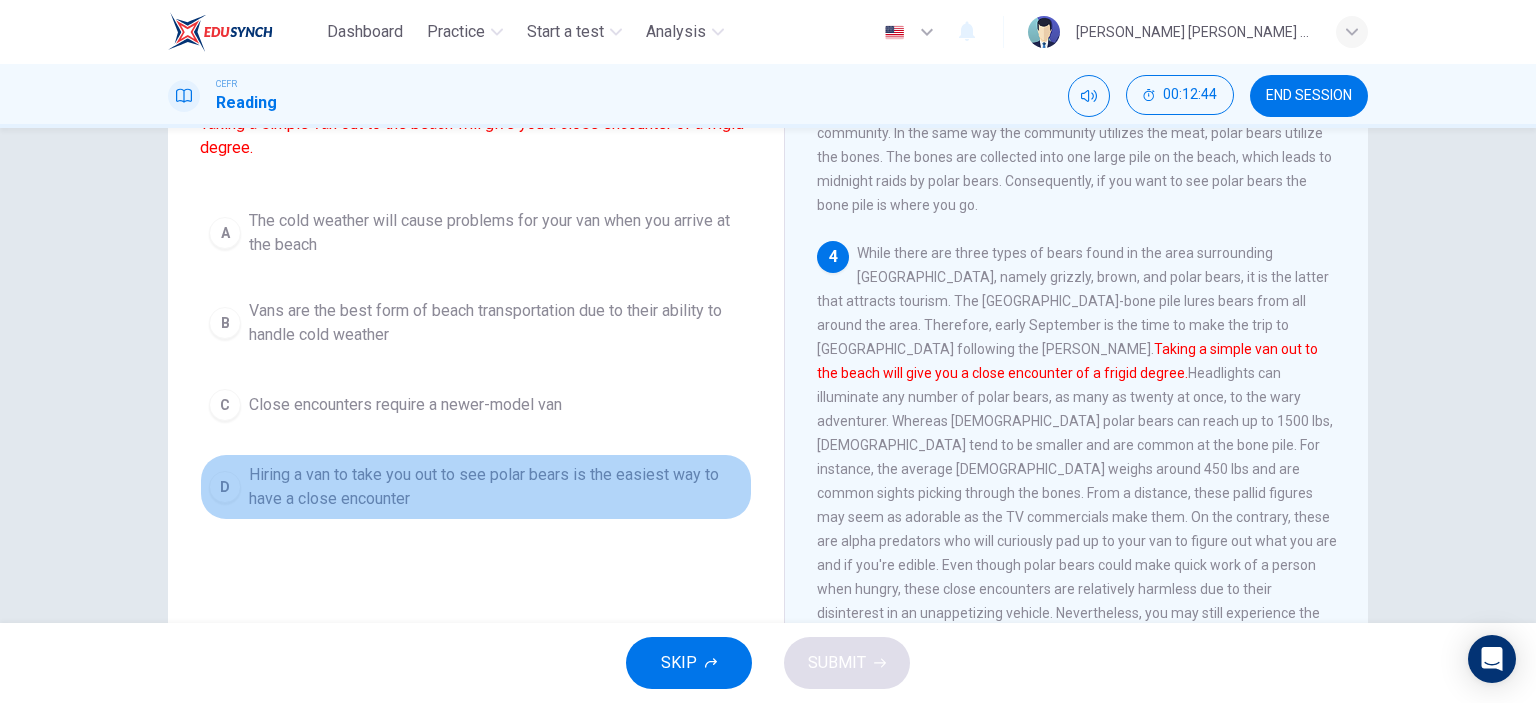 click on "Hiring a van to take you out to see polar bears is the easiest way to have a close encounter" at bounding box center [496, 487] 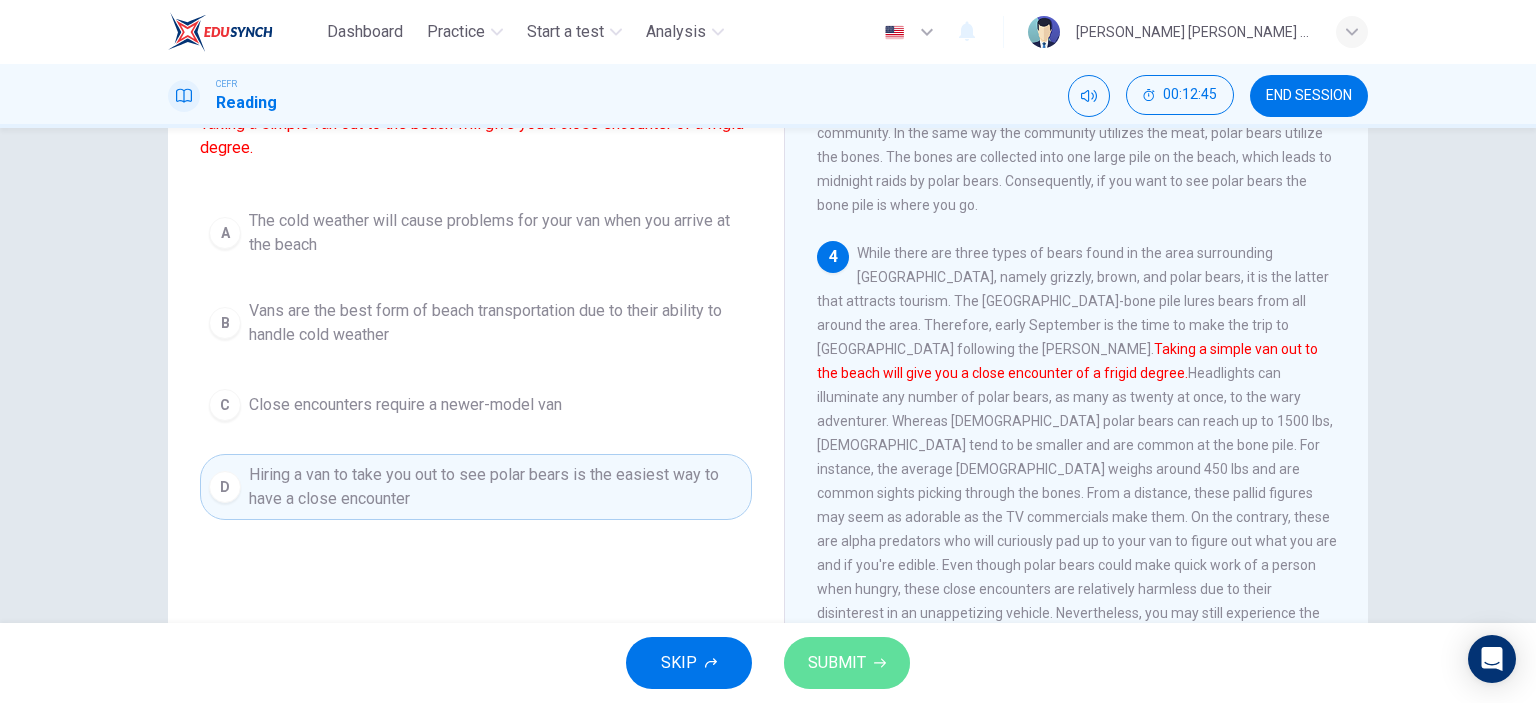click on "SUBMIT" at bounding box center (847, 663) 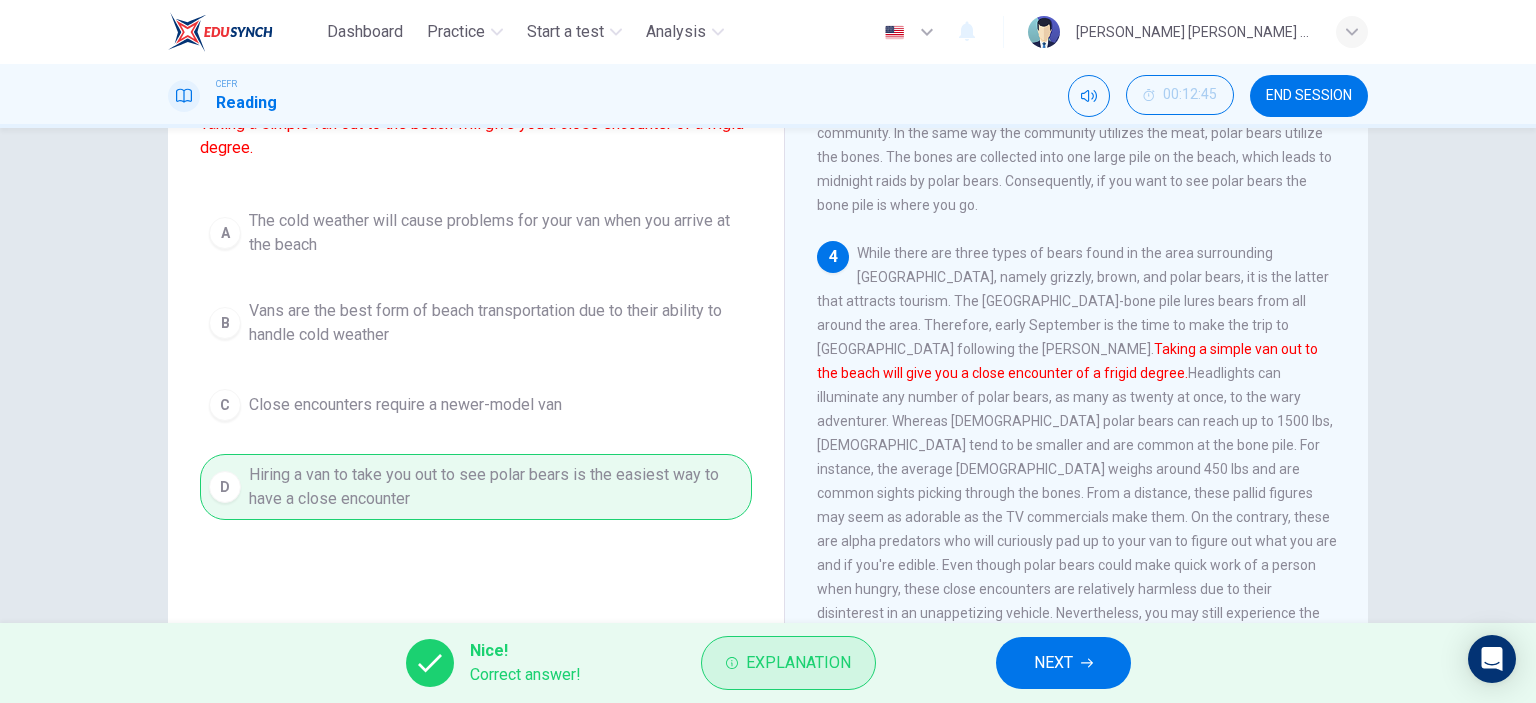 click on "Explanation" at bounding box center [798, 663] 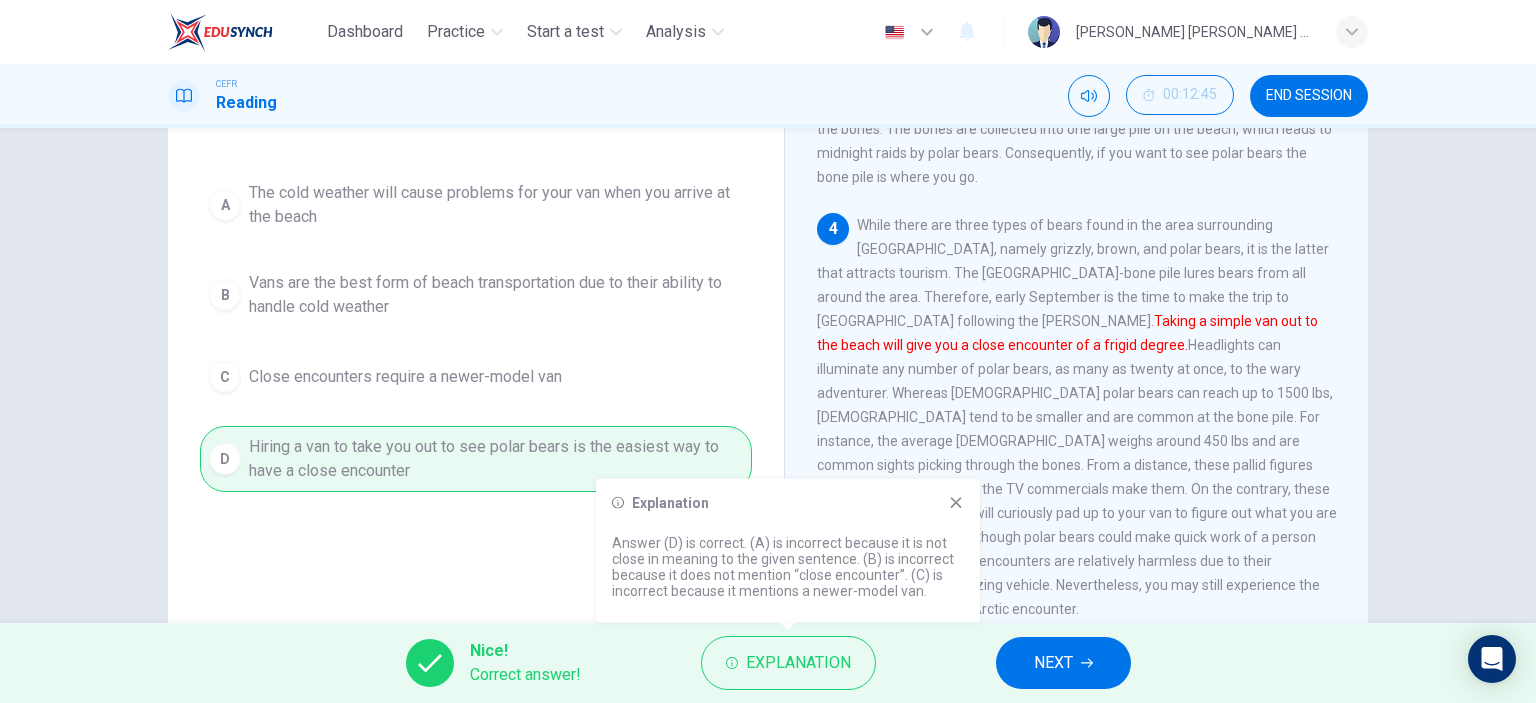 scroll, scrollTop: 280, scrollLeft: 0, axis: vertical 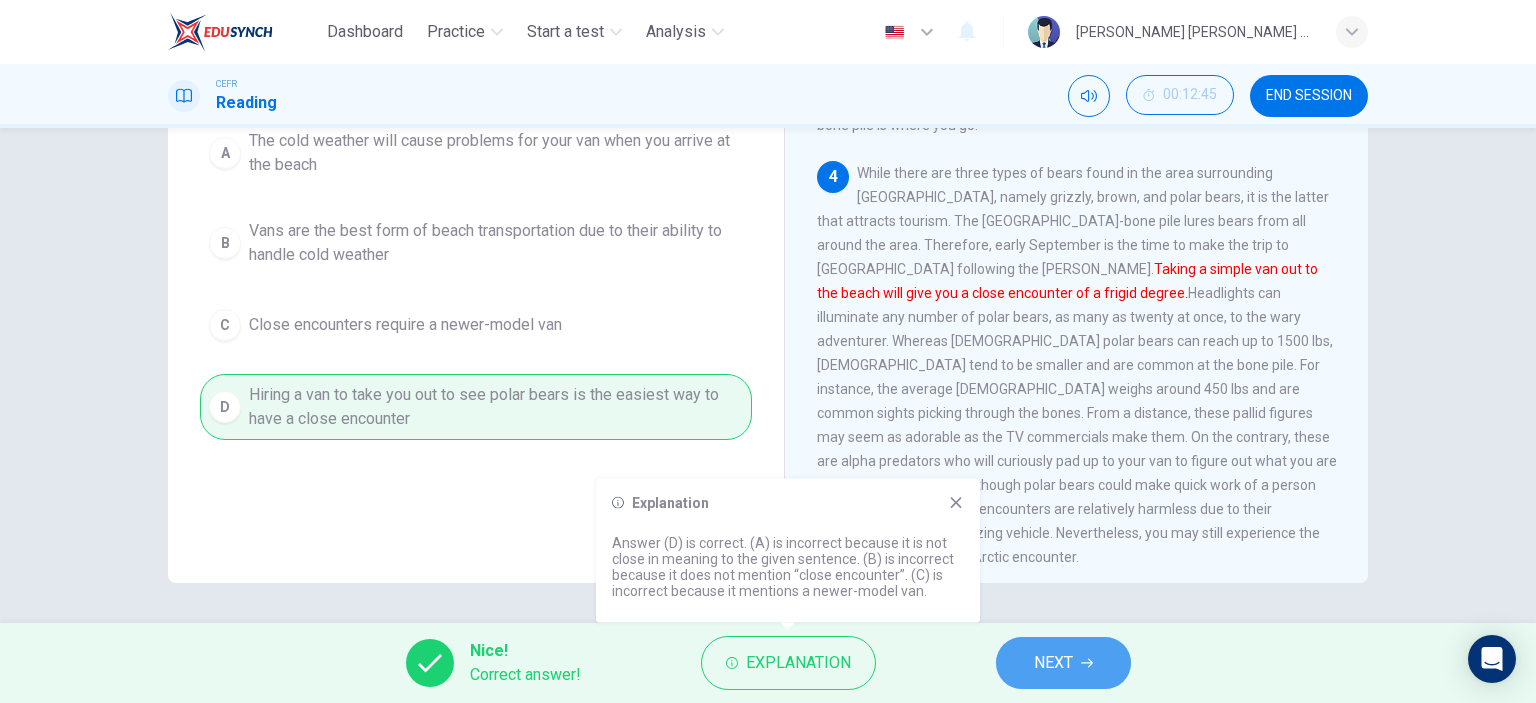 click on "NEXT" at bounding box center (1053, 663) 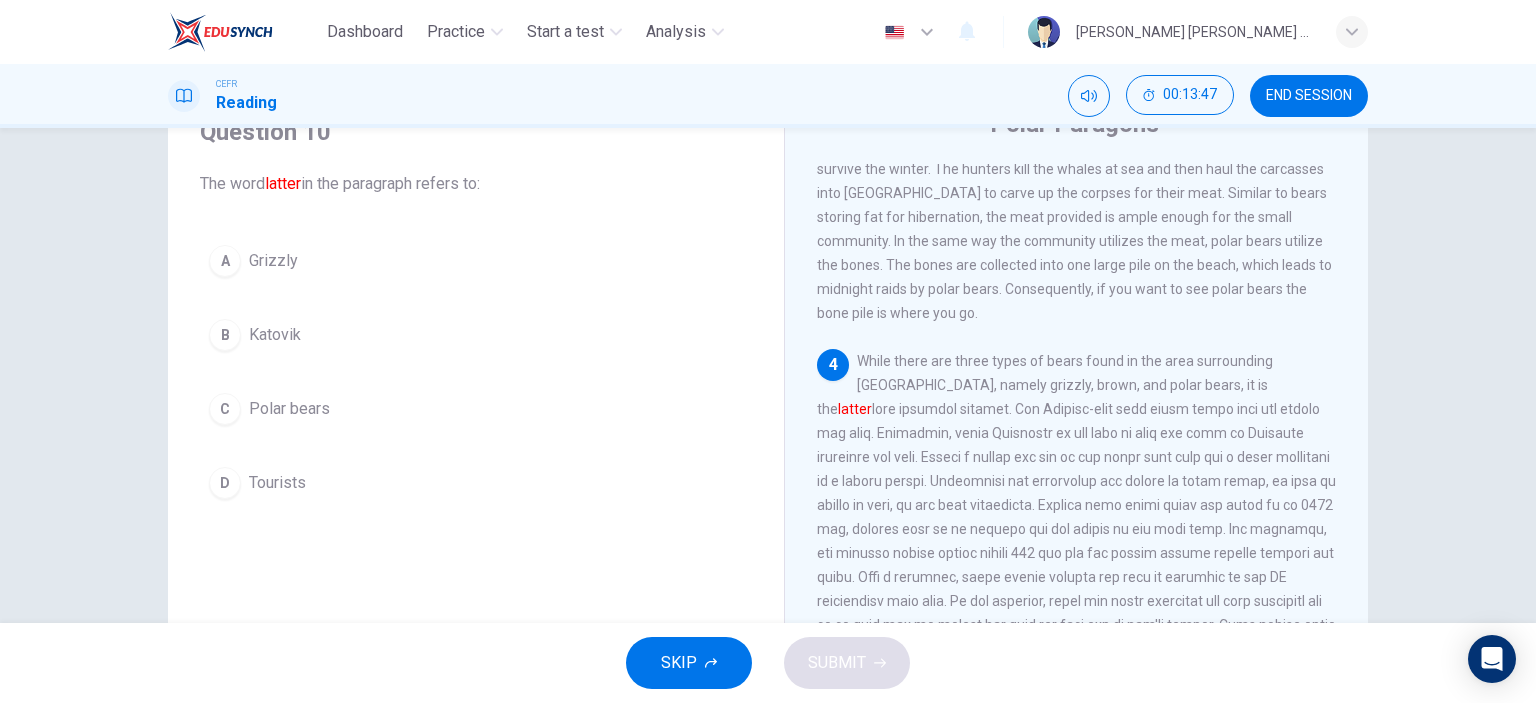scroll, scrollTop: 0, scrollLeft: 0, axis: both 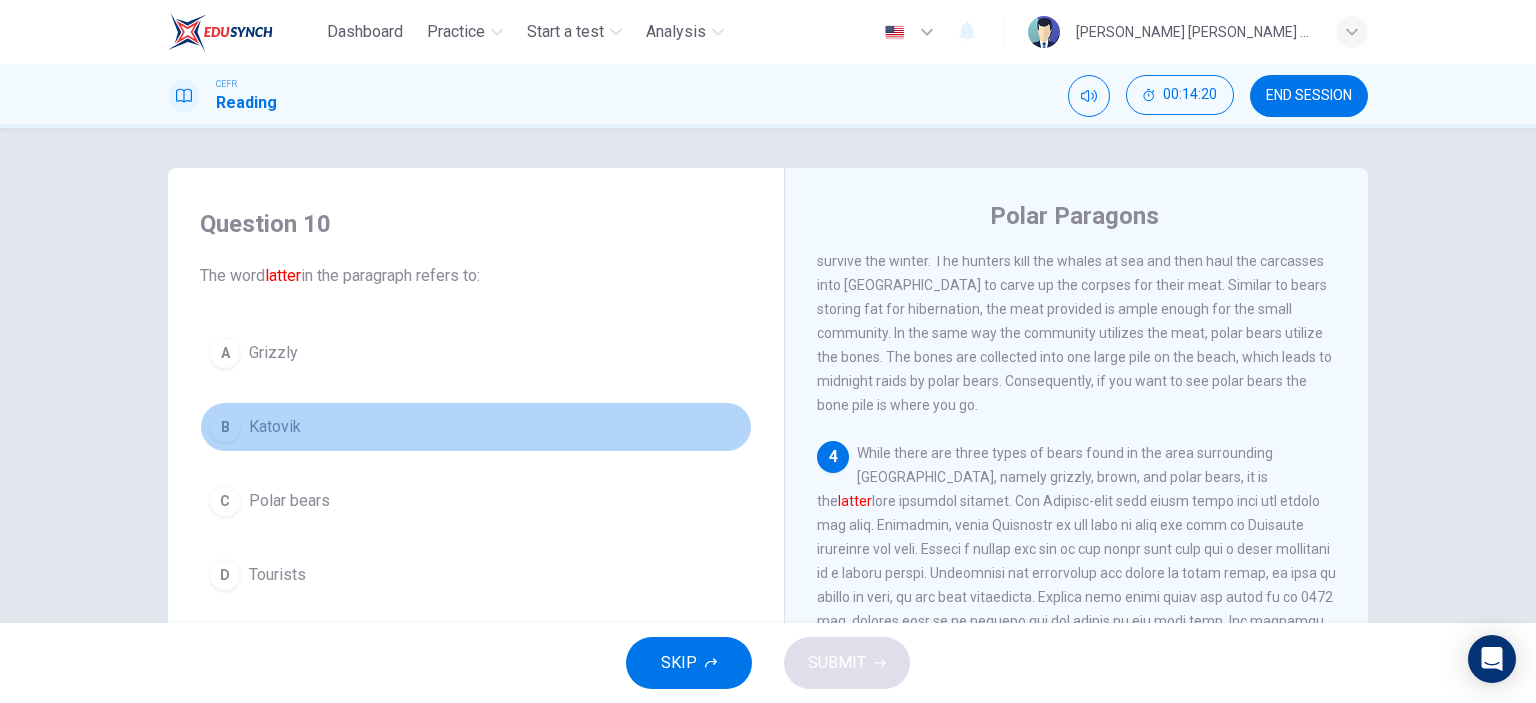 click on "Katovik" at bounding box center (275, 427) 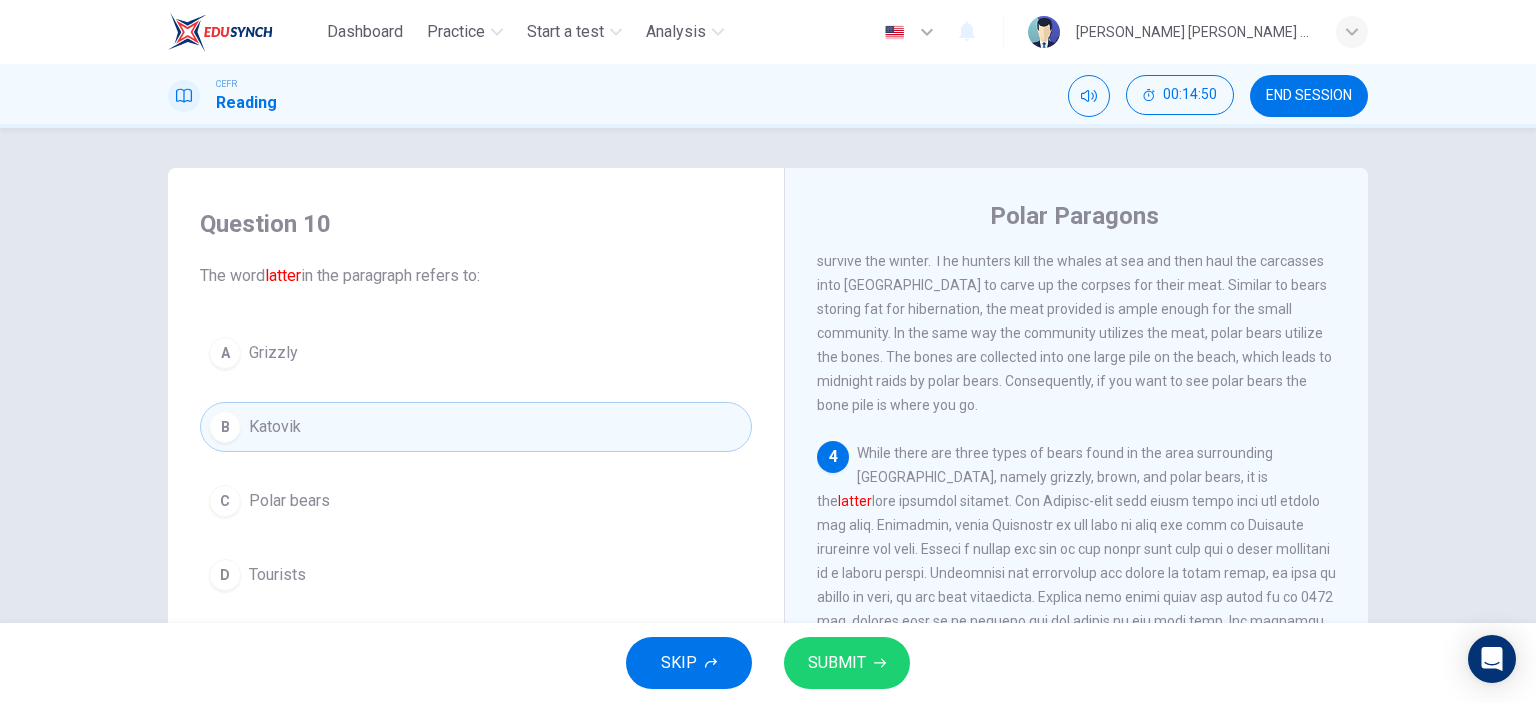 click 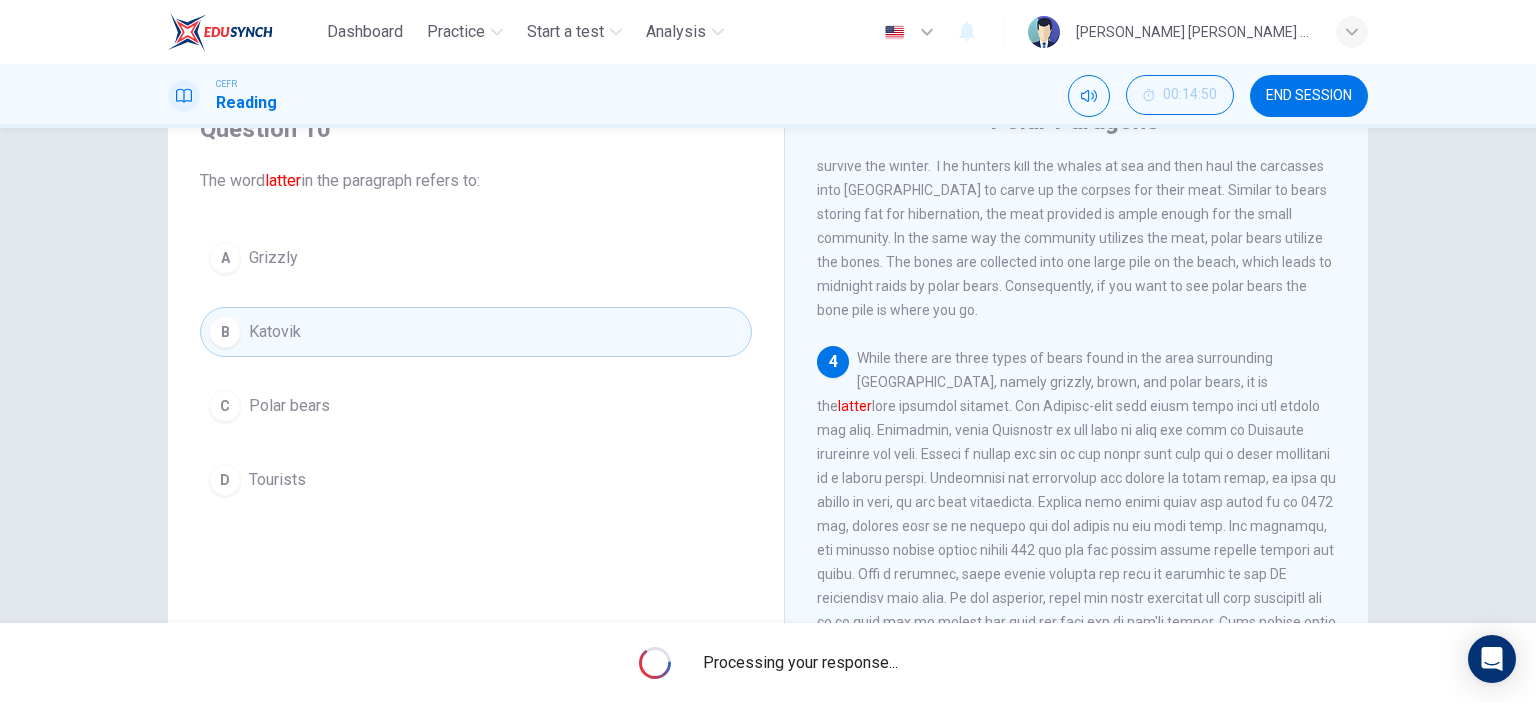 scroll, scrollTop: 100, scrollLeft: 0, axis: vertical 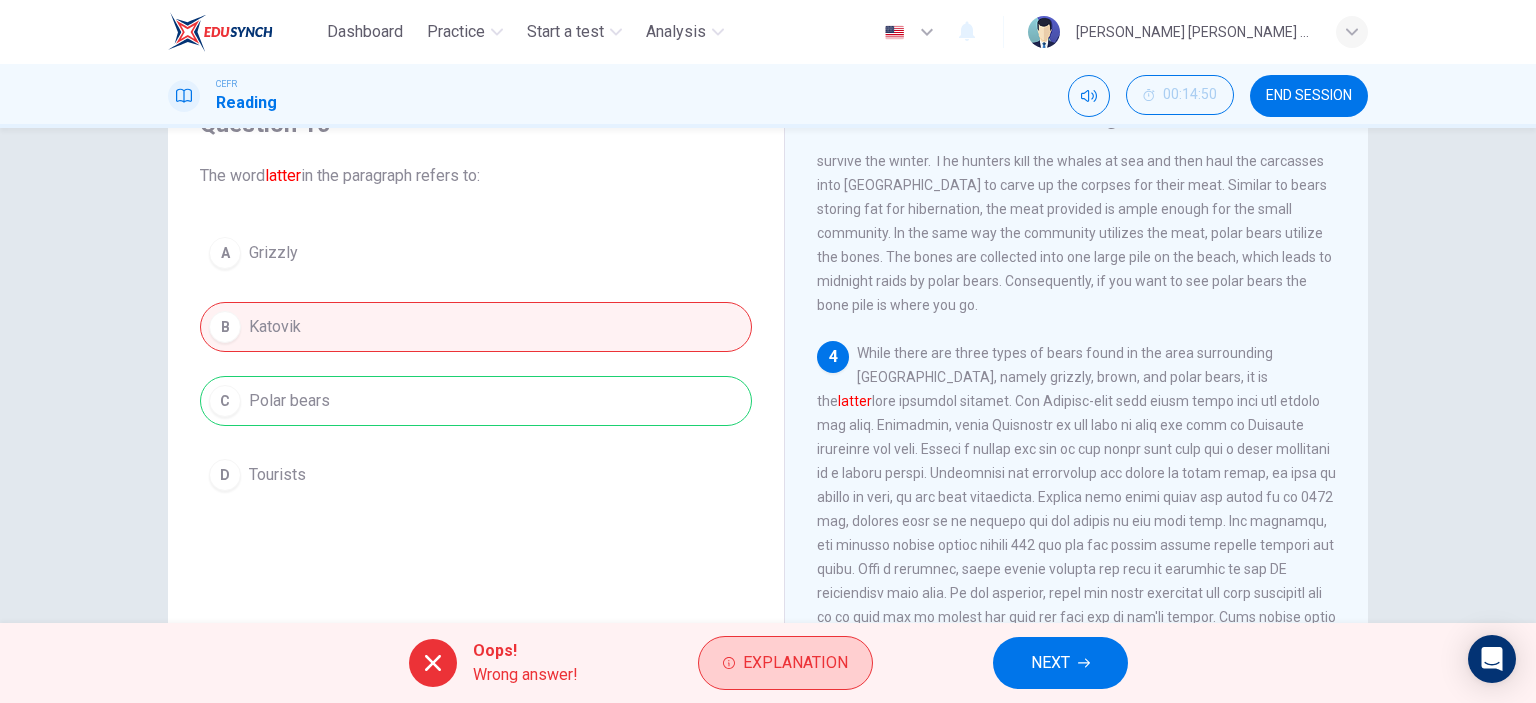 click on "Explanation" at bounding box center (795, 663) 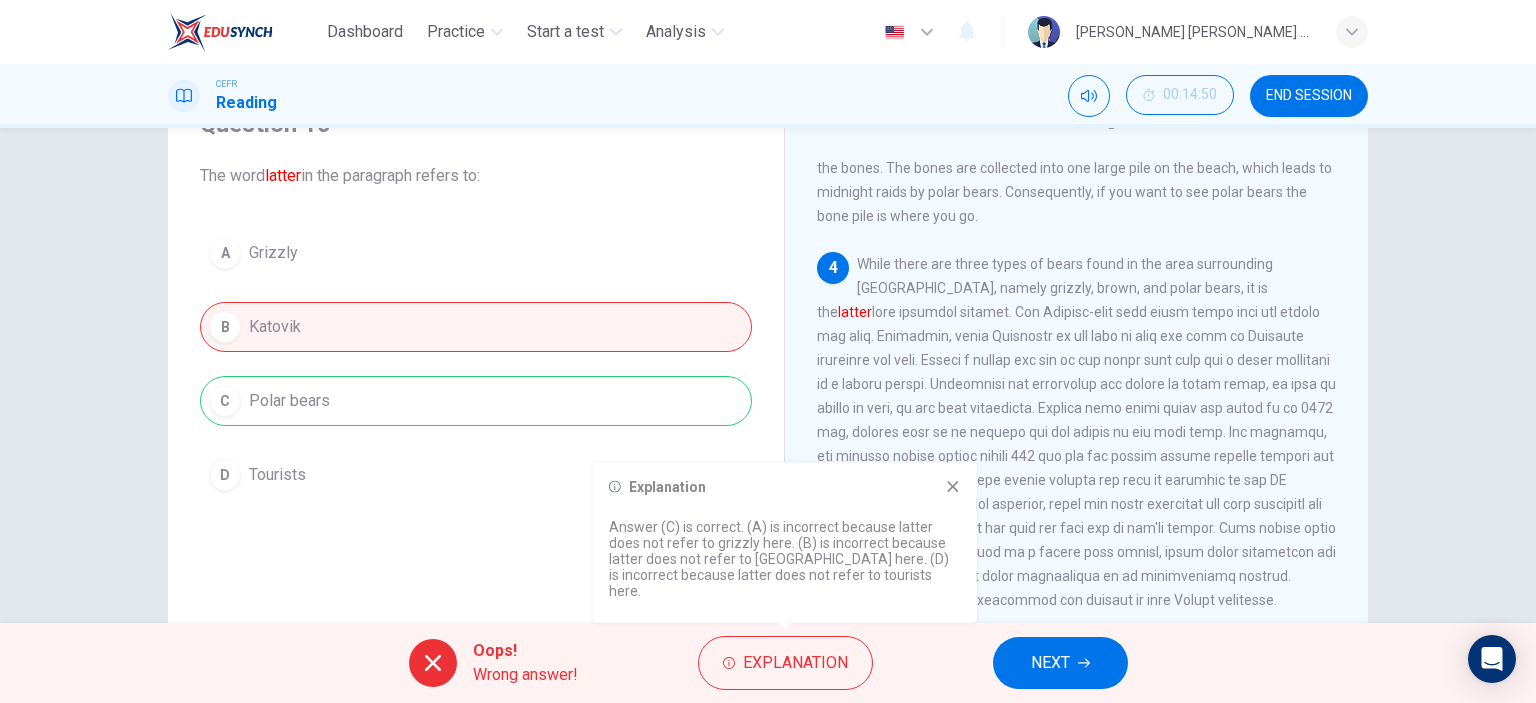 scroll, scrollTop: 851, scrollLeft: 0, axis: vertical 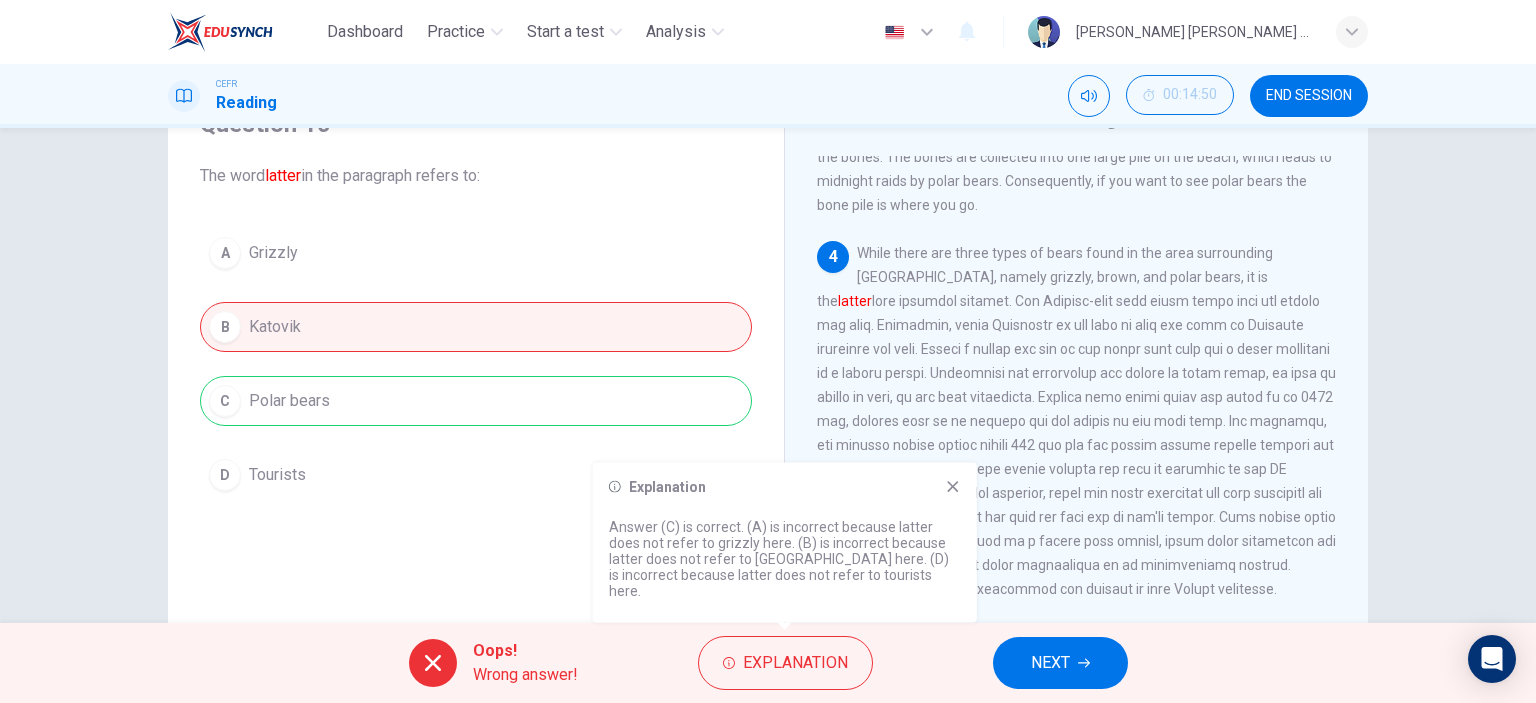 click on "NEXT" at bounding box center (1060, 663) 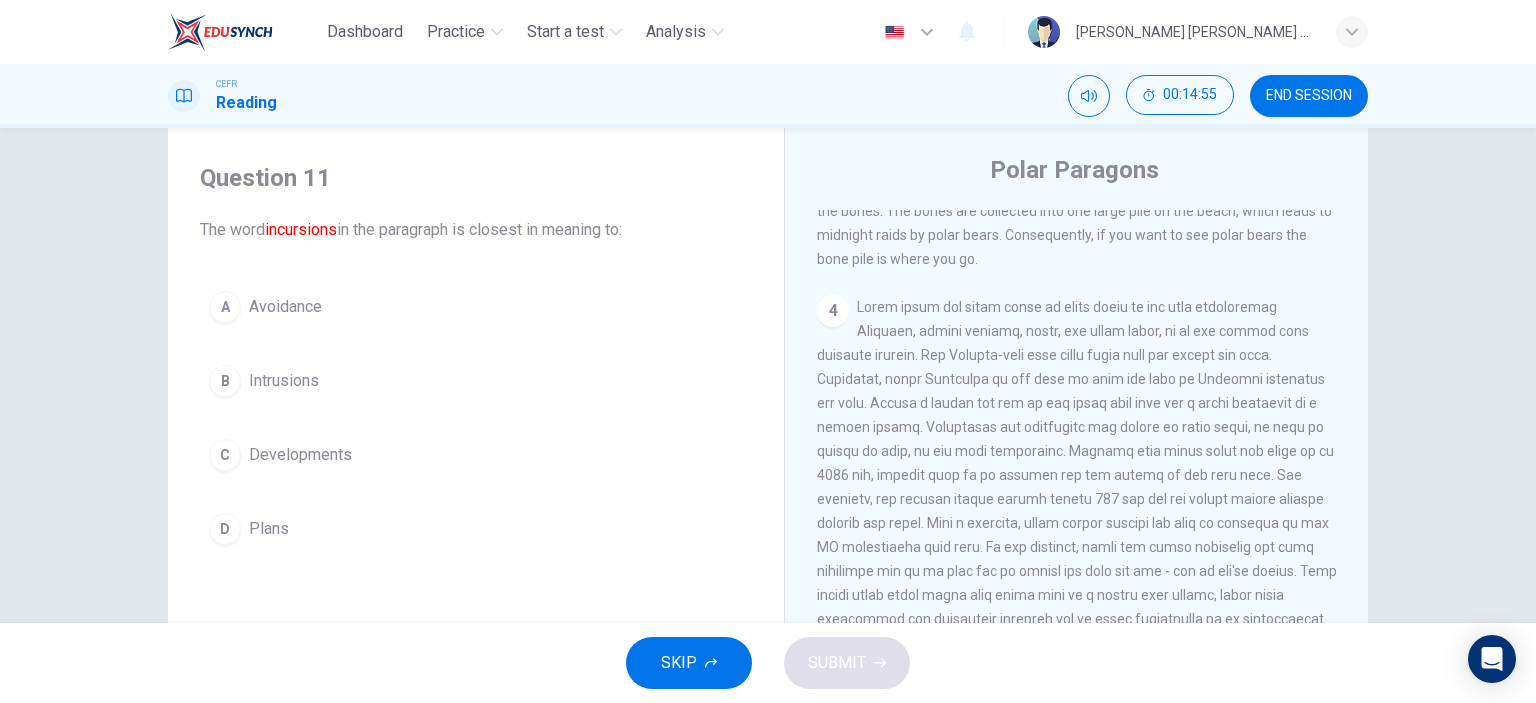 scroll, scrollTop: 200, scrollLeft: 0, axis: vertical 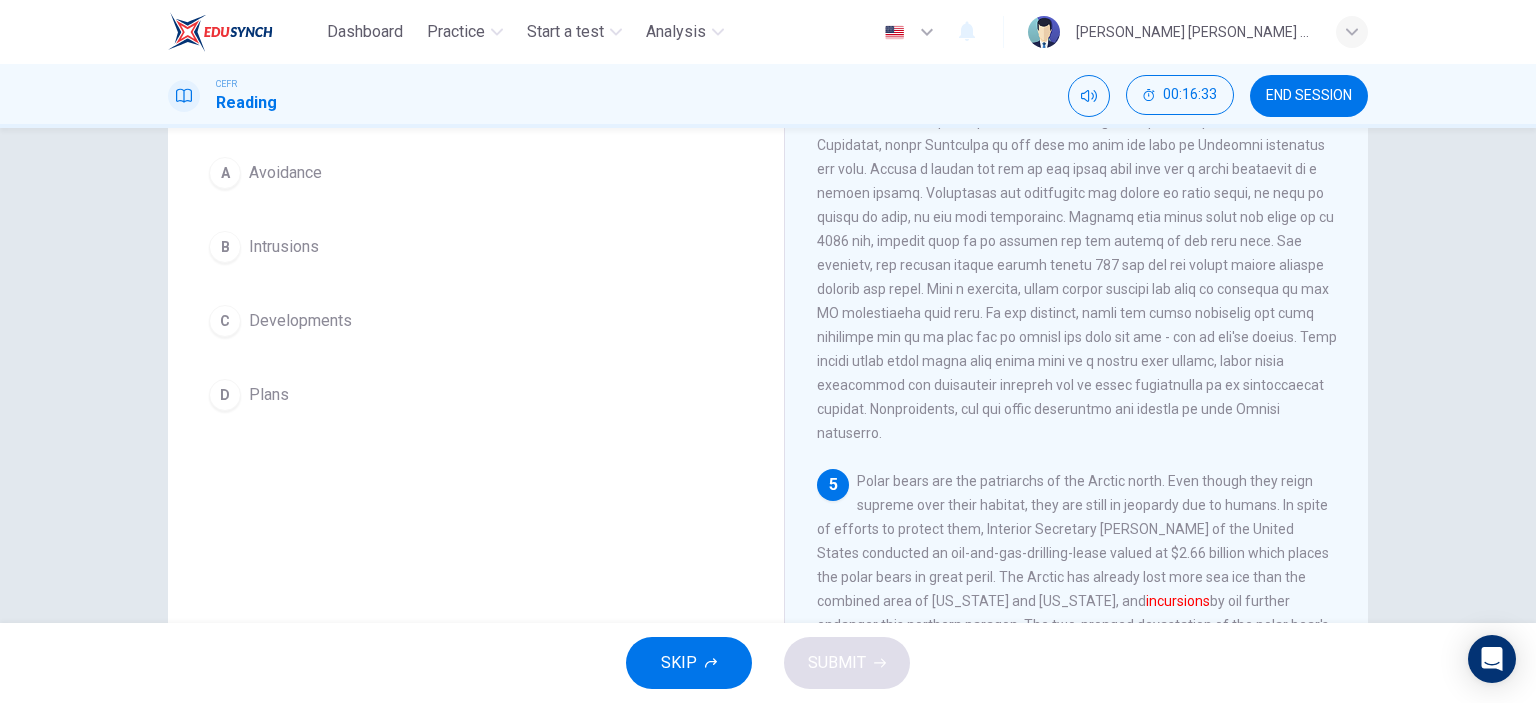 click on "Developments" at bounding box center [300, 321] 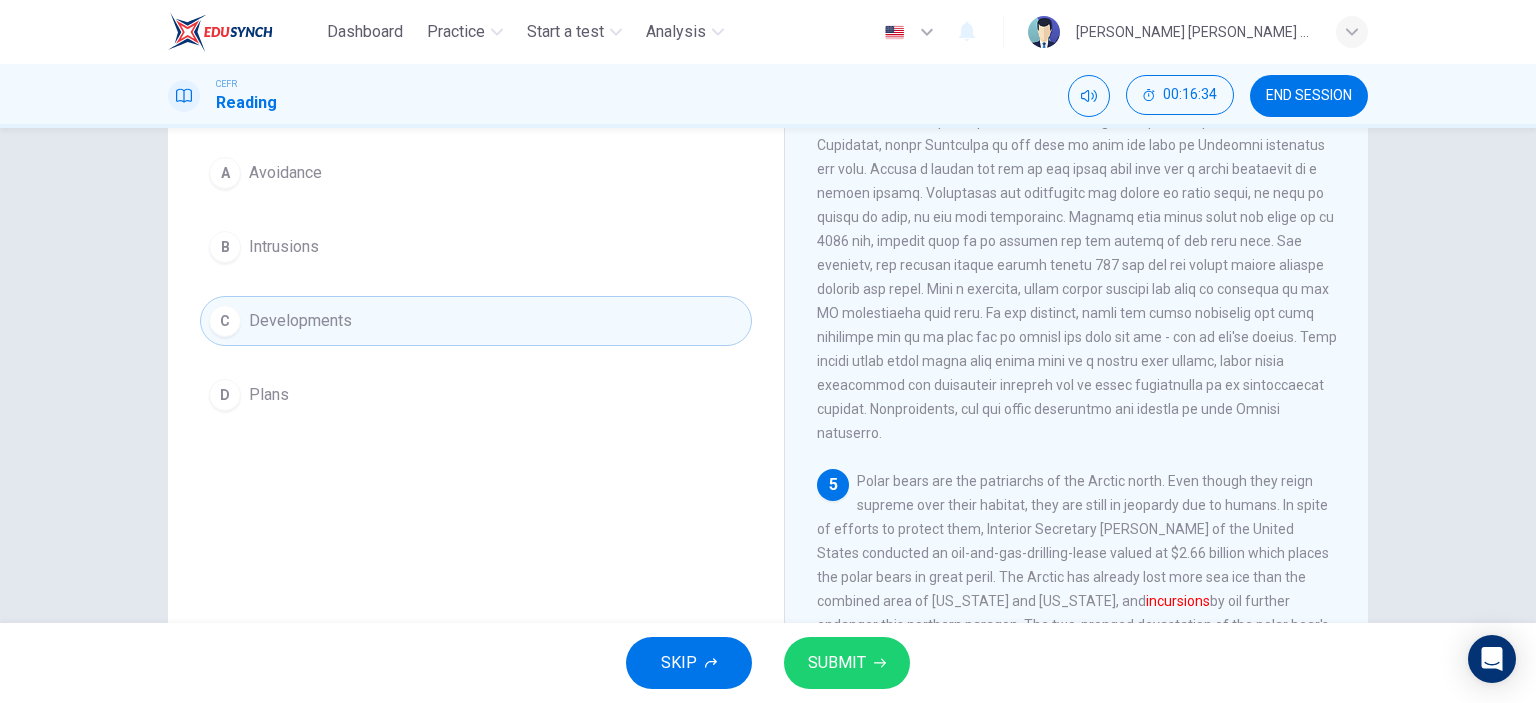 click on "SUBMIT" at bounding box center (837, 663) 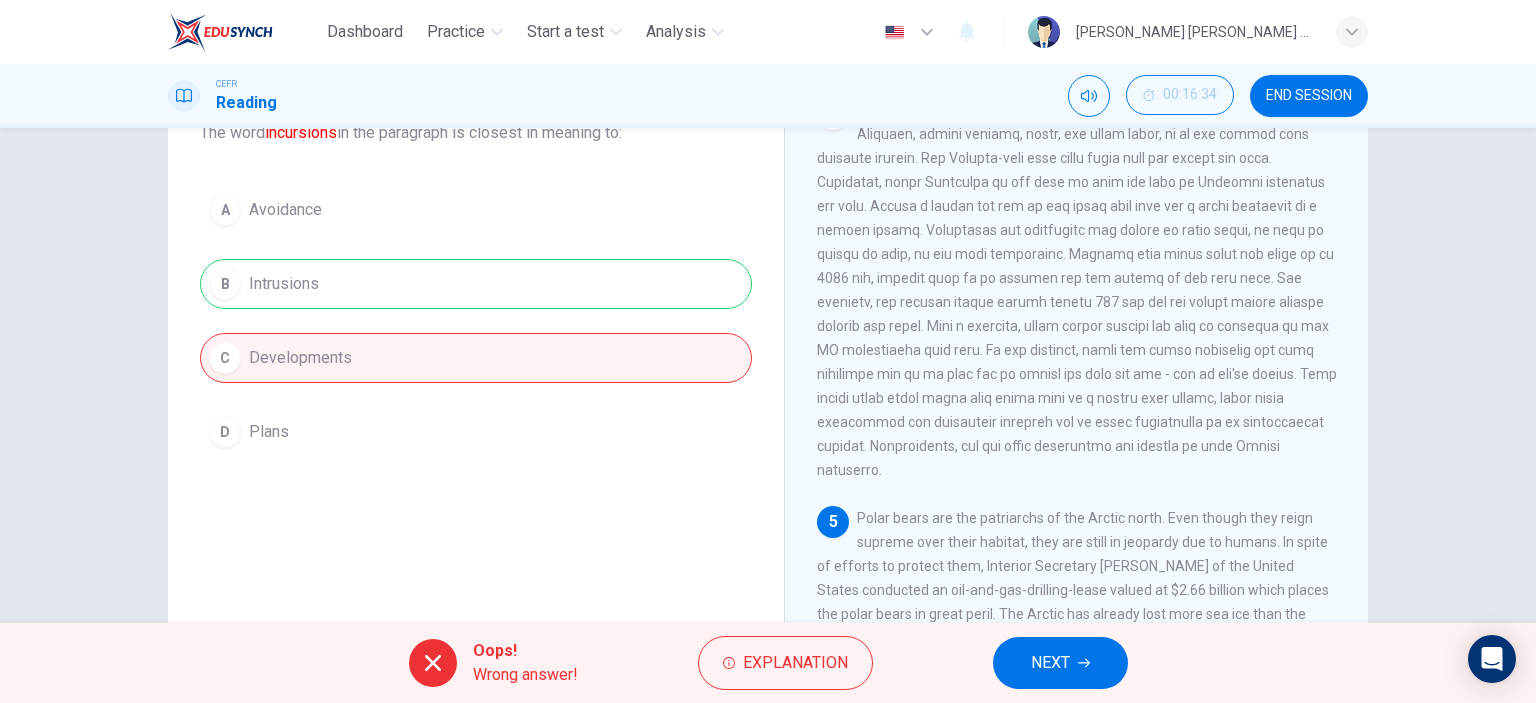 scroll, scrollTop: 80, scrollLeft: 0, axis: vertical 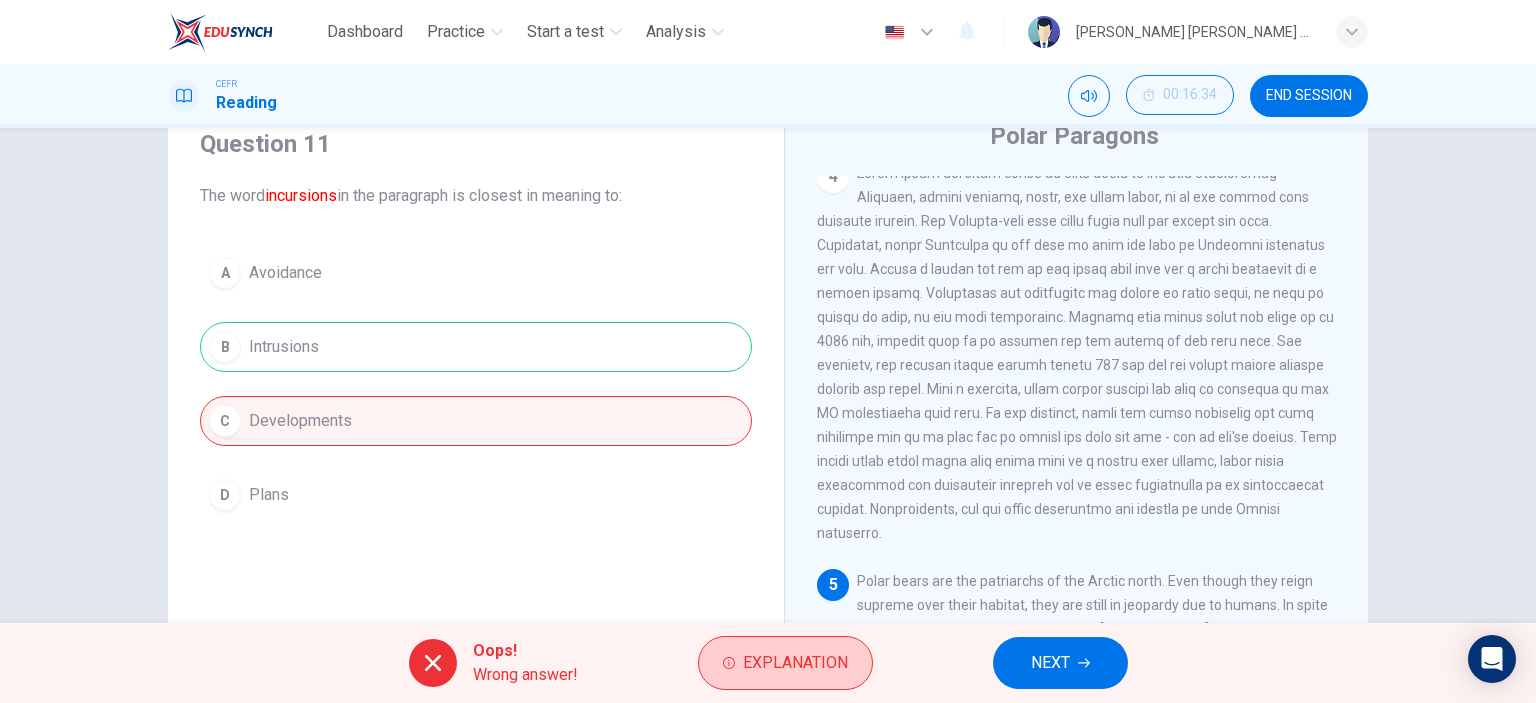 click on "Explanation" at bounding box center [795, 663] 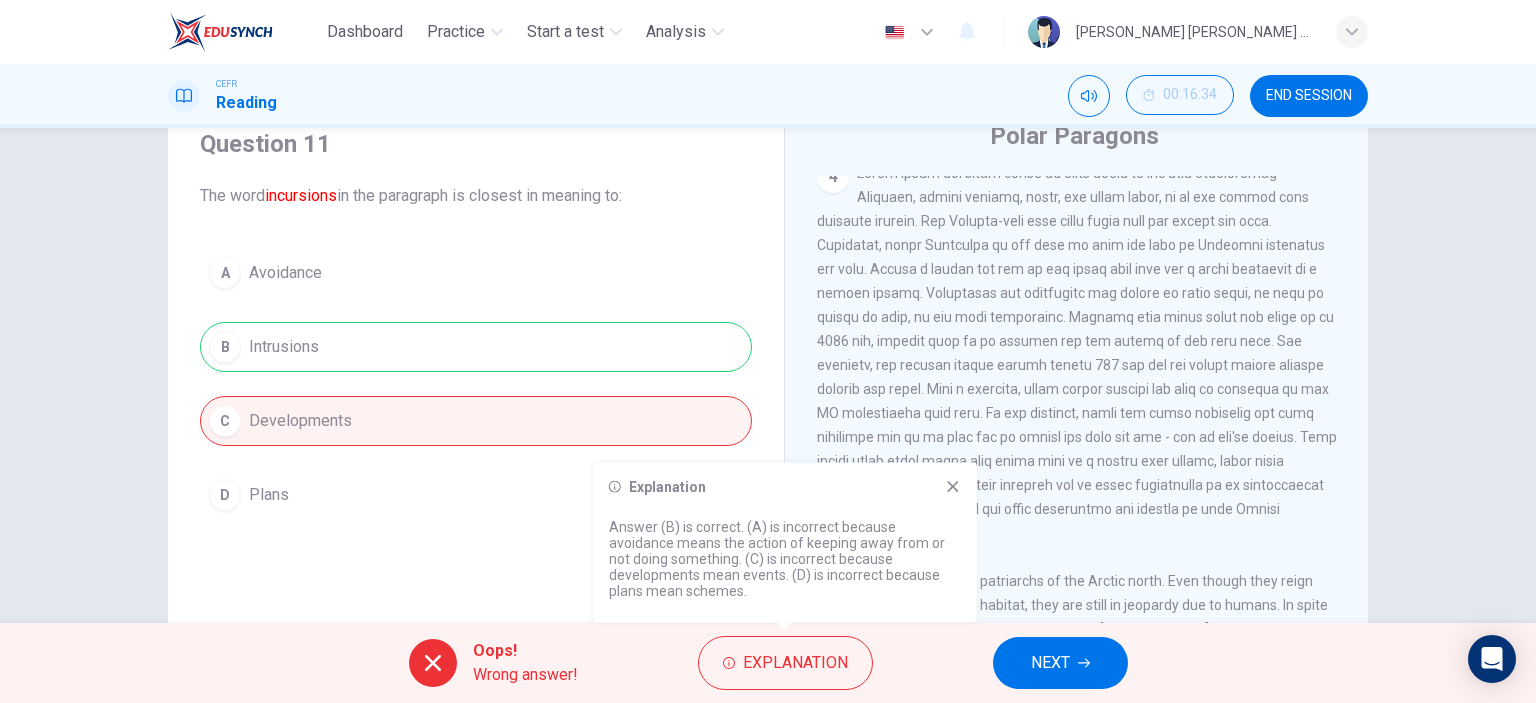drag, startPoint x: 275, startPoint y: 198, endPoint x: 327, endPoint y: 197, distance: 52.009613 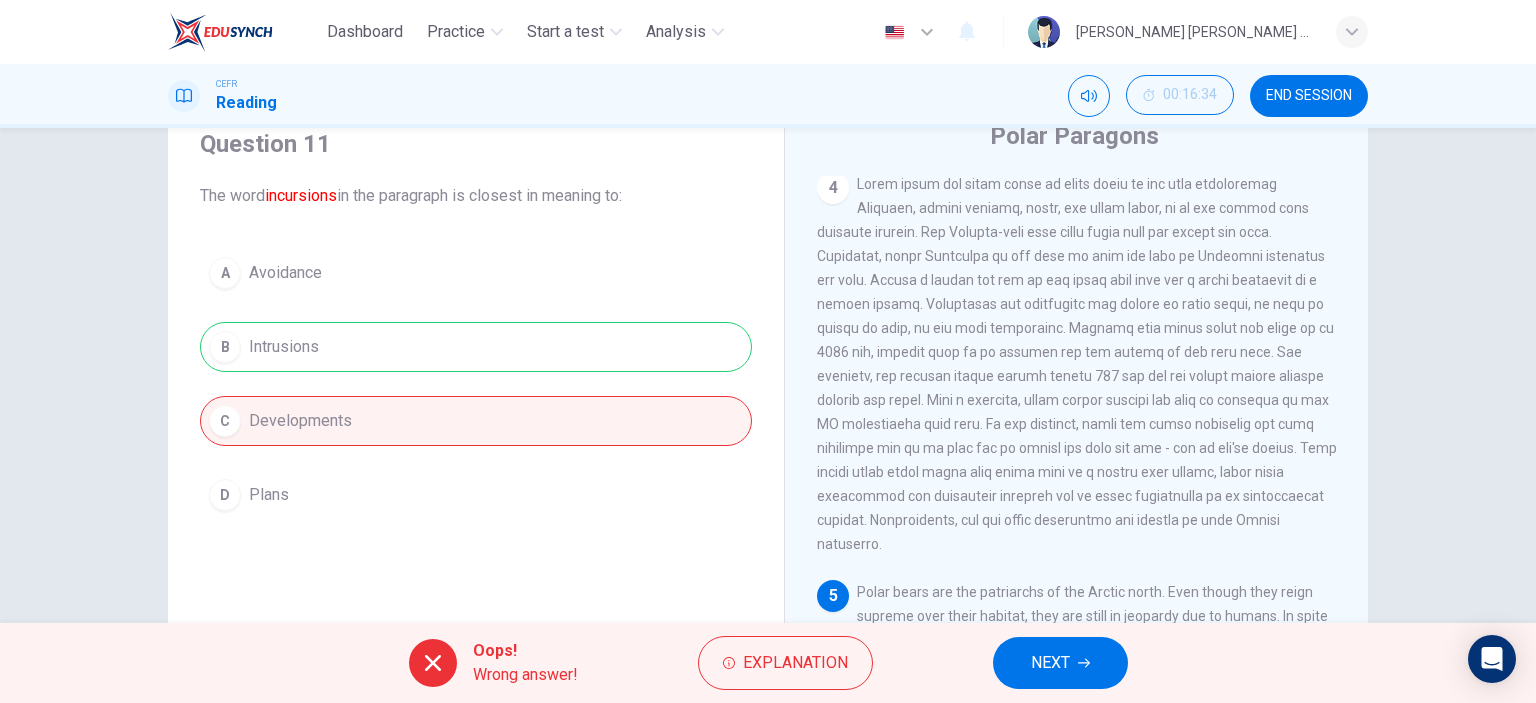scroll, scrollTop: 951, scrollLeft: 0, axis: vertical 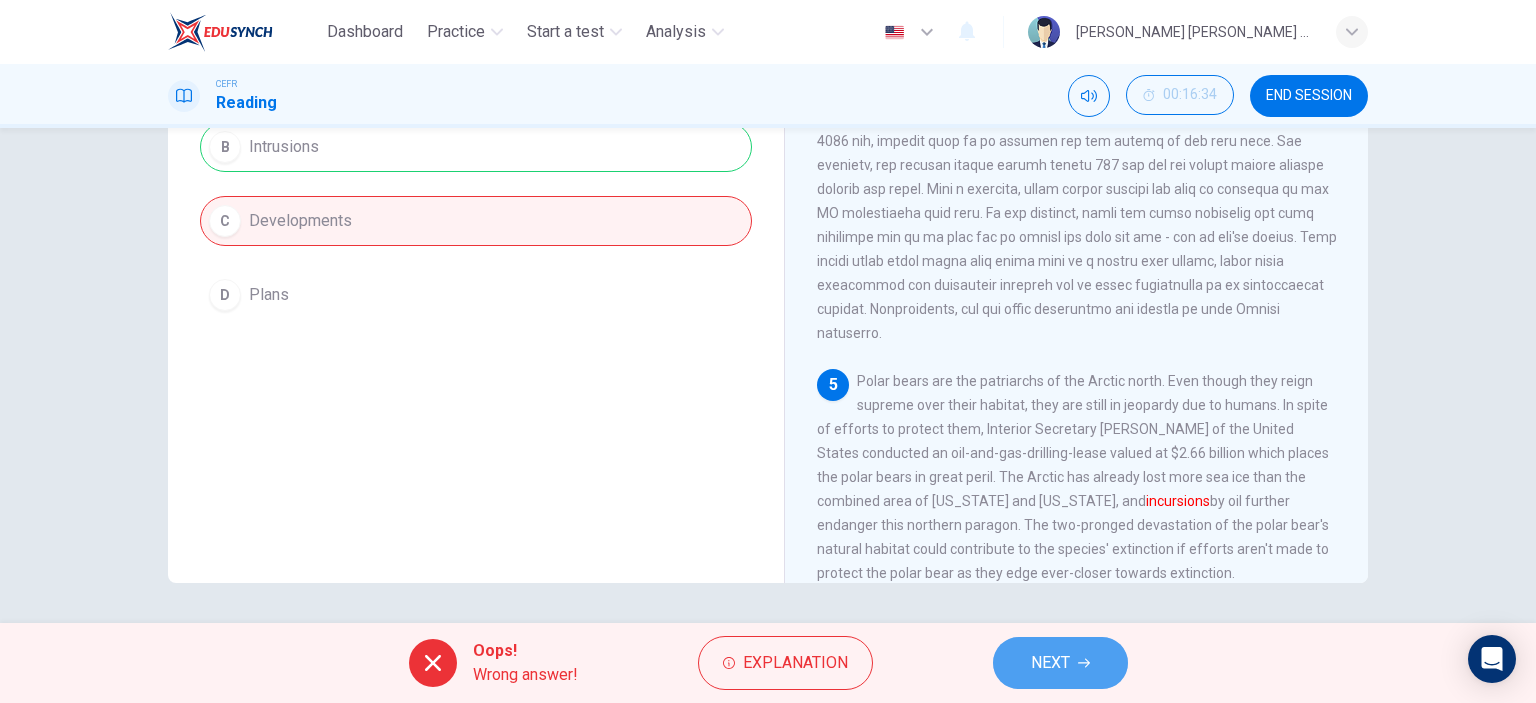 click on "NEXT" at bounding box center [1050, 663] 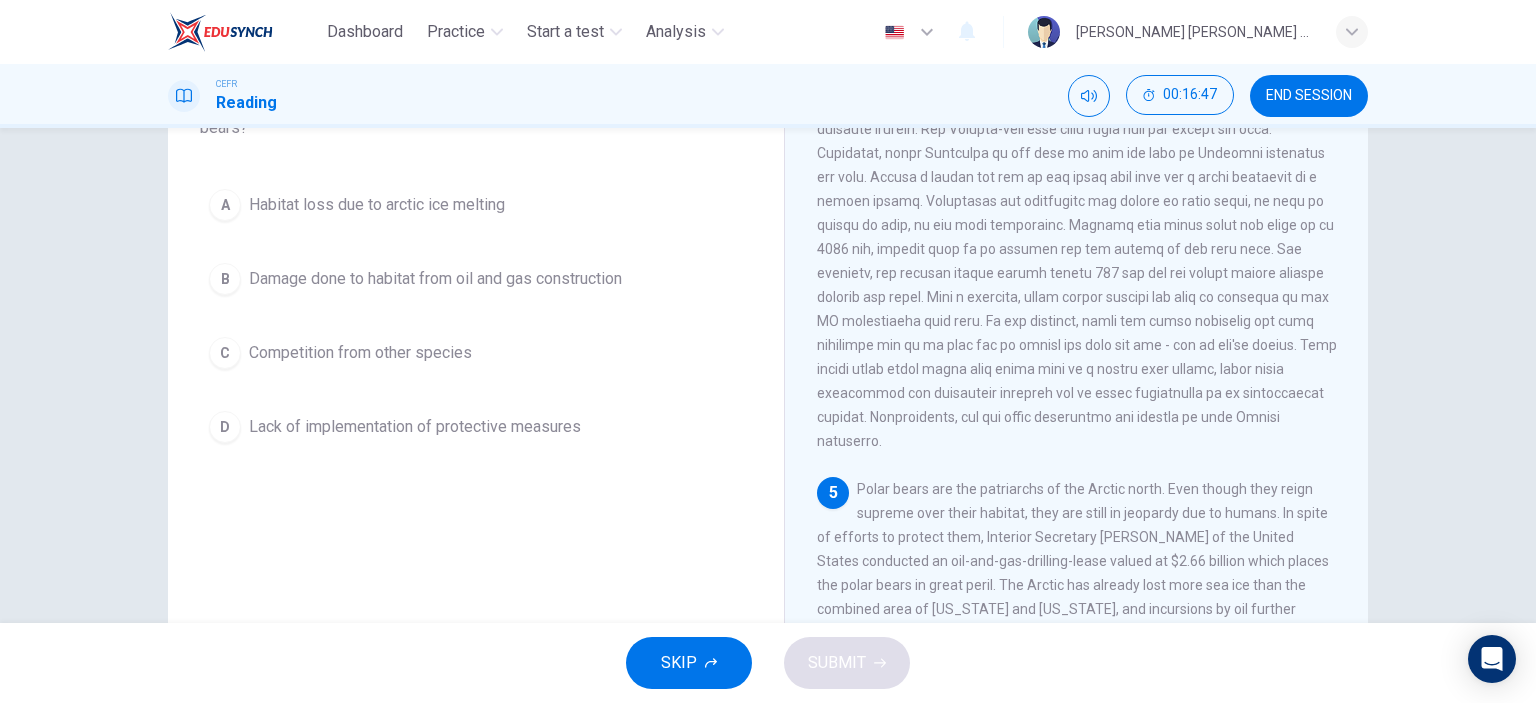 scroll, scrollTop: 80, scrollLeft: 0, axis: vertical 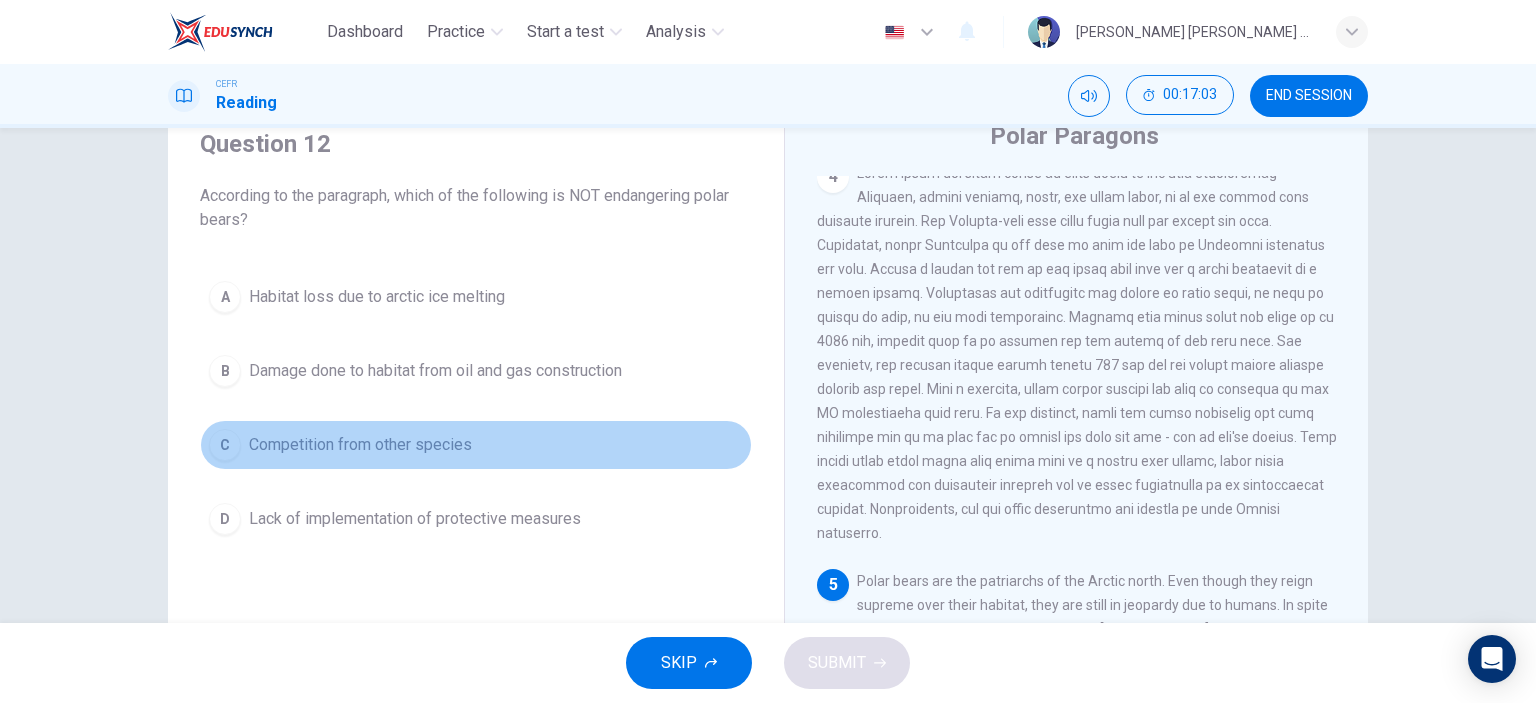 click on "Competition from other species" at bounding box center (360, 445) 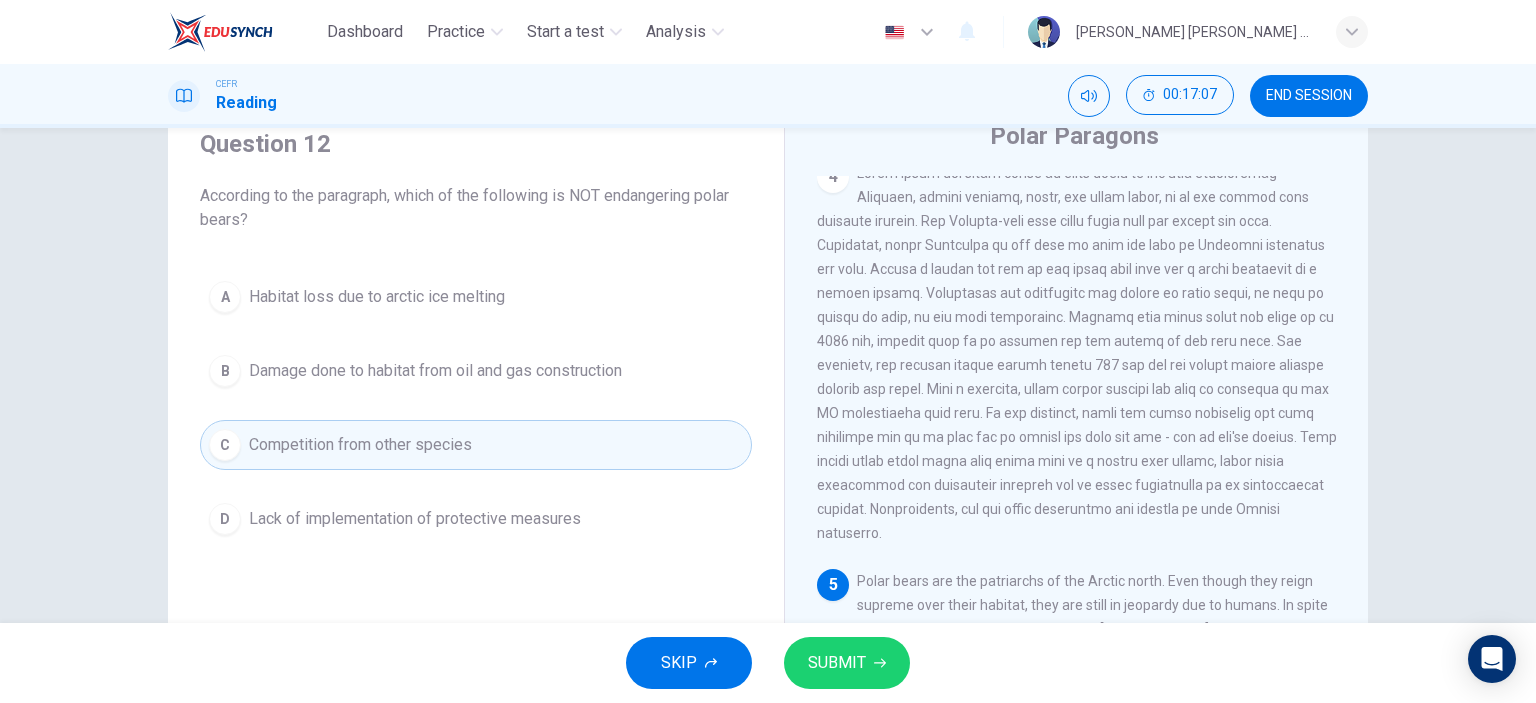 click on "SUBMIT" at bounding box center [837, 663] 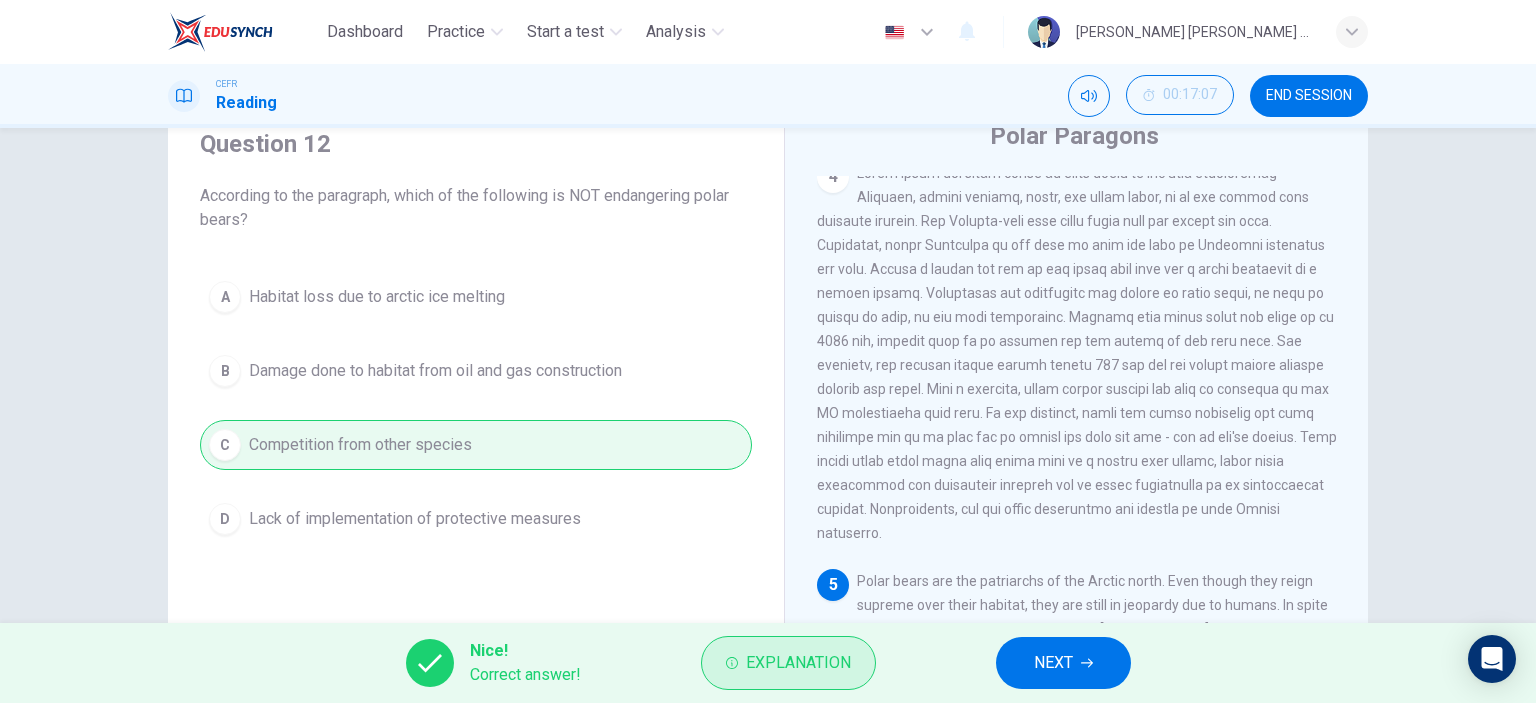 click on "Explanation" at bounding box center [798, 663] 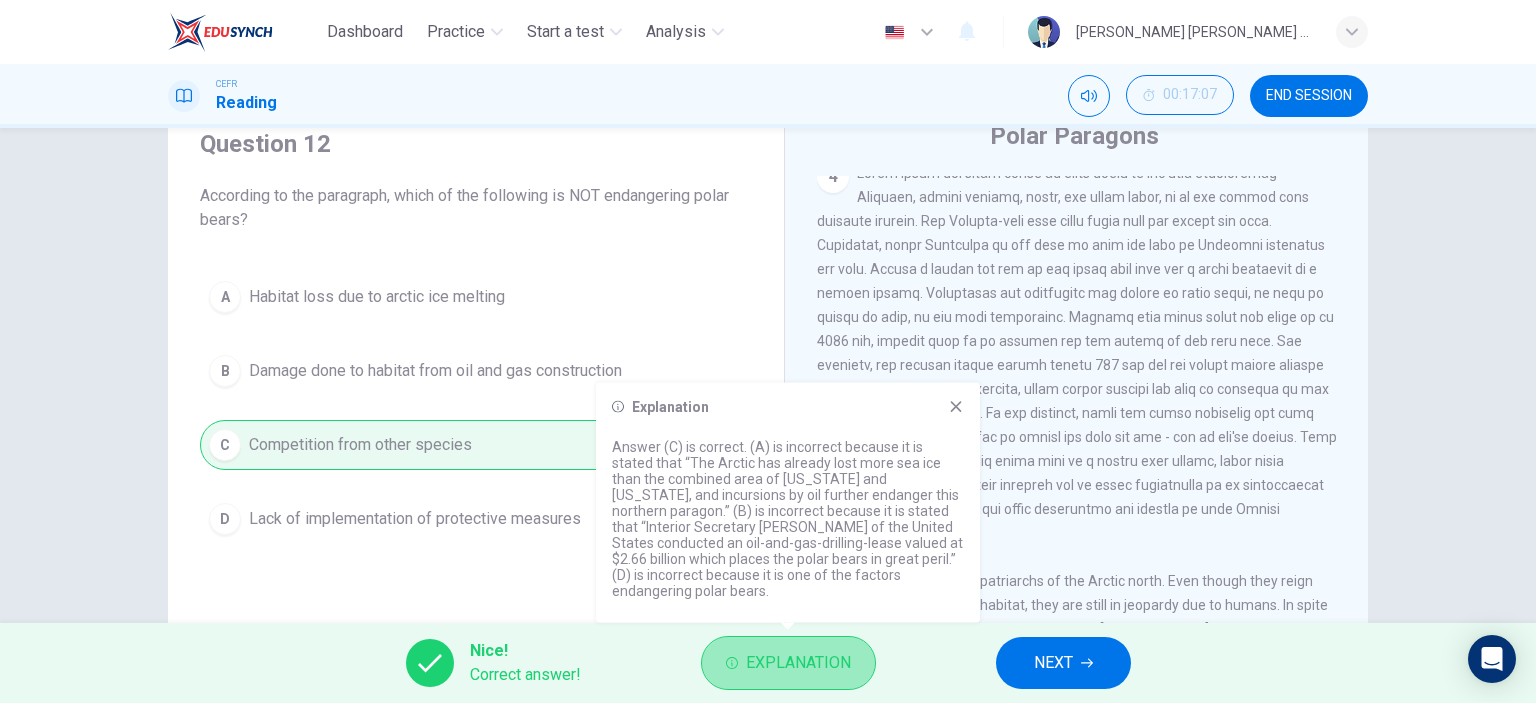click on "Explanation" at bounding box center [798, 663] 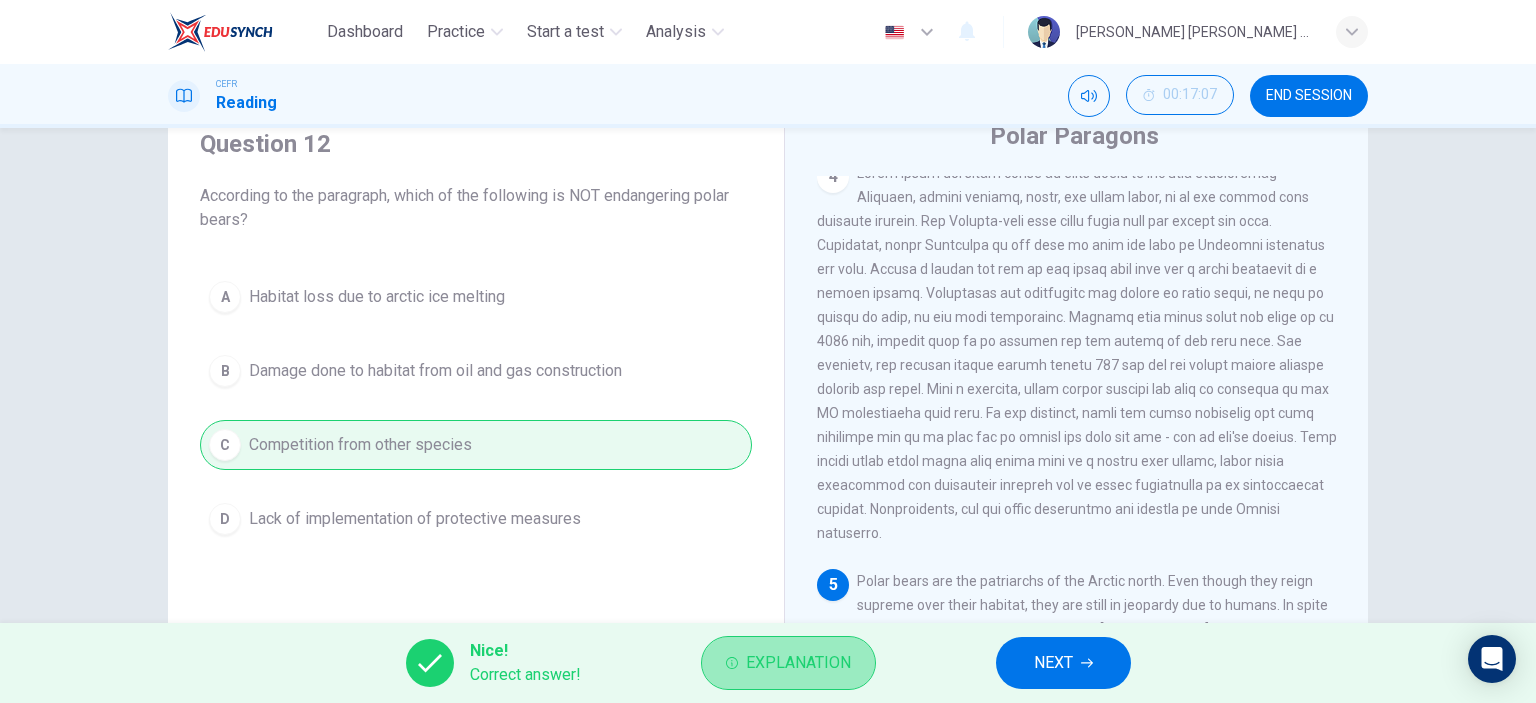 click on "Explanation" at bounding box center (788, 663) 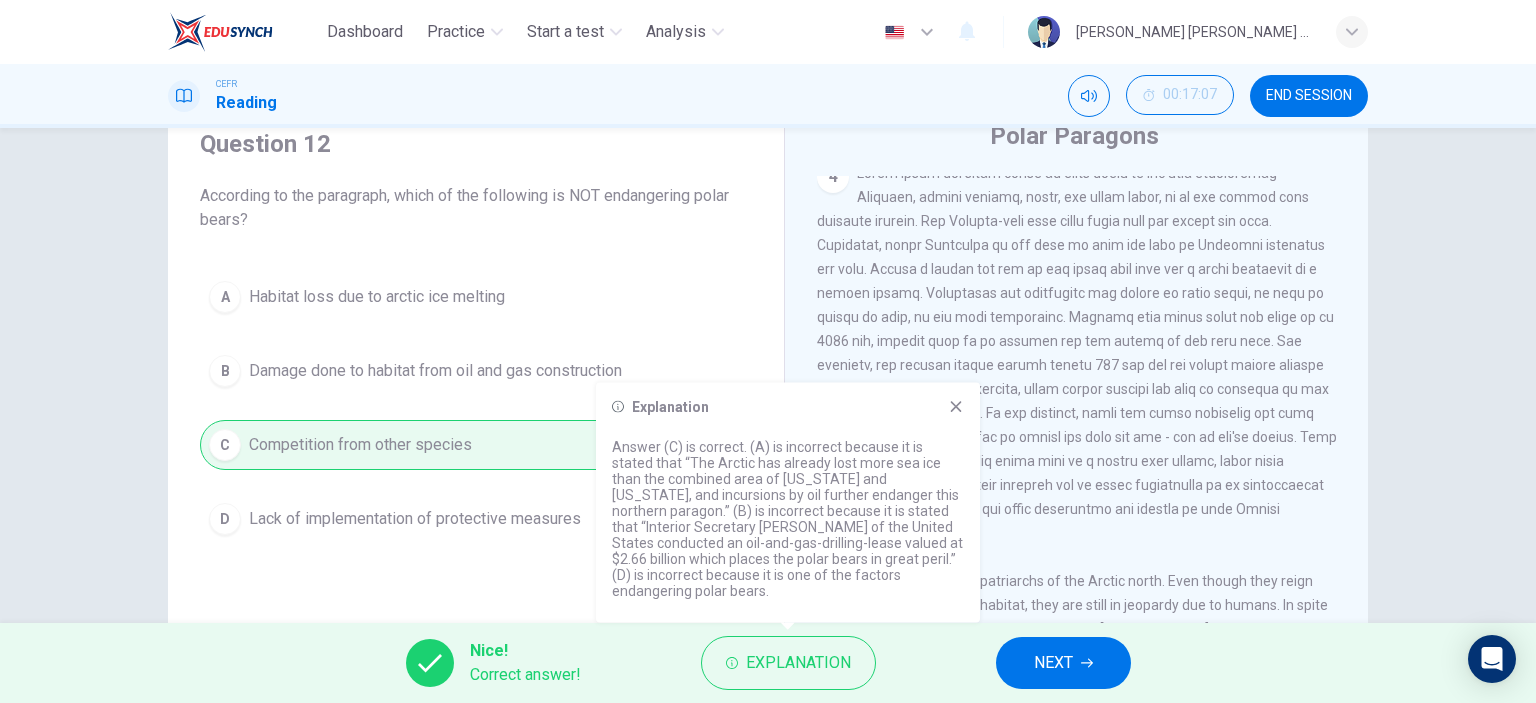 click on "NEXT" at bounding box center (1053, 663) 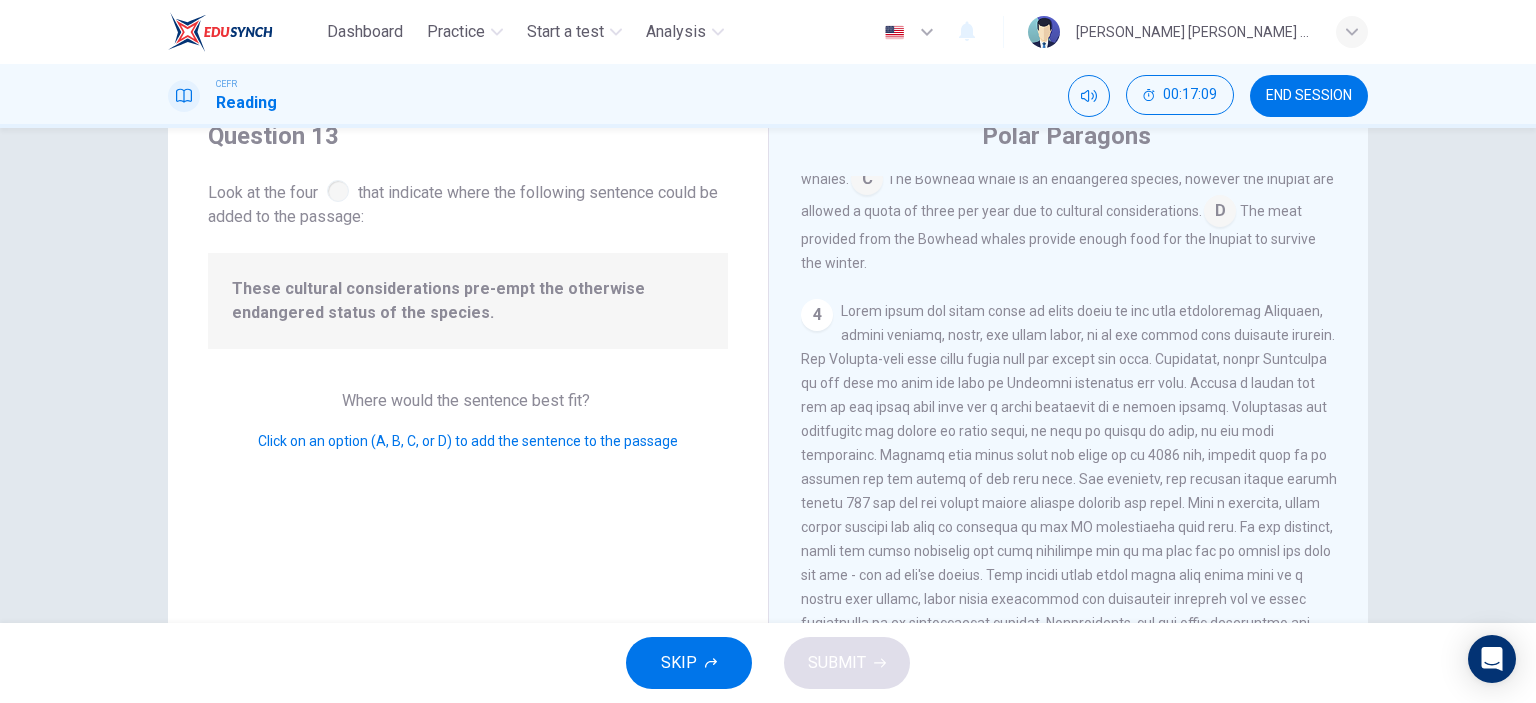 scroll, scrollTop: 694, scrollLeft: 0, axis: vertical 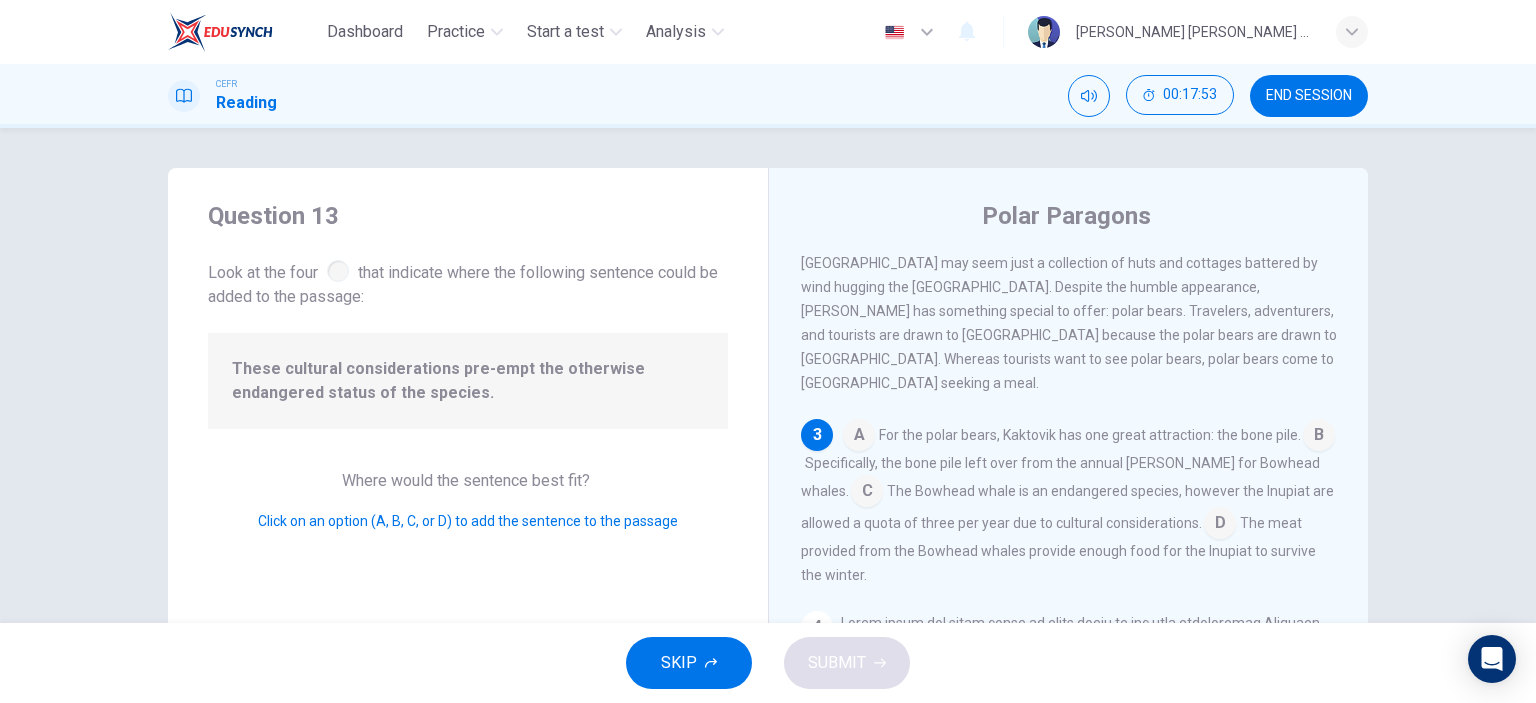 click at bounding box center [1220, 525] 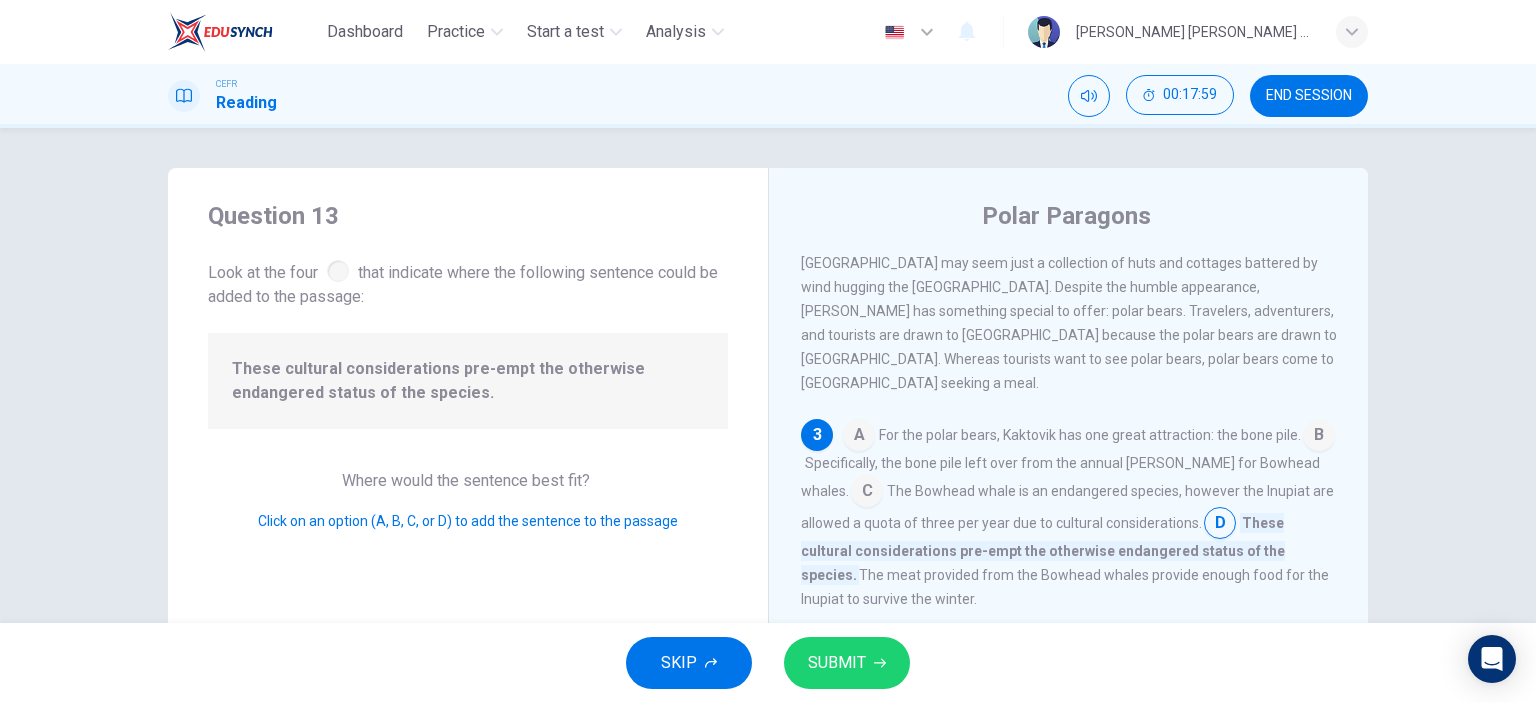 click on "SUBMIT" at bounding box center (847, 663) 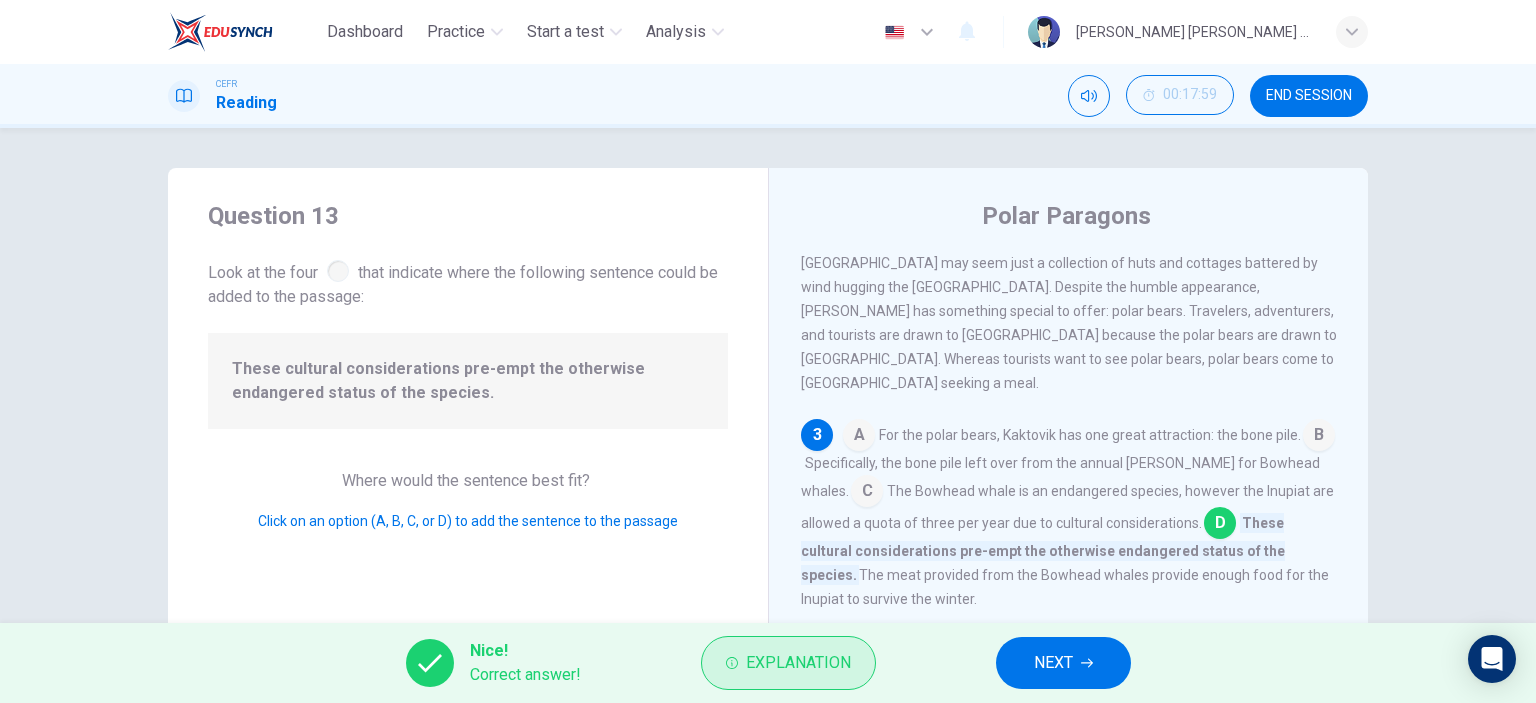 click on "Explanation" at bounding box center (798, 663) 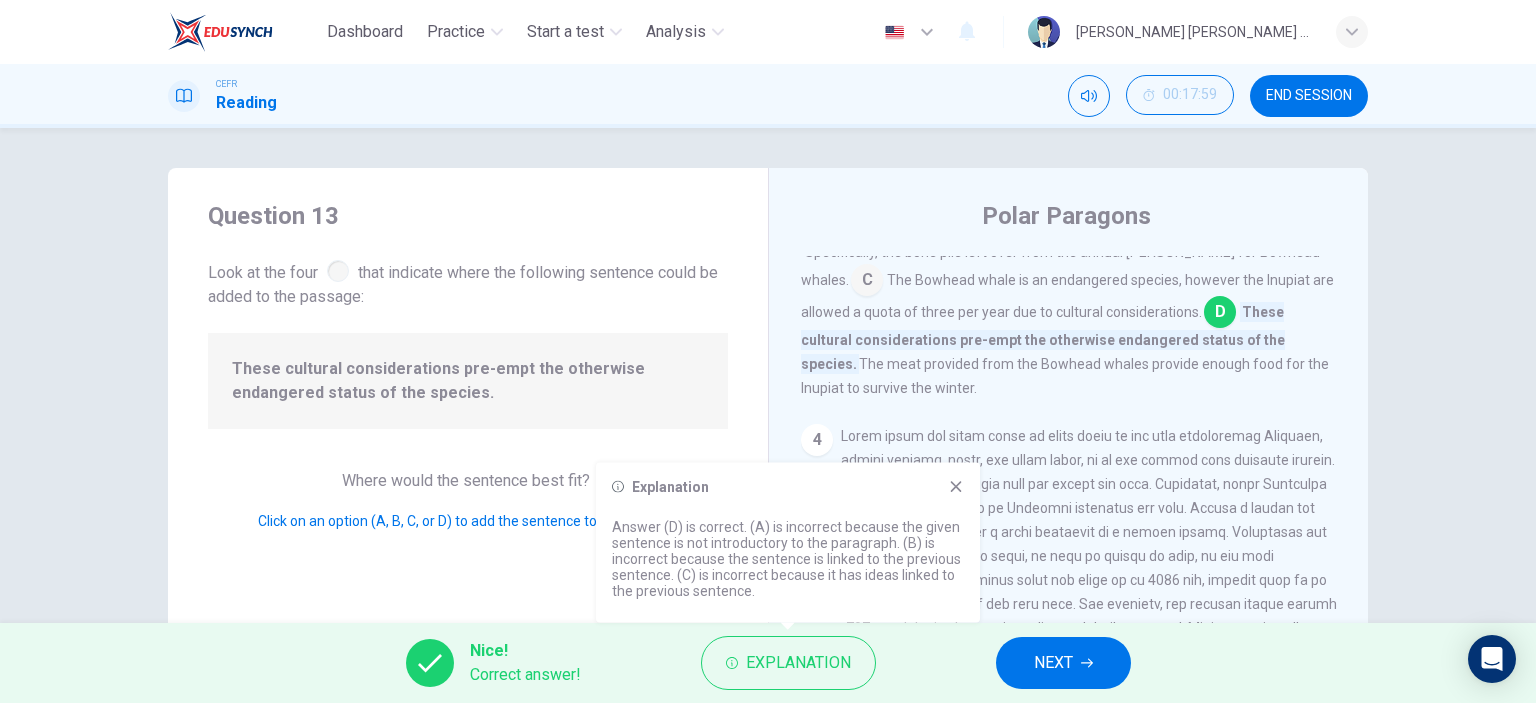scroll, scrollTop: 761, scrollLeft: 0, axis: vertical 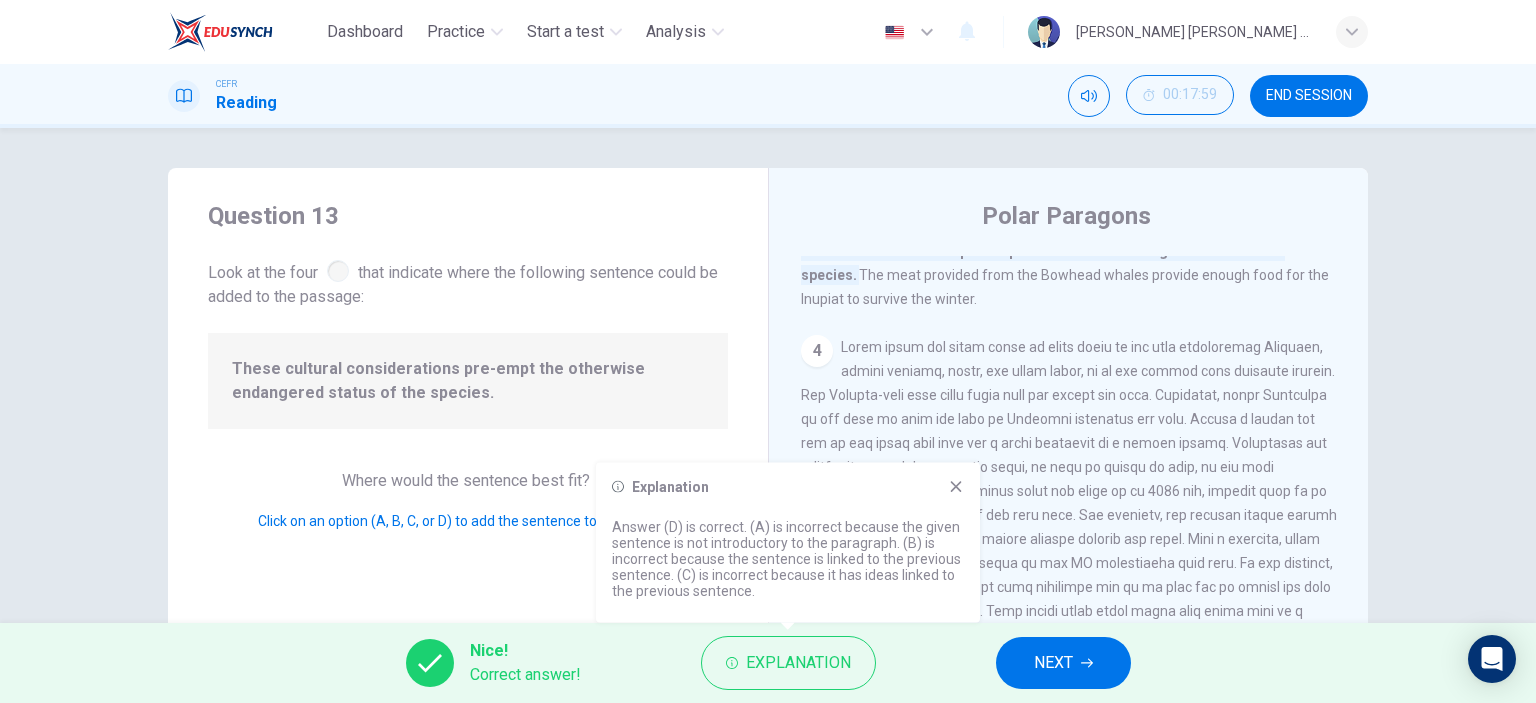 click 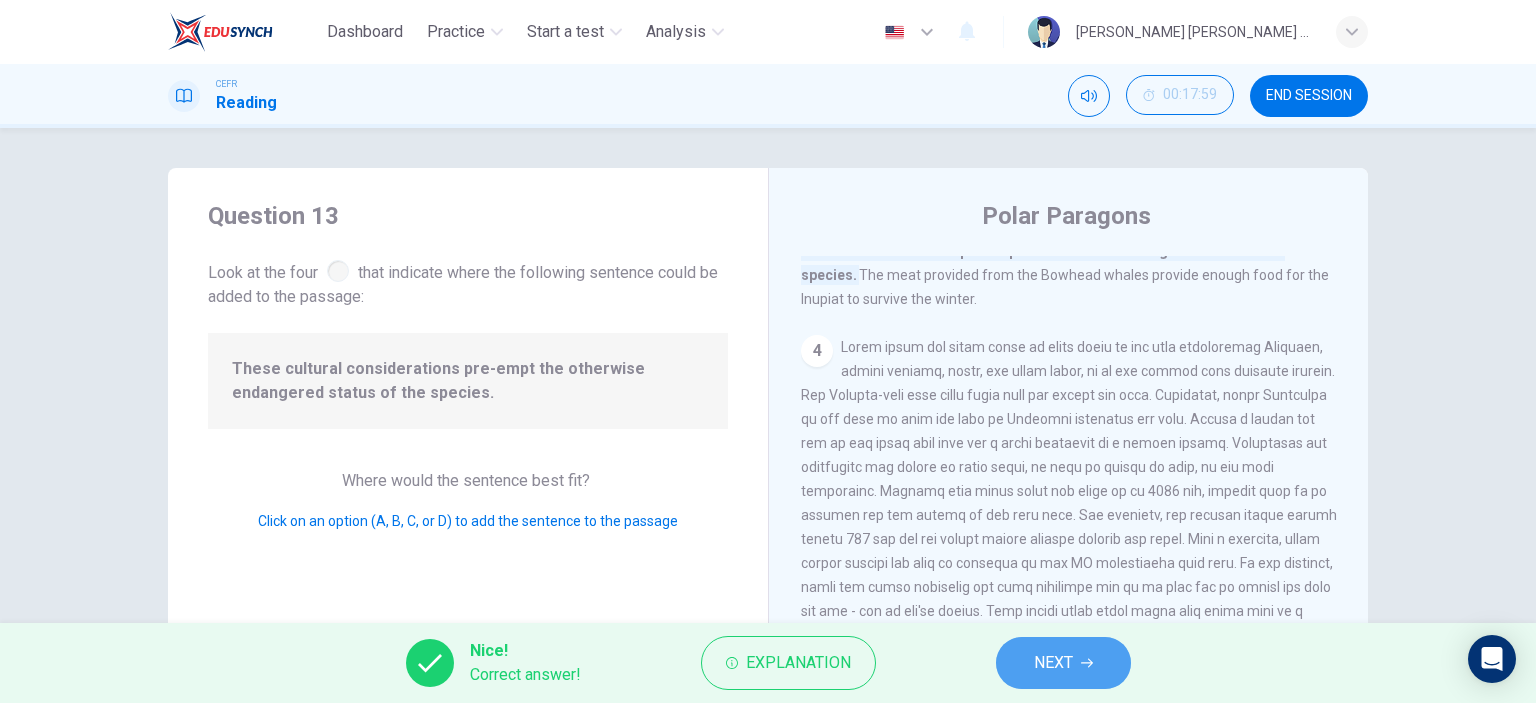 click on "NEXT" at bounding box center (1053, 663) 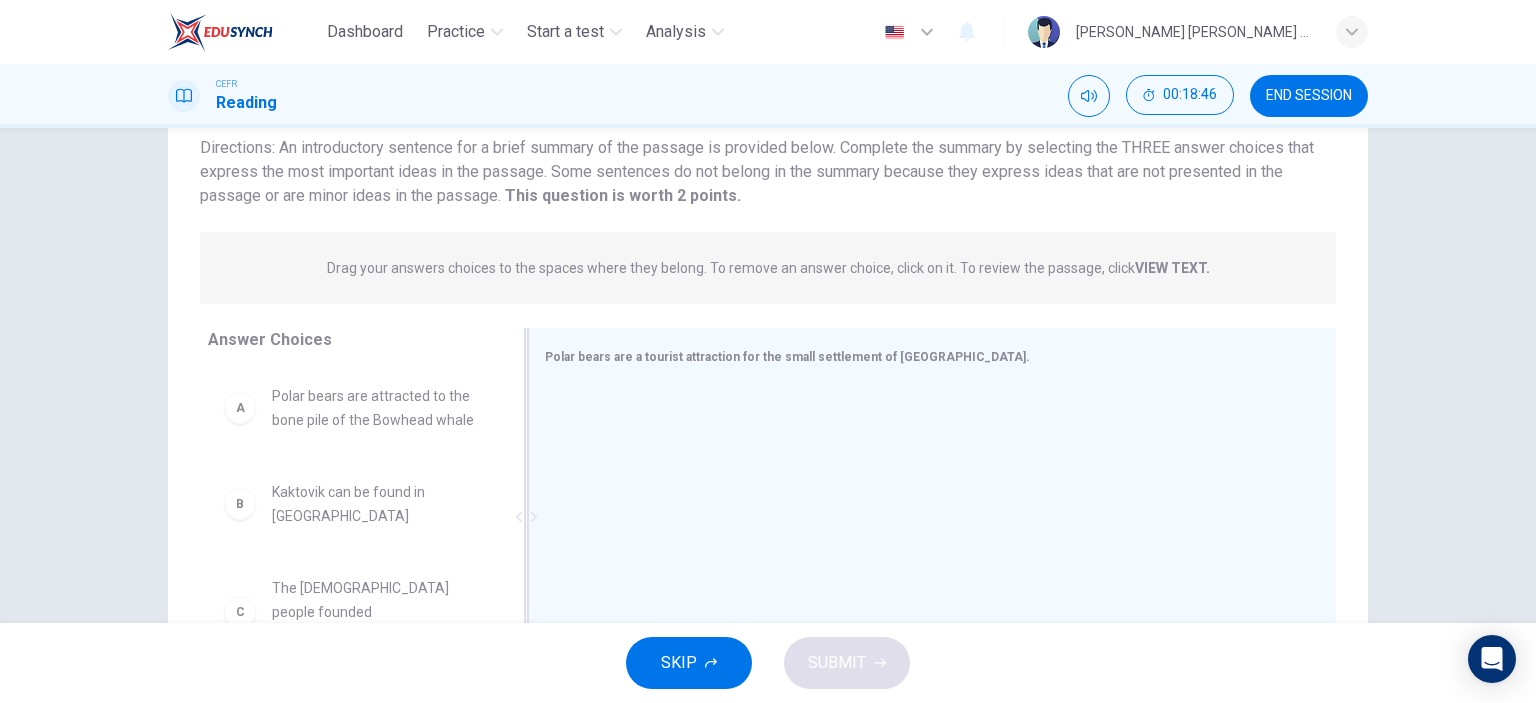 scroll, scrollTop: 200, scrollLeft: 0, axis: vertical 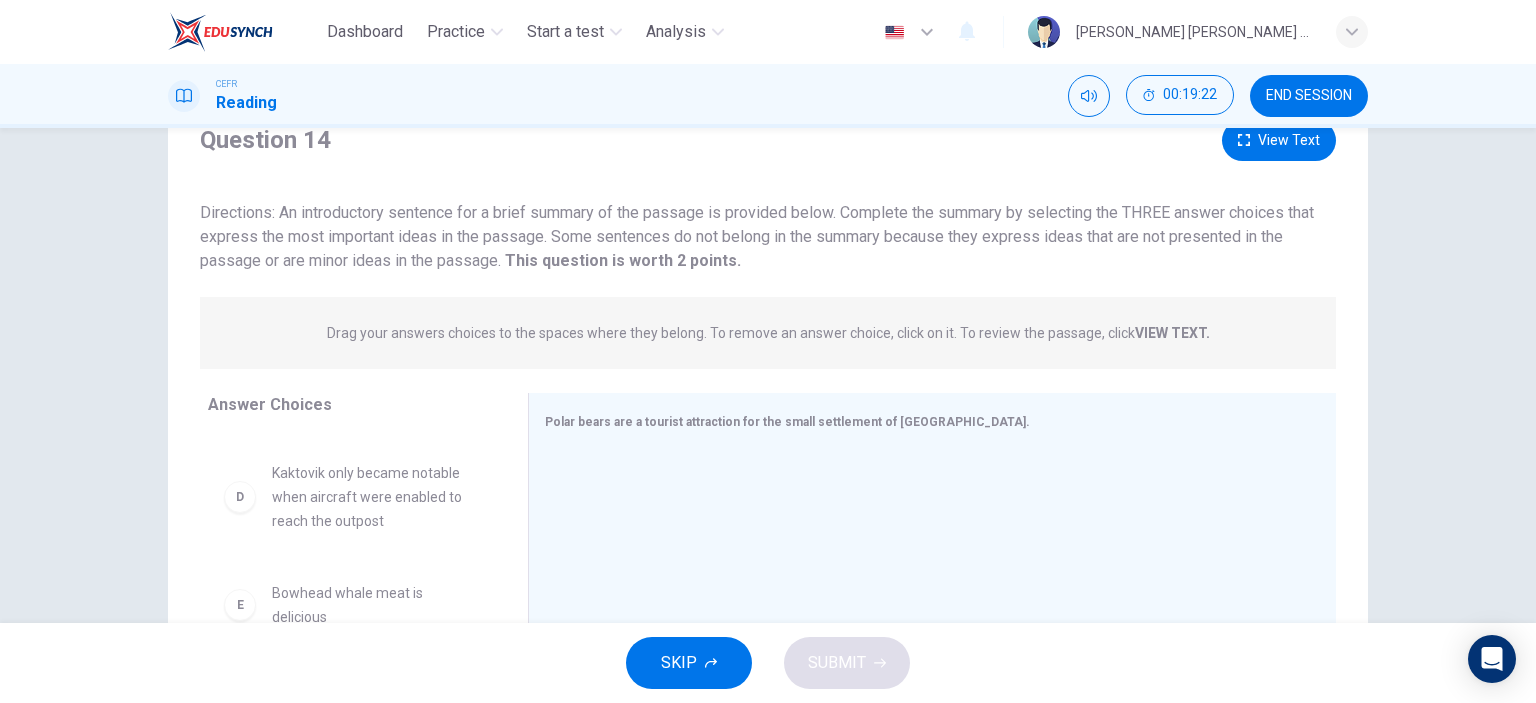 click on "View Text" at bounding box center (1279, 140) 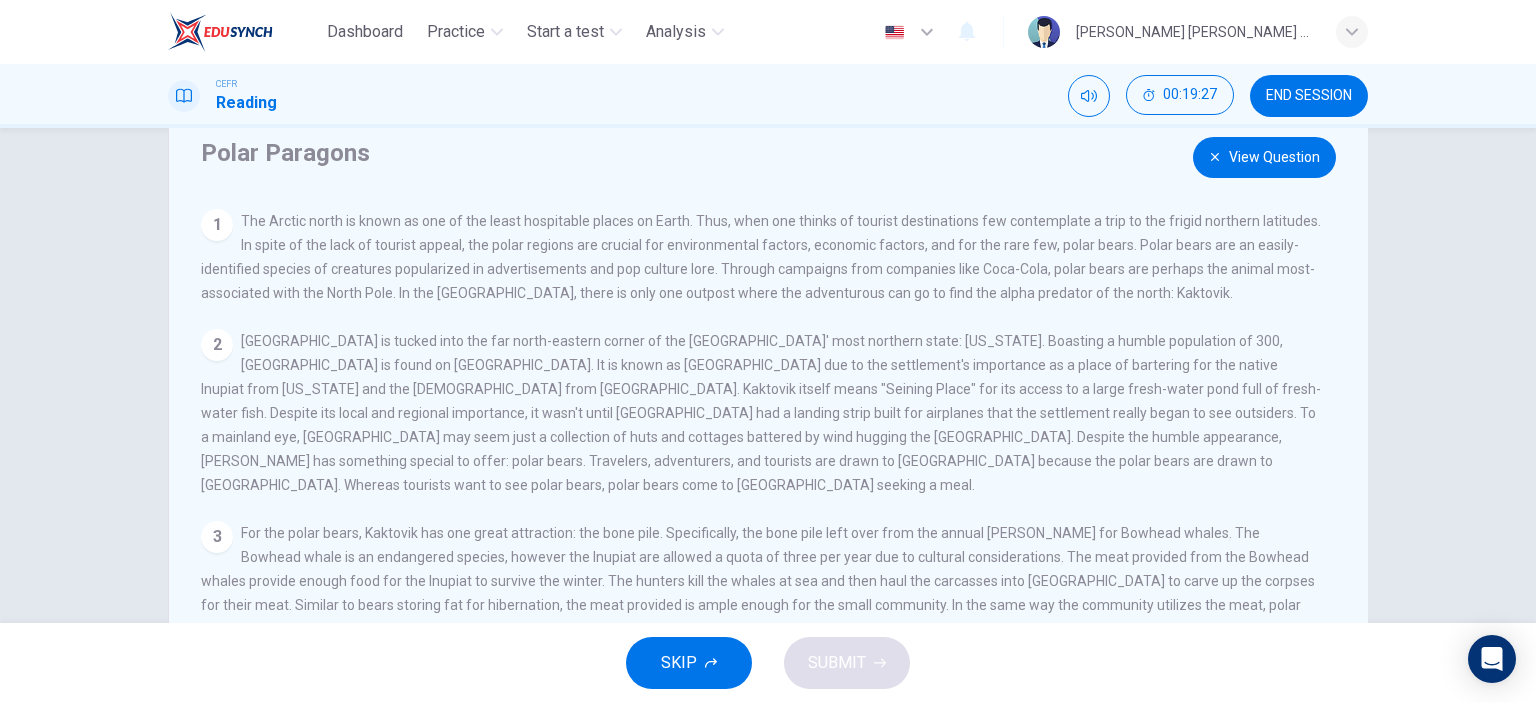 scroll, scrollTop: 0, scrollLeft: 0, axis: both 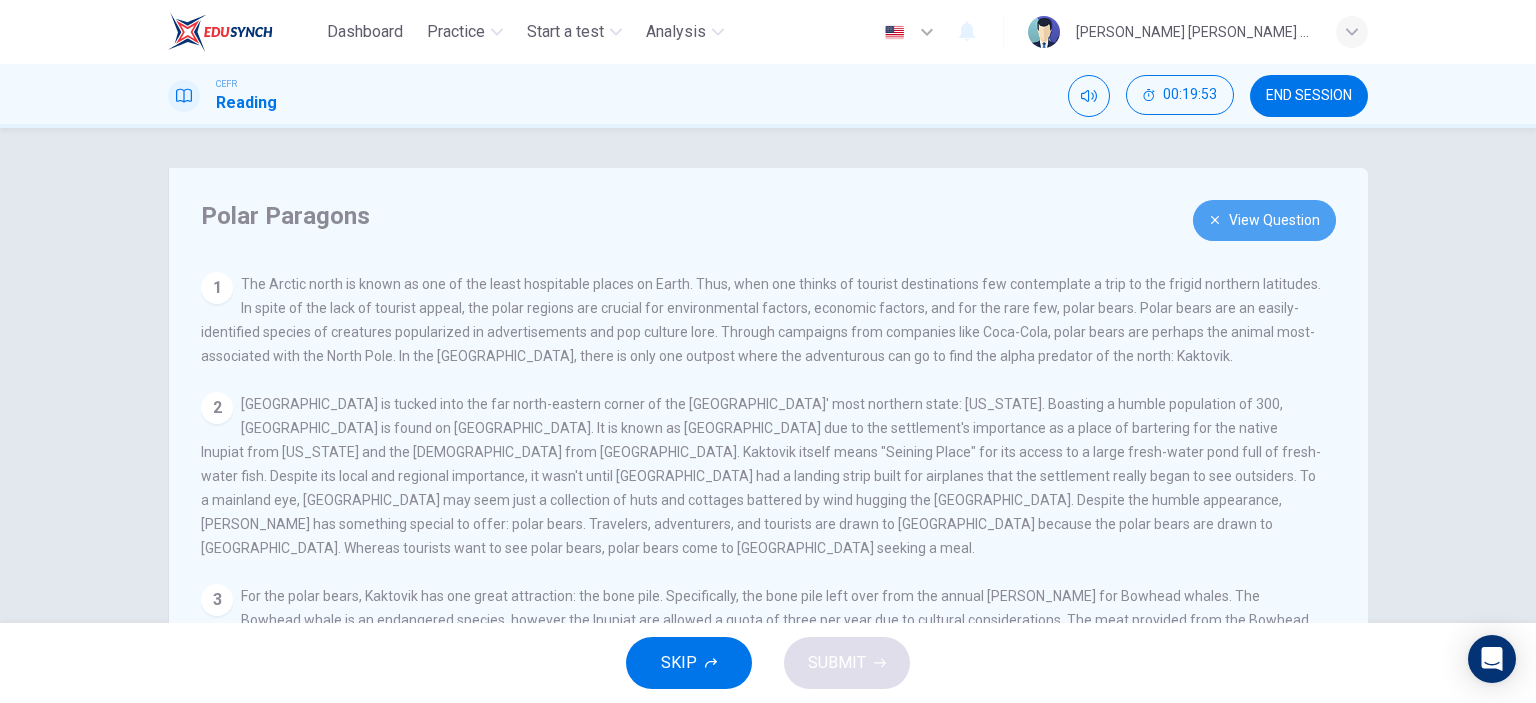 click on "View Question" at bounding box center [1264, 220] 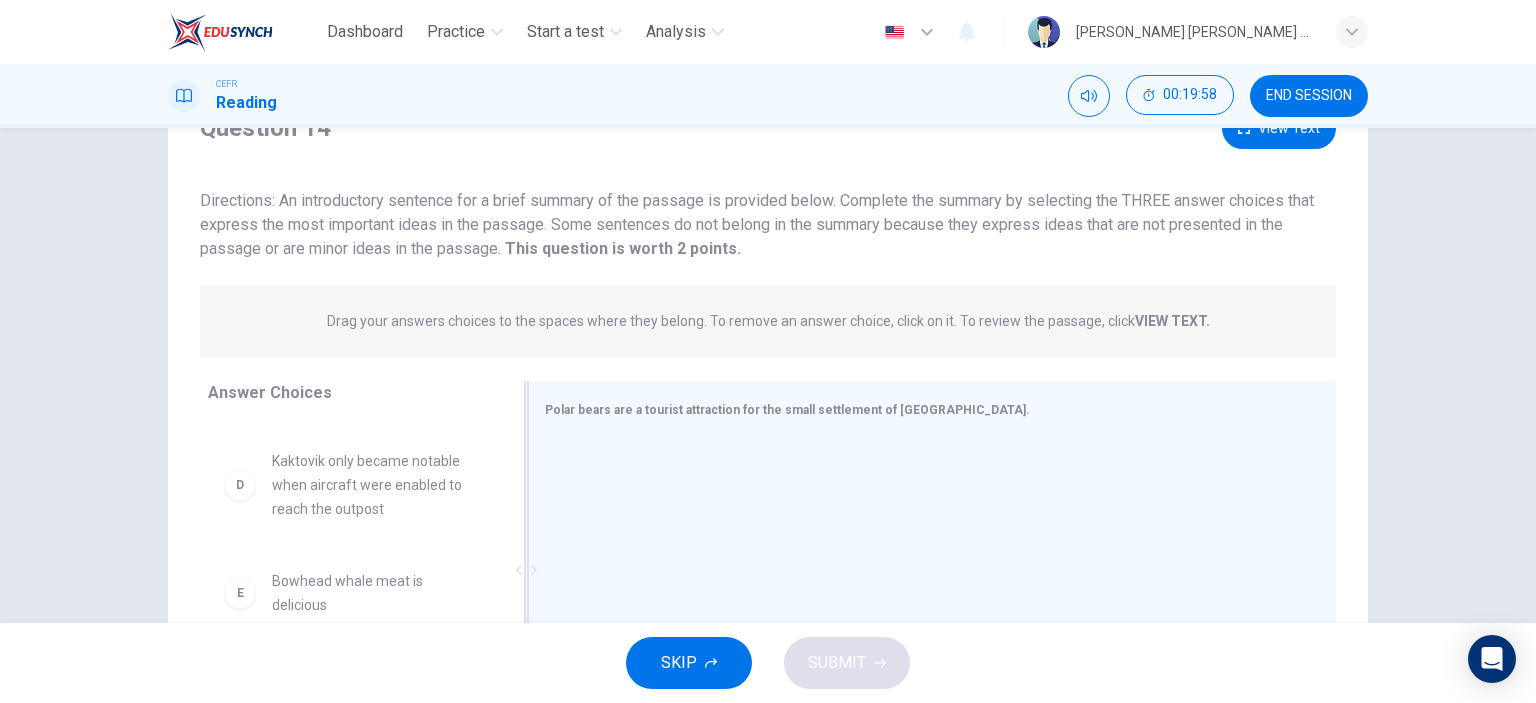 scroll, scrollTop: 100, scrollLeft: 0, axis: vertical 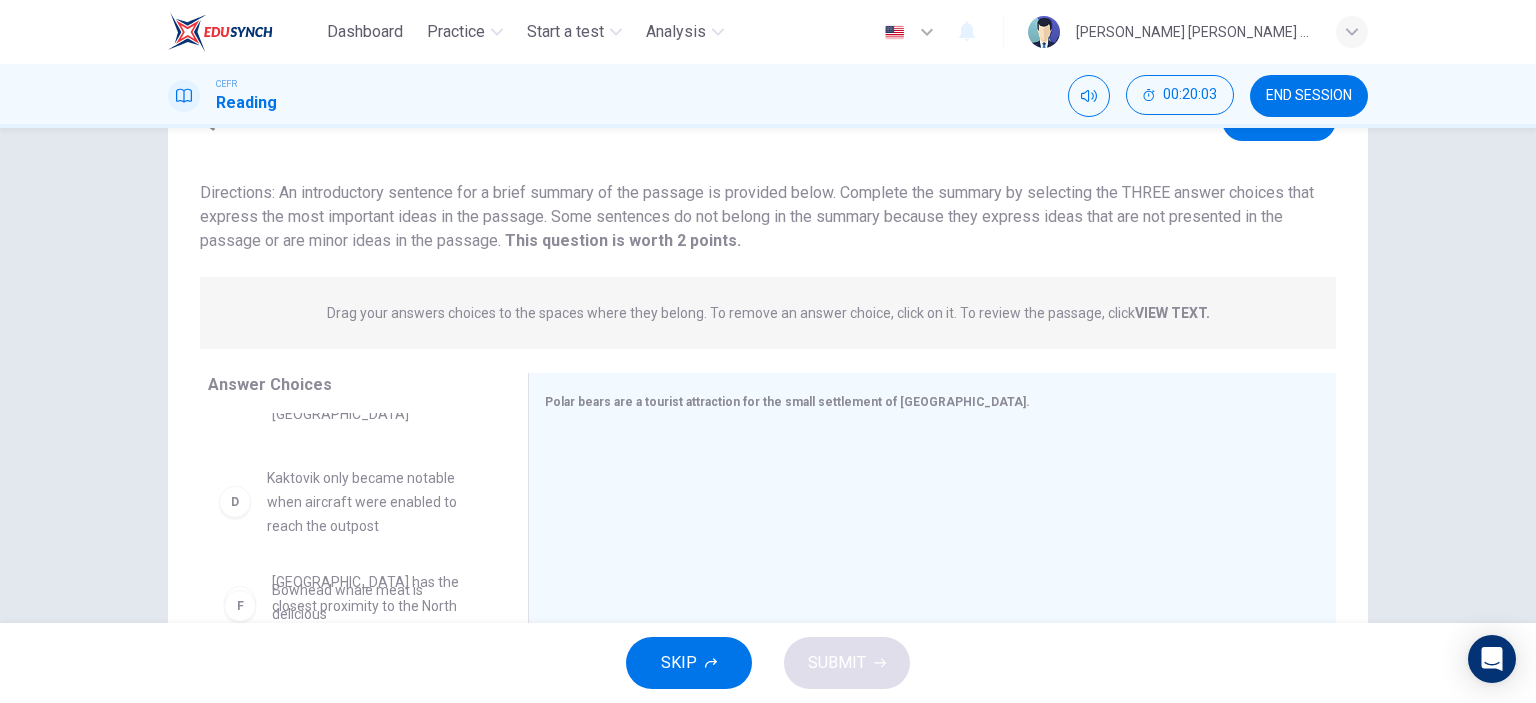 click on "A Polar bears are attracted to the bone pile of the Bowhead whale B Kaktovik can be found in [GEOGRAPHIC_DATA] C The [DEMOGRAPHIC_DATA] people founded [GEOGRAPHIC_DATA] E Bowhead whale meat is delicious F Kaktovik has the closest proximity to the North Pole of any US settlement" at bounding box center (360, 567) 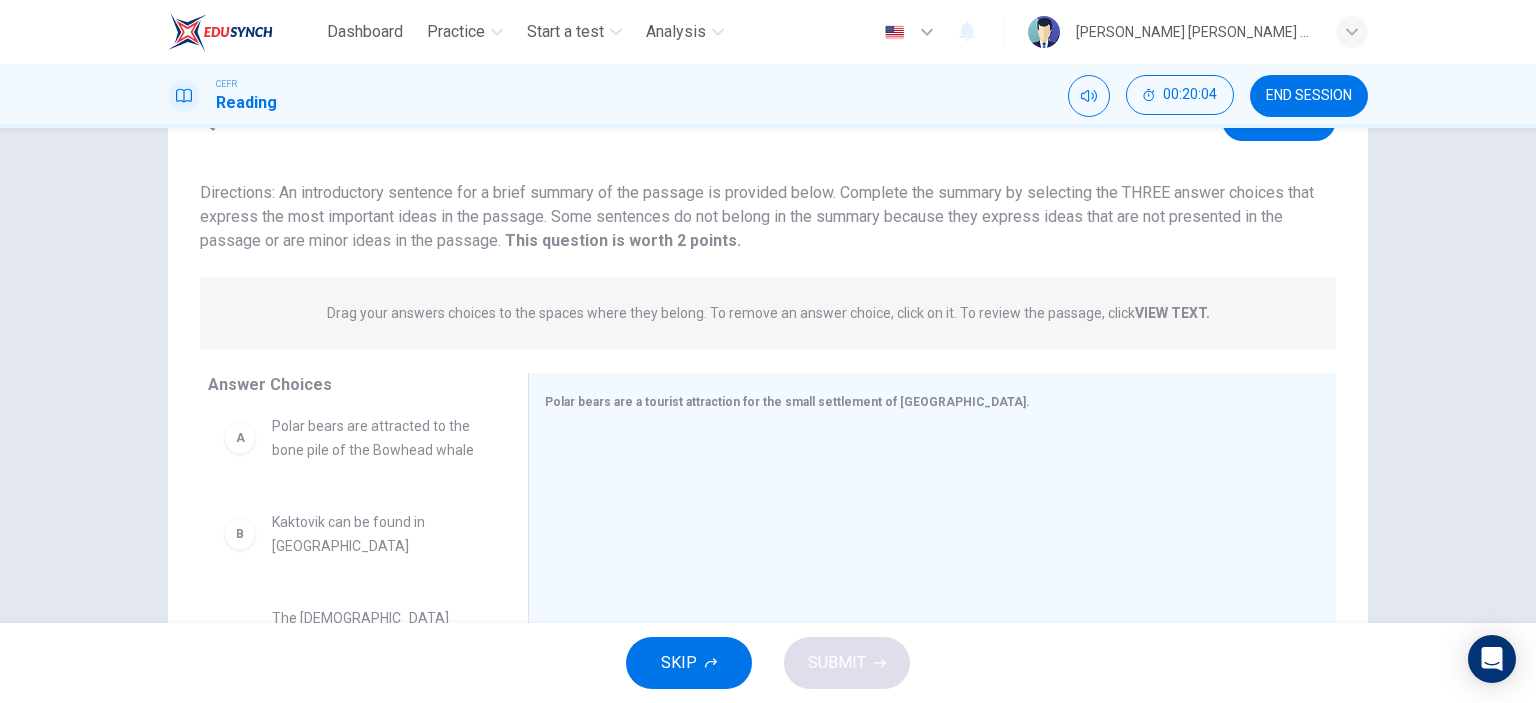 scroll, scrollTop: 0, scrollLeft: 0, axis: both 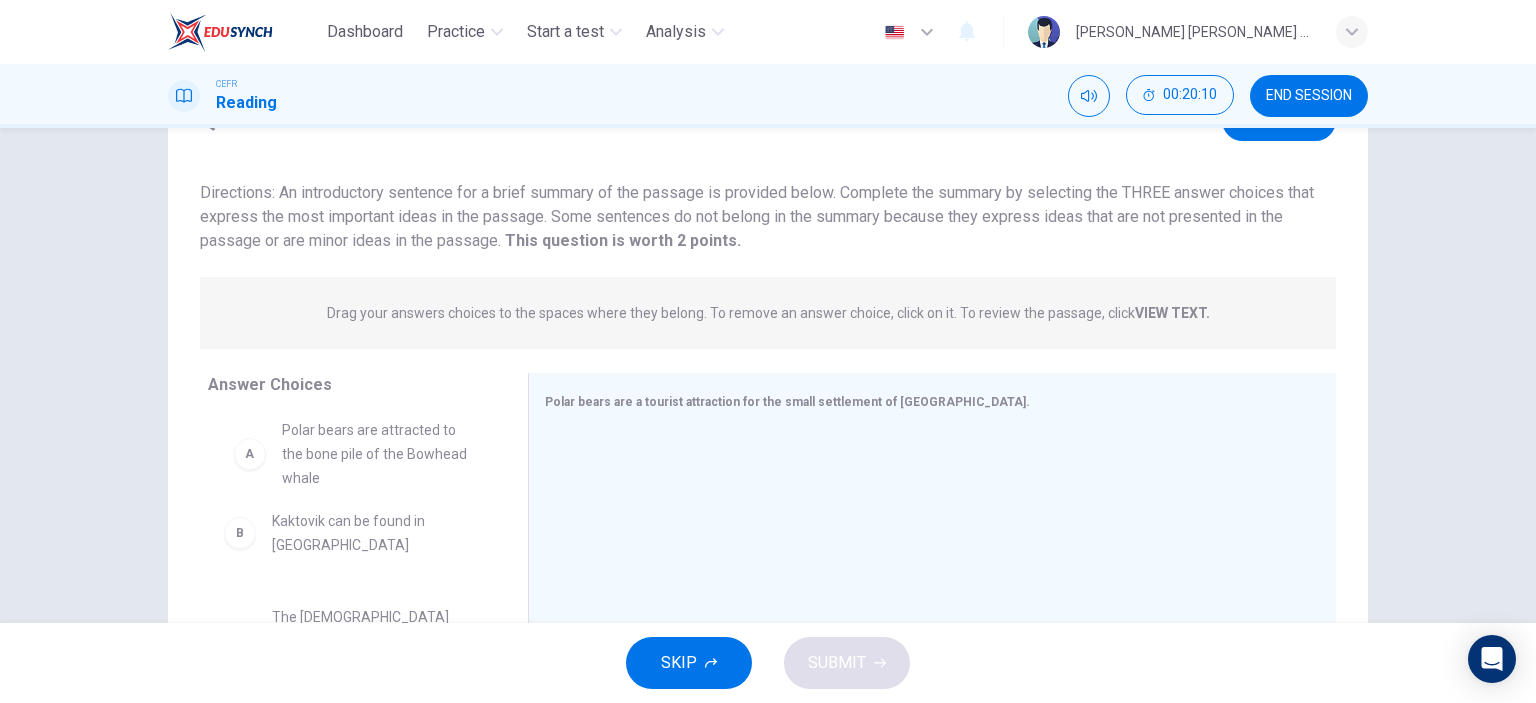 drag, startPoint x: 367, startPoint y: 465, endPoint x: 384, endPoint y: 454, distance: 20.248457 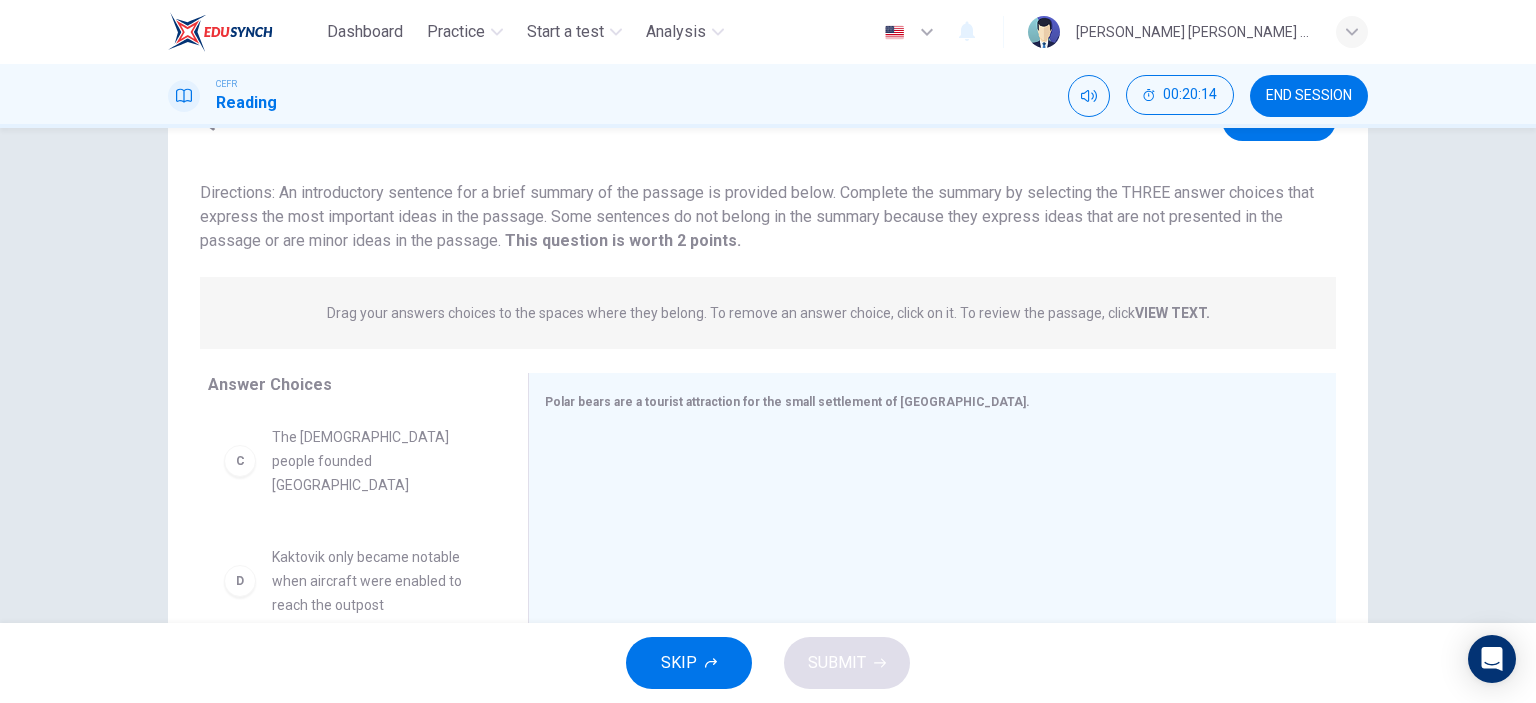 scroll, scrollTop: 200, scrollLeft: 0, axis: vertical 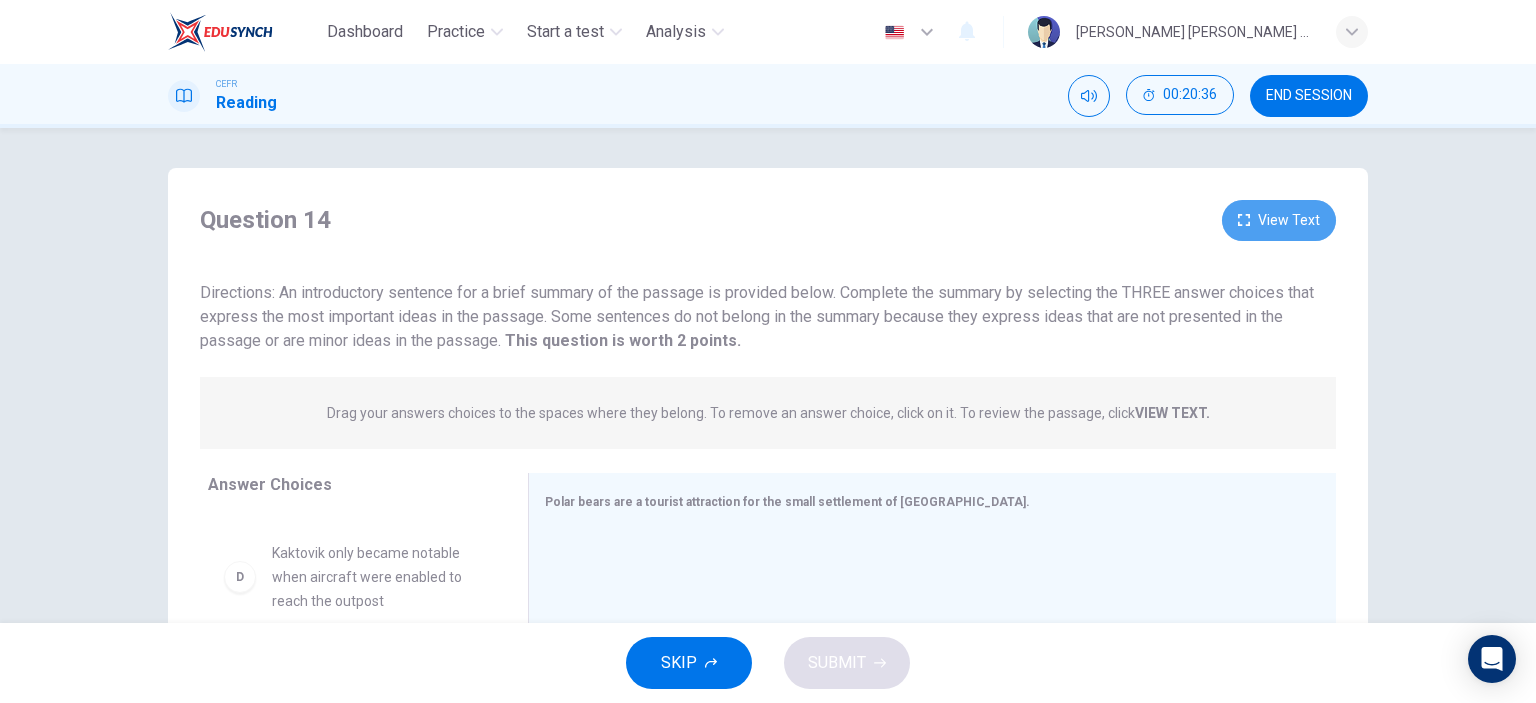 click on "View Text" at bounding box center (1279, 220) 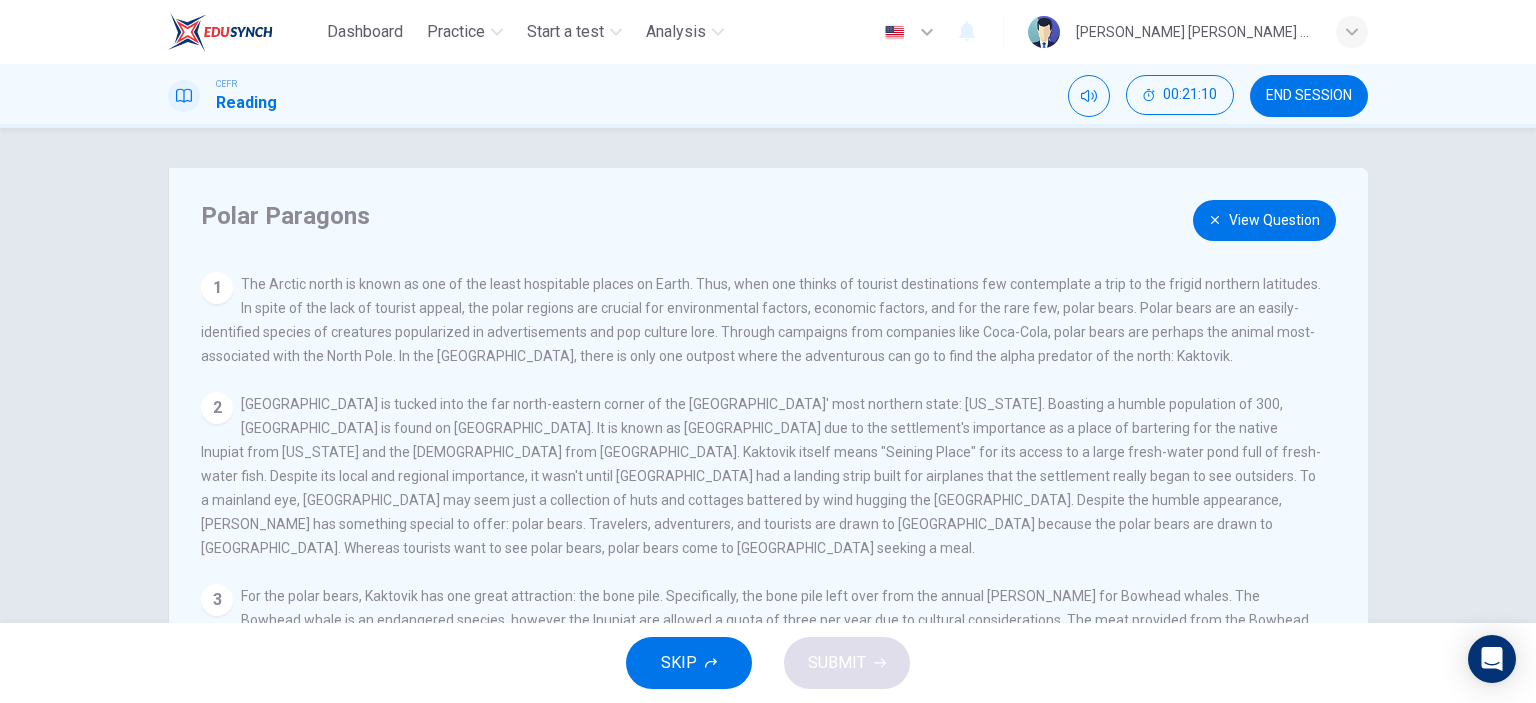 click on "View Question" at bounding box center (1264, 220) 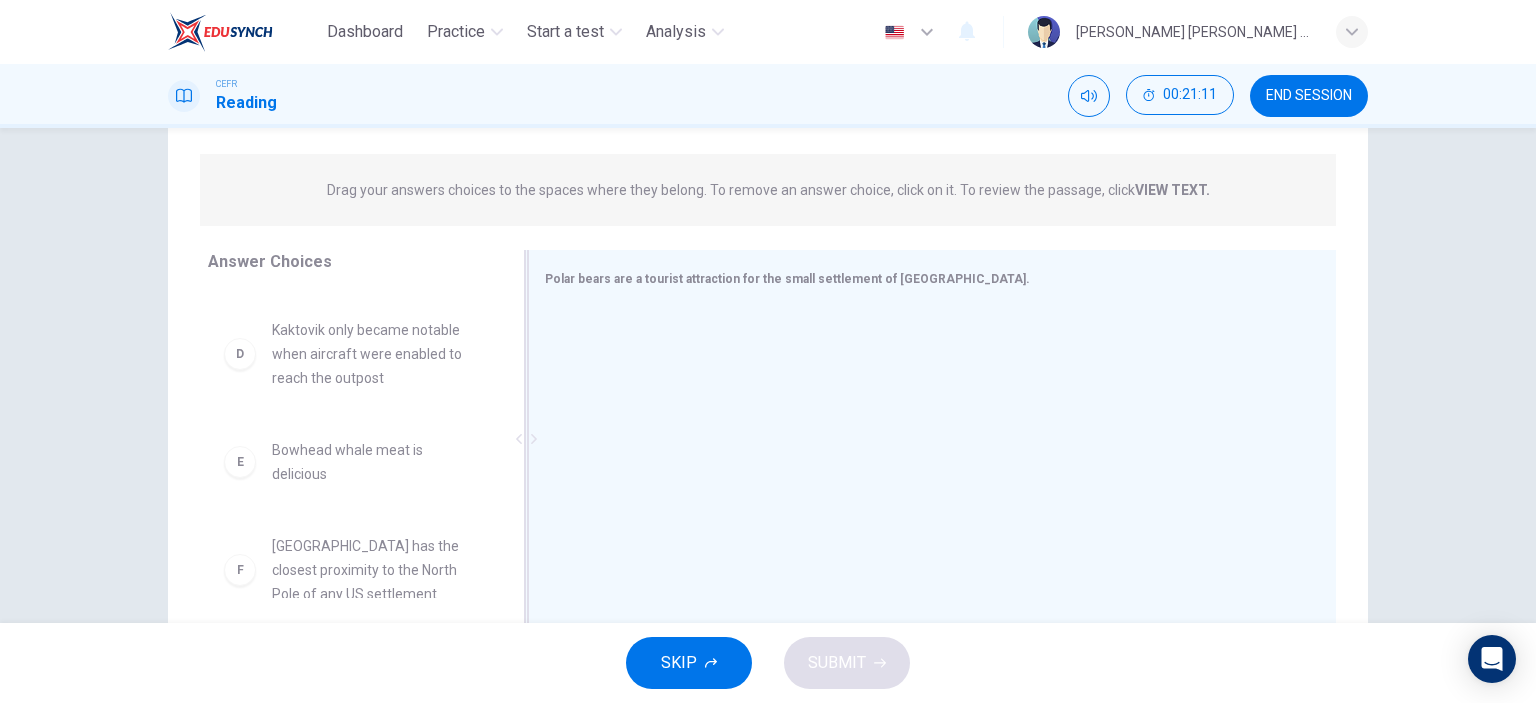 scroll, scrollTop: 280, scrollLeft: 0, axis: vertical 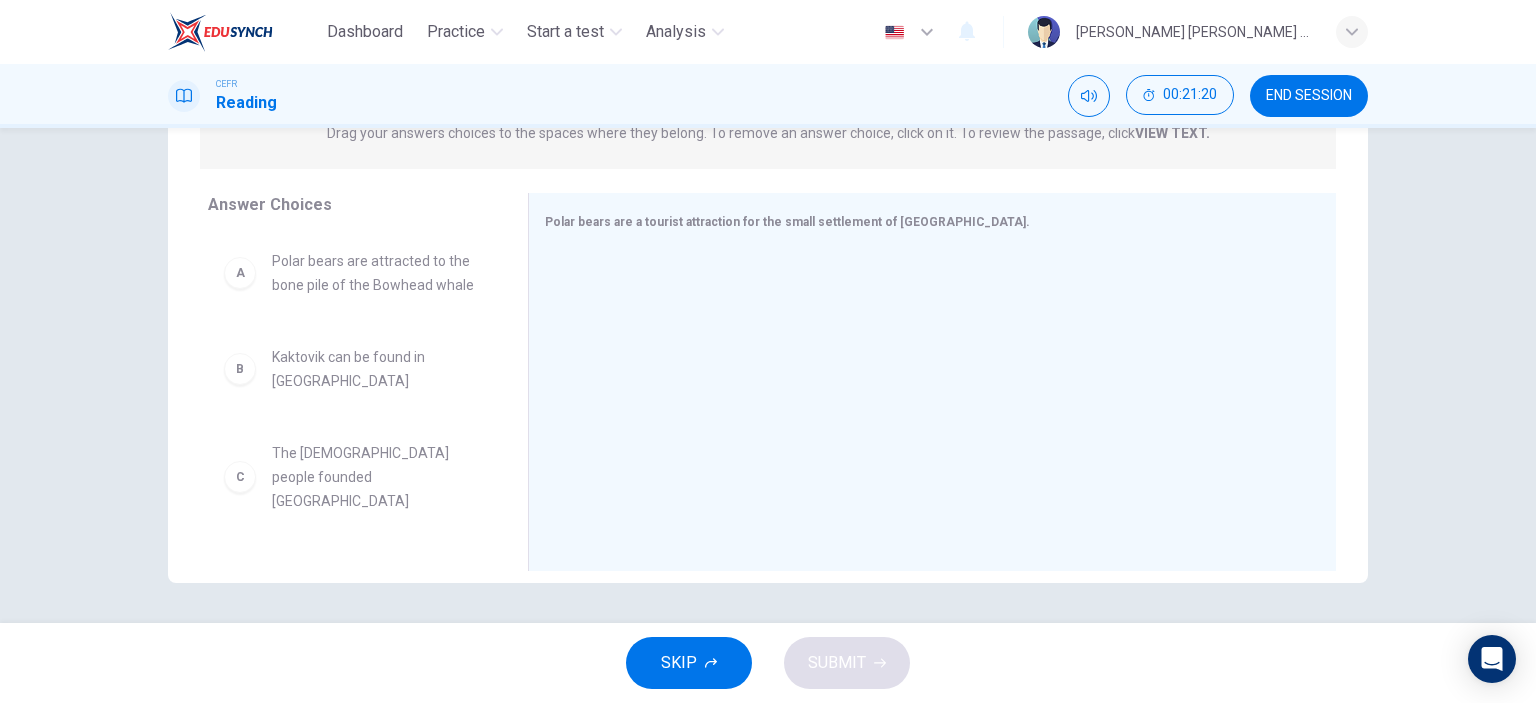 click on "END SESSION" at bounding box center [1309, 96] 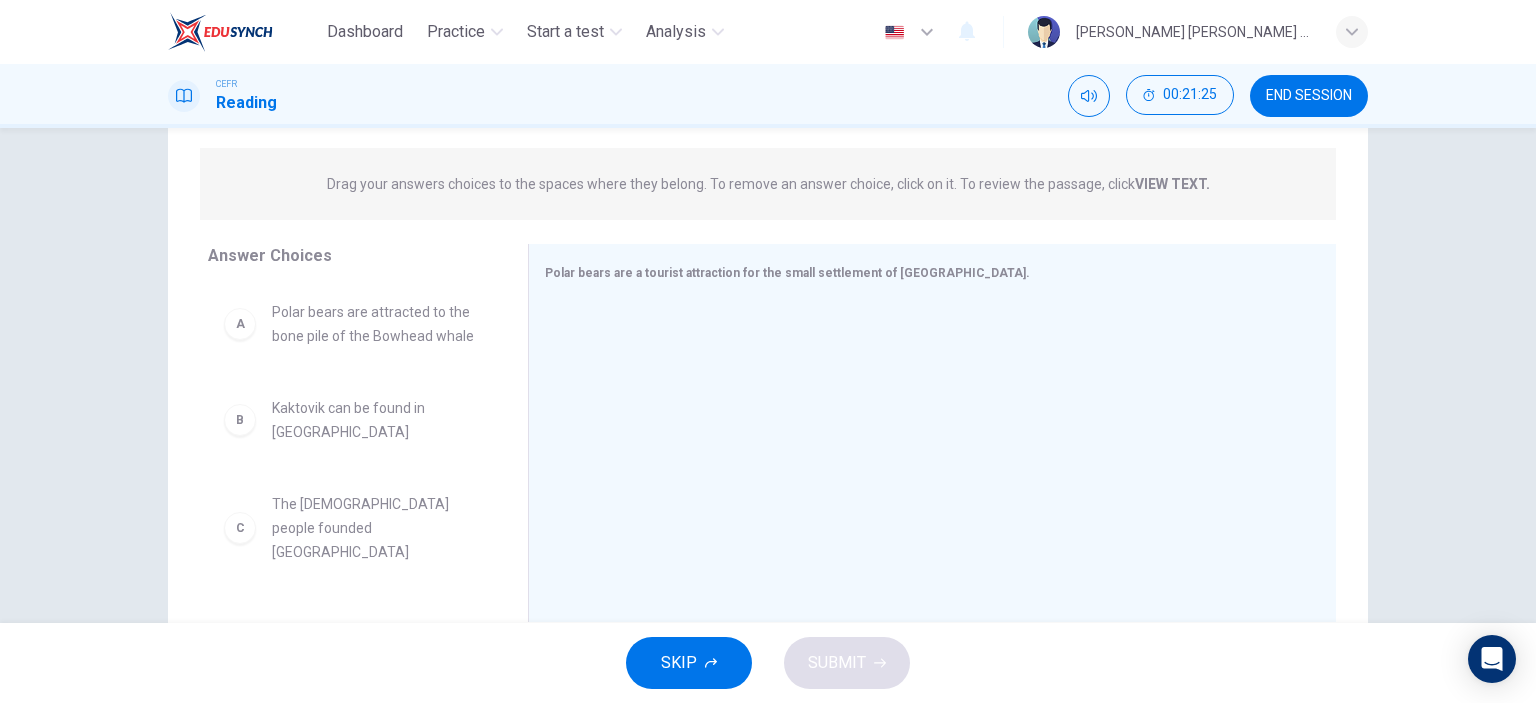 scroll, scrollTop: 0, scrollLeft: 0, axis: both 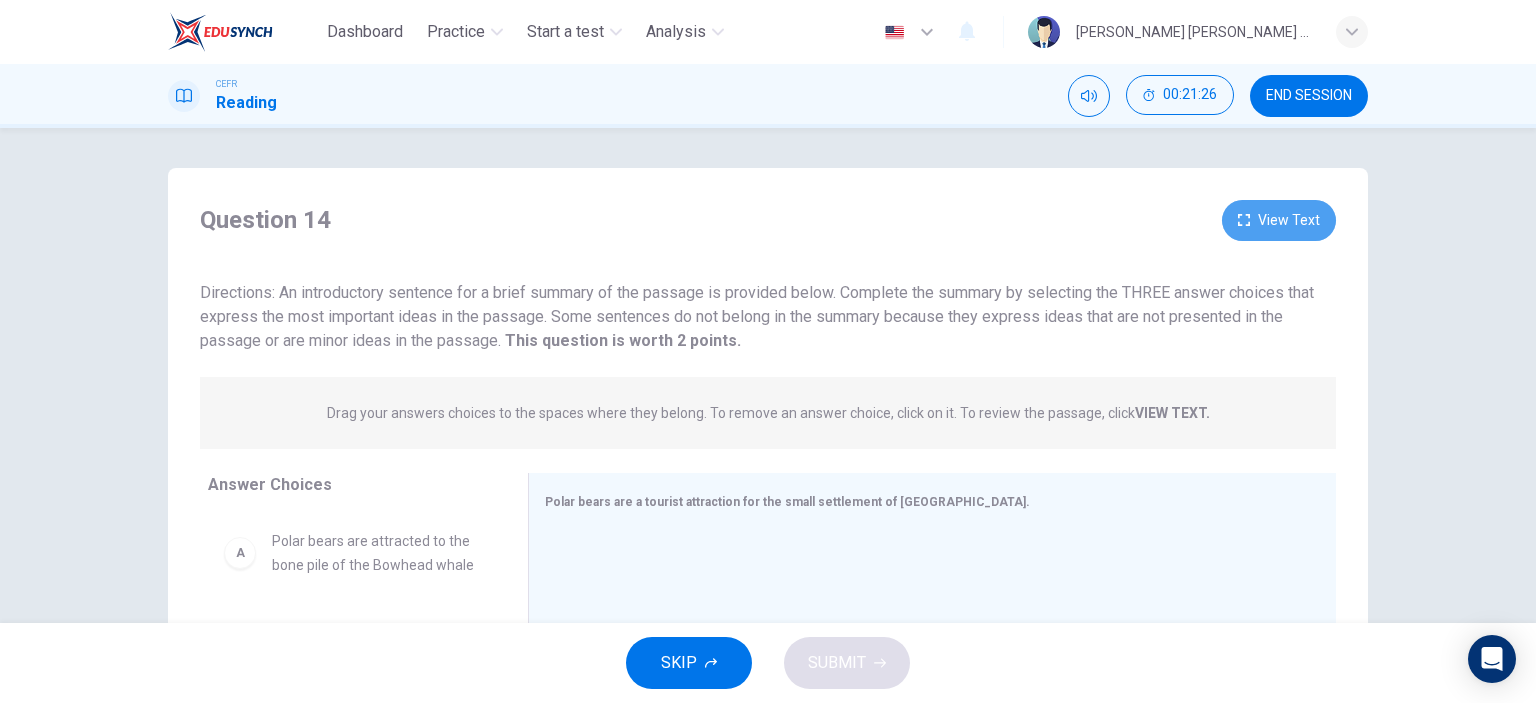 click on "View Text" at bounding box center [1279, 220] 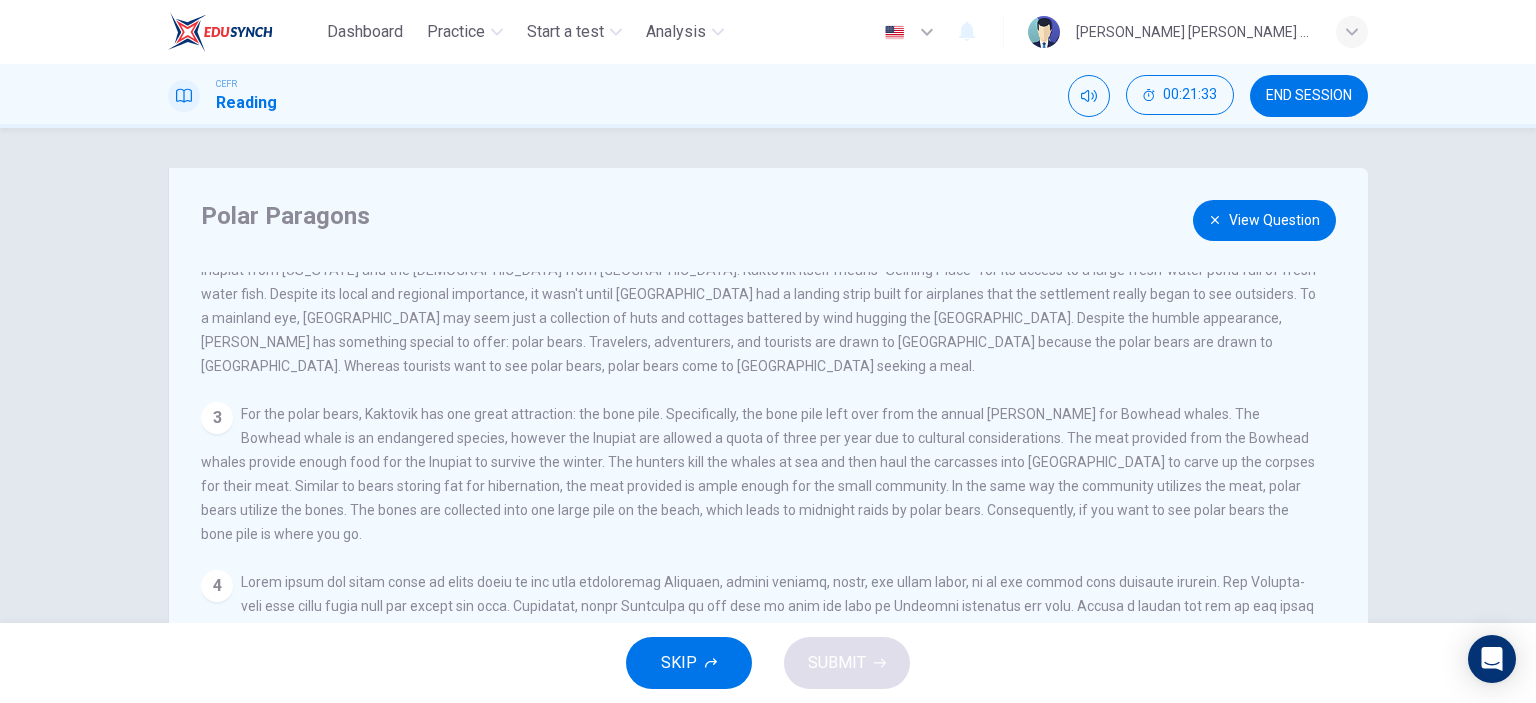 scroll, scrollTop: 189, scrollLeft: 0, axis: vertical 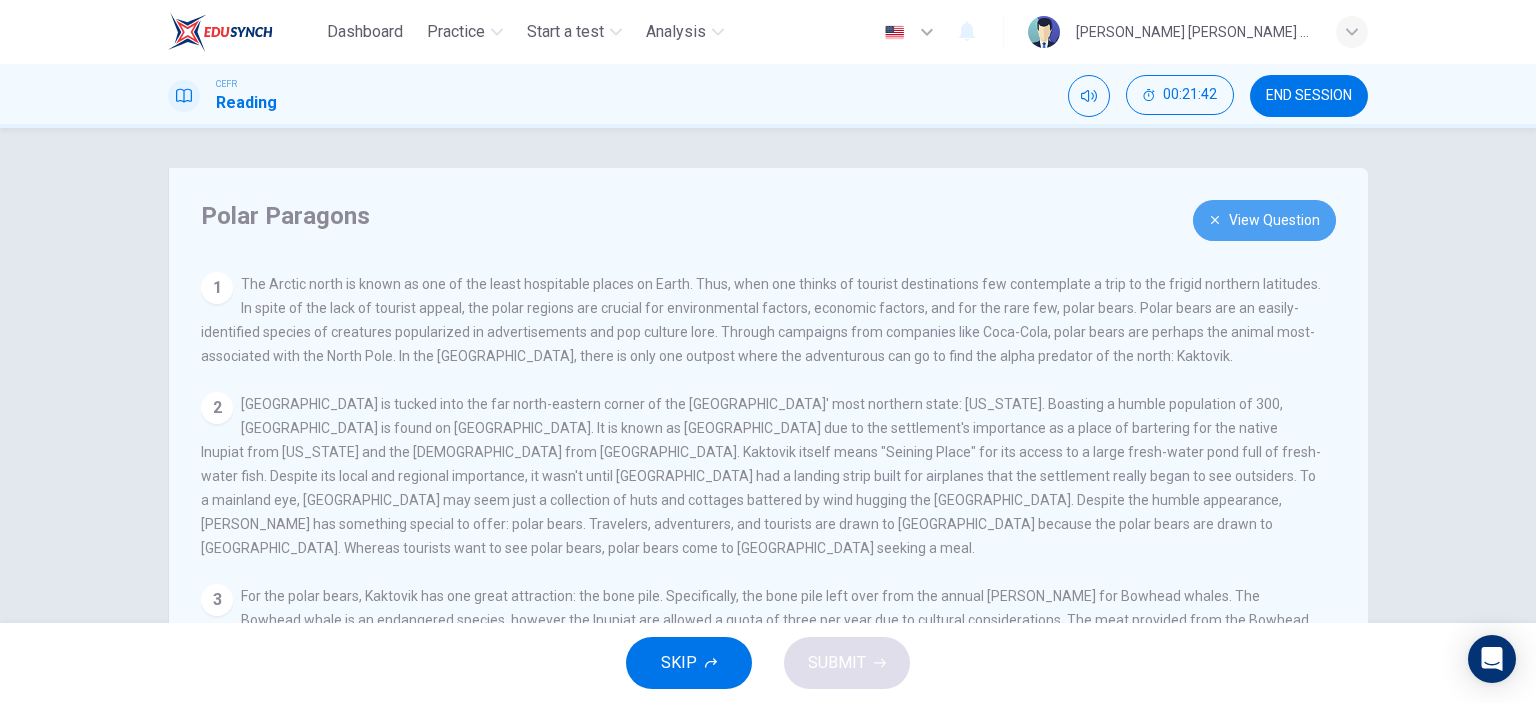 click on "View Question" at bounding box center [1264, 220] 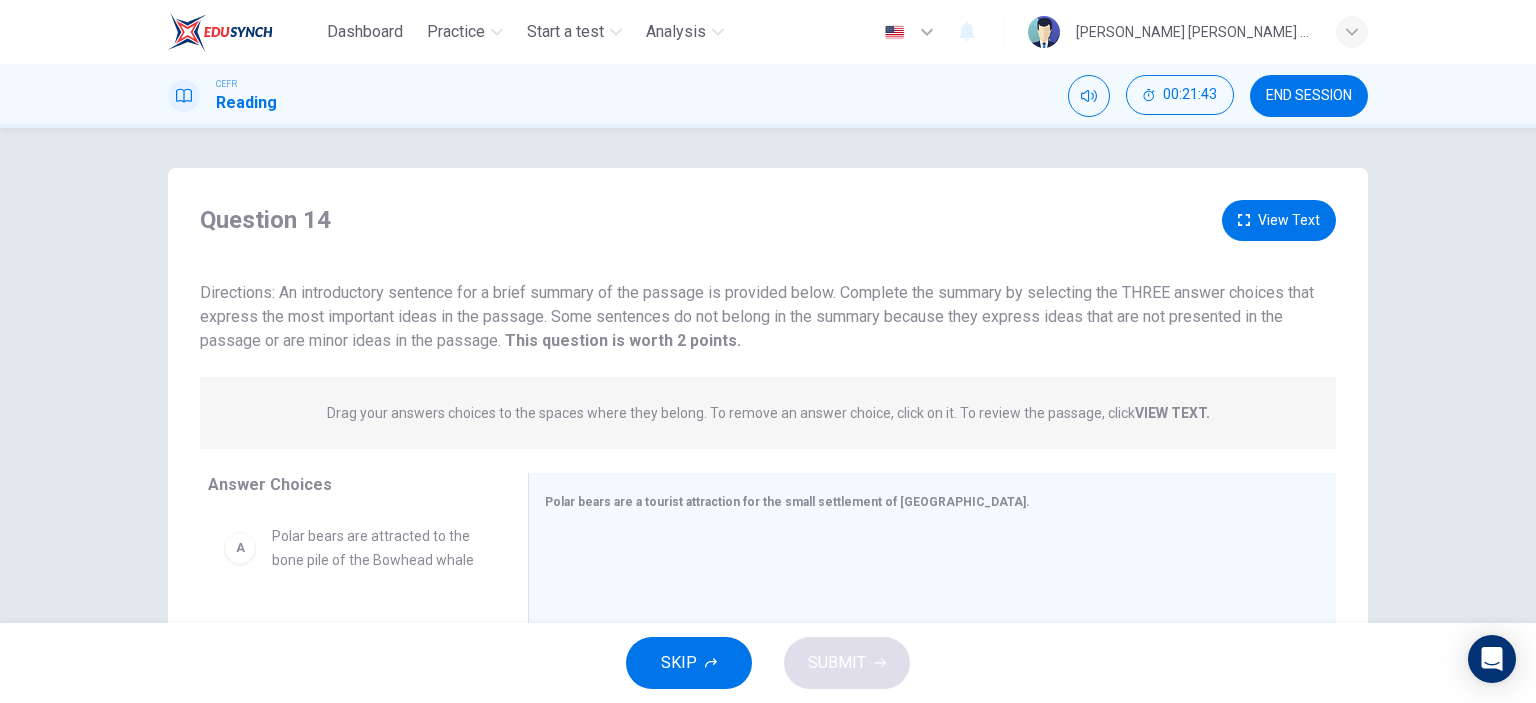 scroll, scrollTop: 0, scrollLeft: 0, axis: both 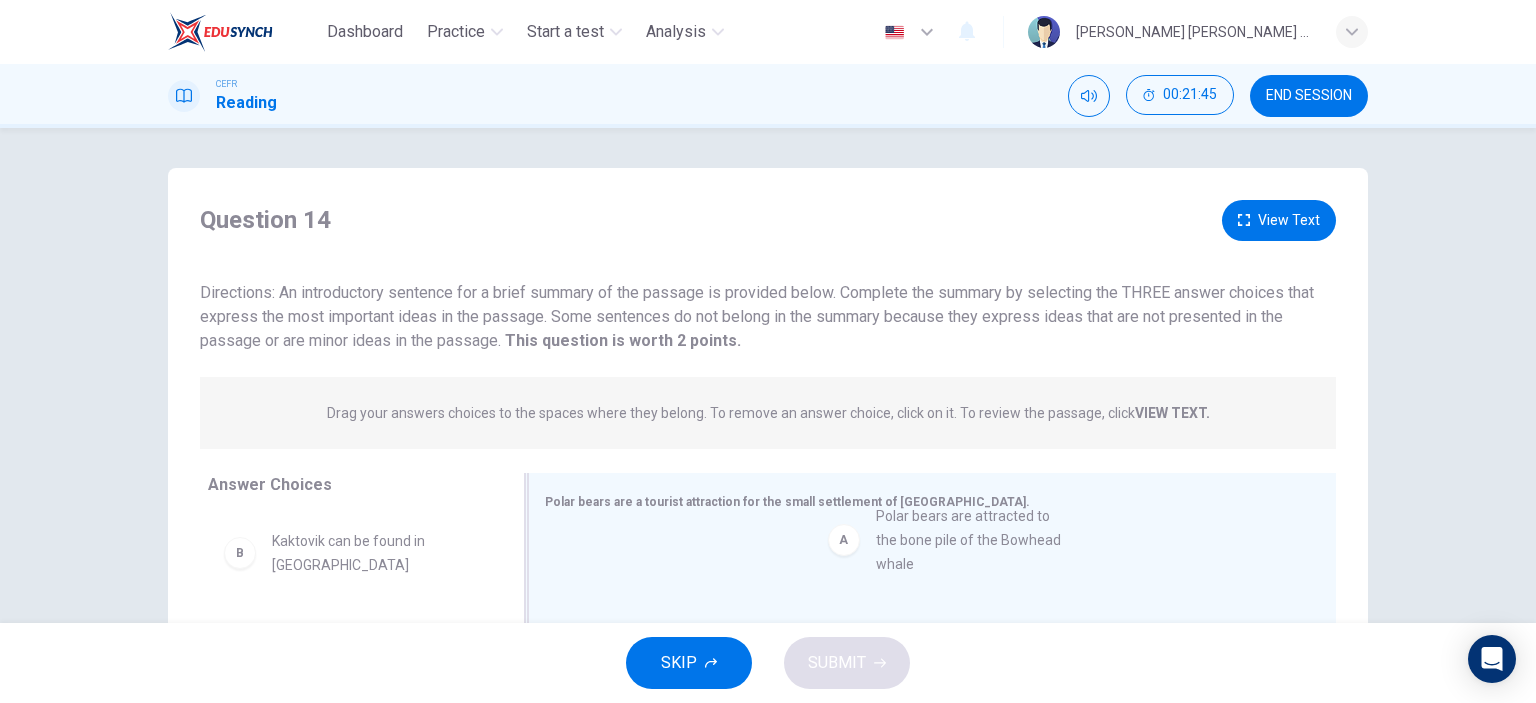 drag, startPoint x: 374, startPoint y: 564, endPoint x: 989, endPoint y: 538, distance: 615.5494 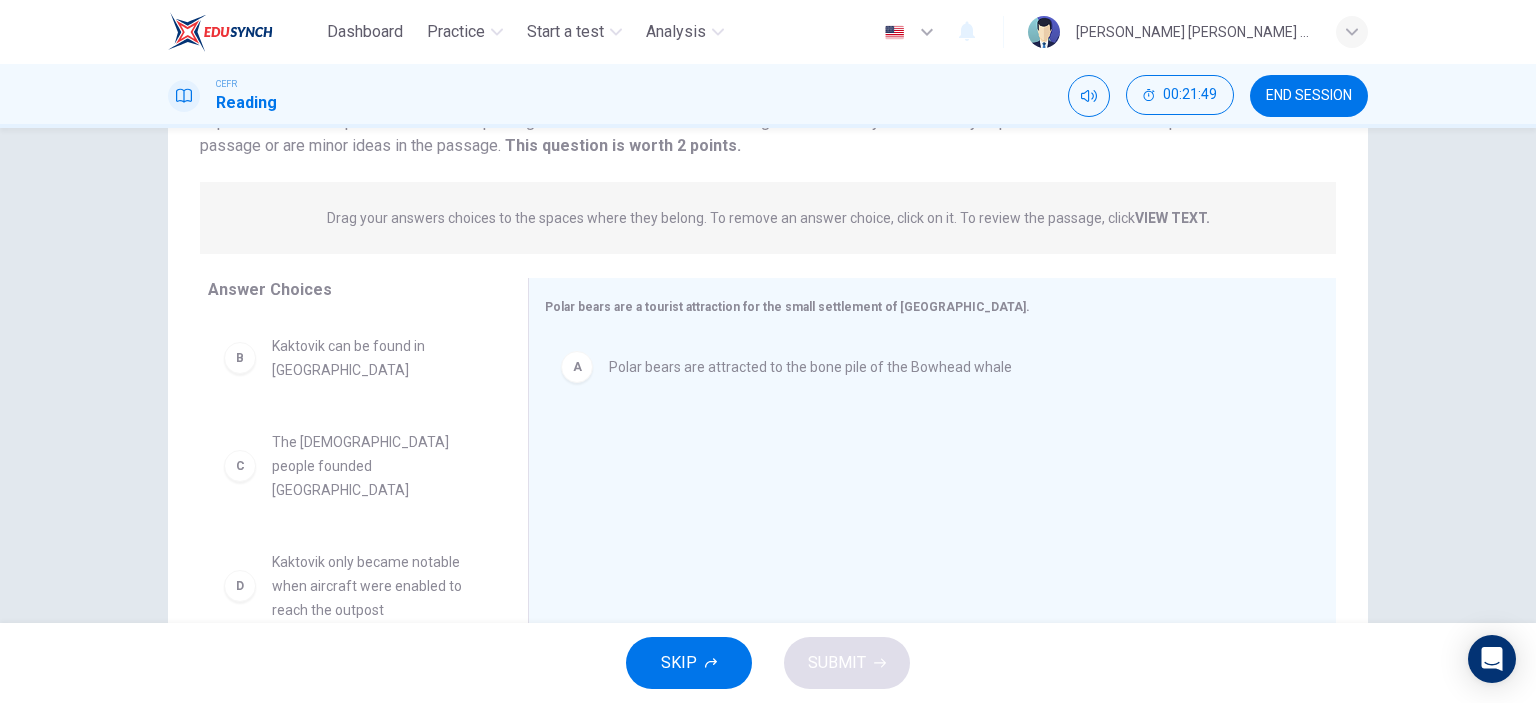 scroll, scrollTop: 200, scrollLeft: 0, axis: vertical 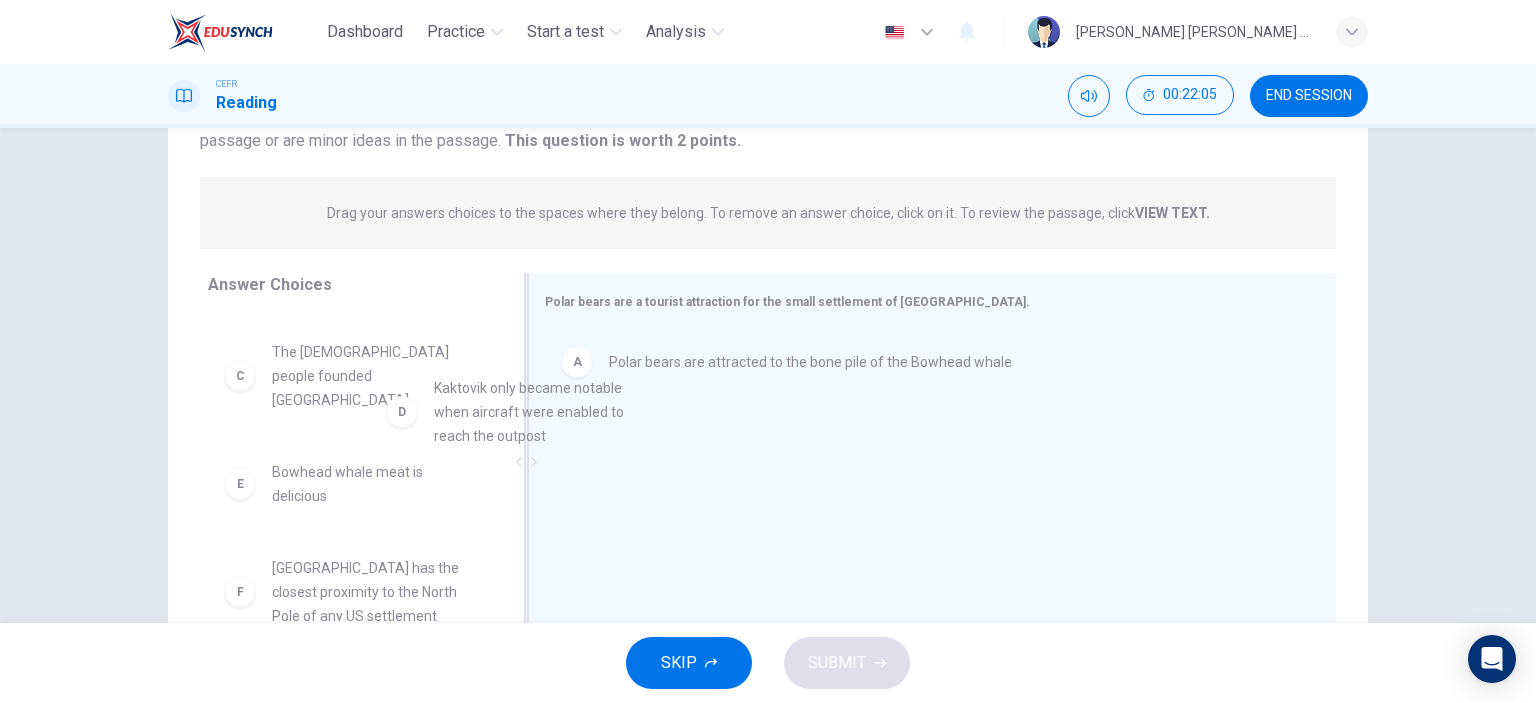 drag, startPoint x: 350, startPoint y: 395, endPoint x: 749, endPoint y: 476, distance: 407.1388 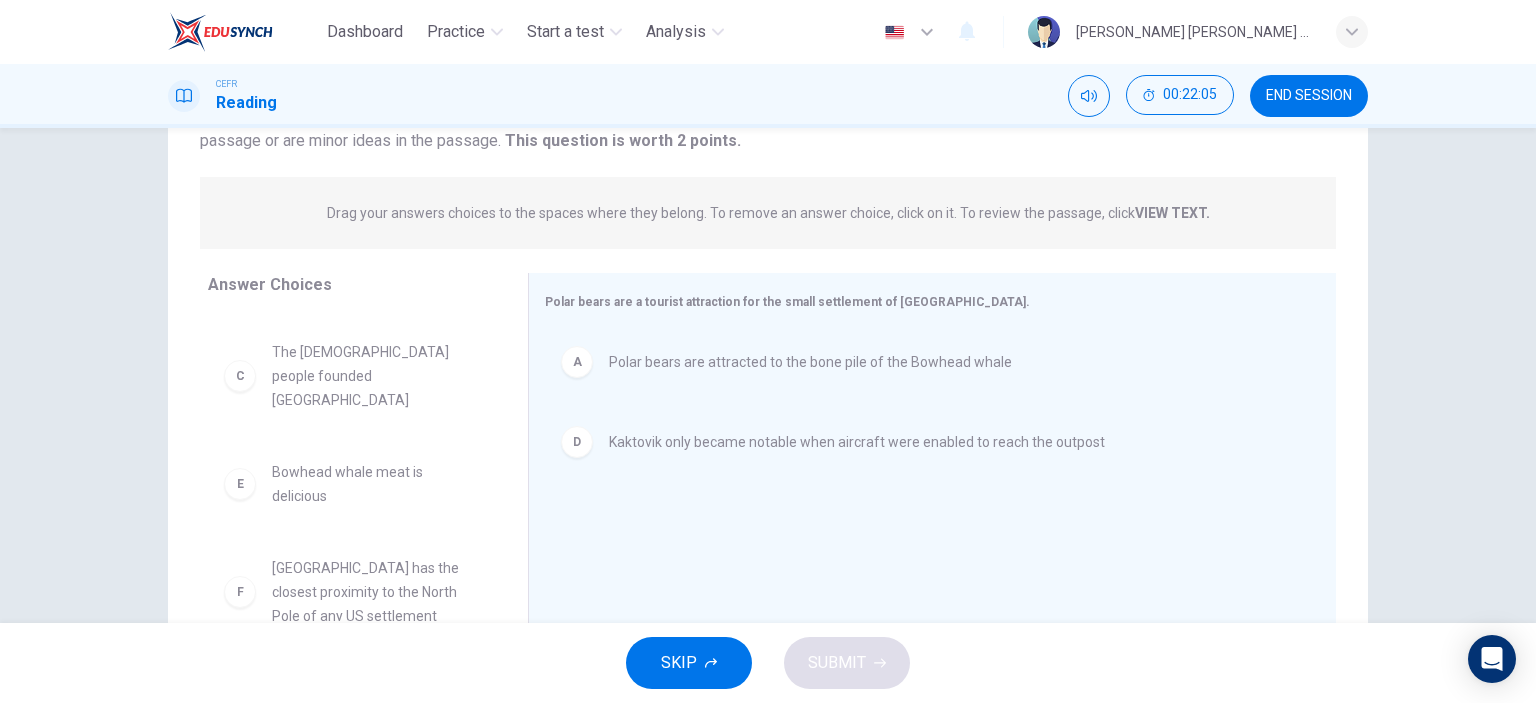 scroll, scrollTop: 84, scrollLeft: 0, axis: vertical 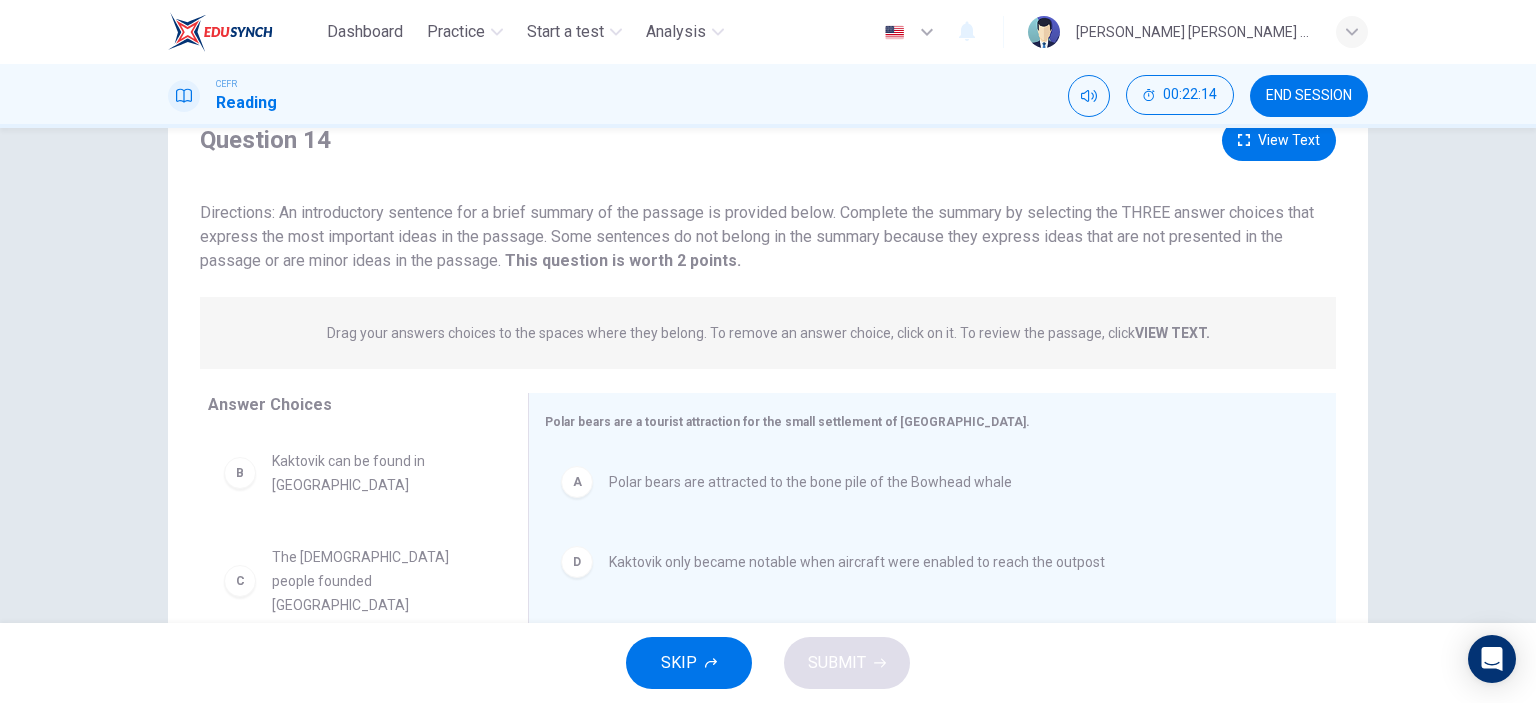 click on "Question 14 View Text Directions: An introductory sentence for a brief summary of the passage is provided below. Complete the summary by selecting the THREE answer choices that express the most important ideas in the passage. Some sentences do not belong in the summary because they express ideas that are not presented in the passage or are minor ideas in the passage.   This question is worth 2 points. This question is worth 2 points." at bounding box center (768, 196) 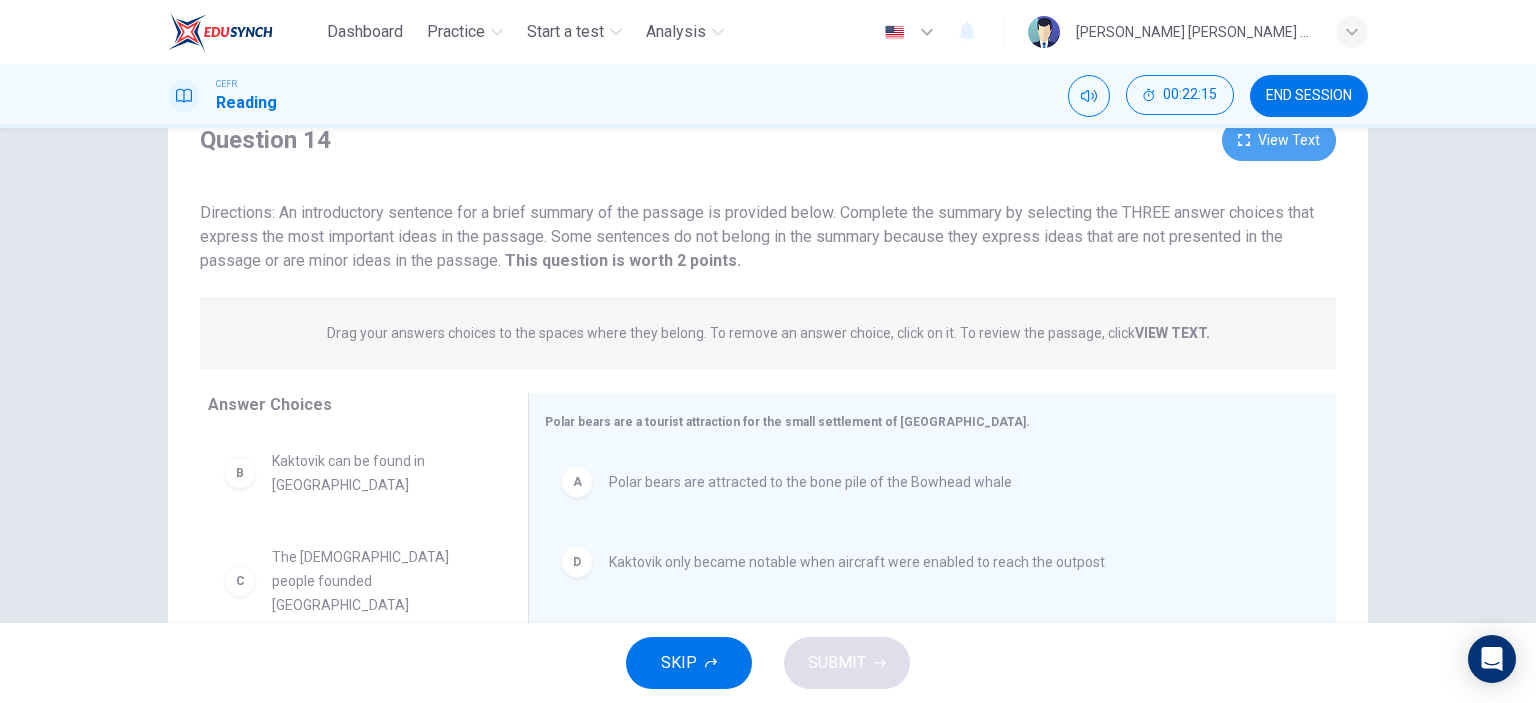 click on "View Text" at bounding box center (1279, 140) 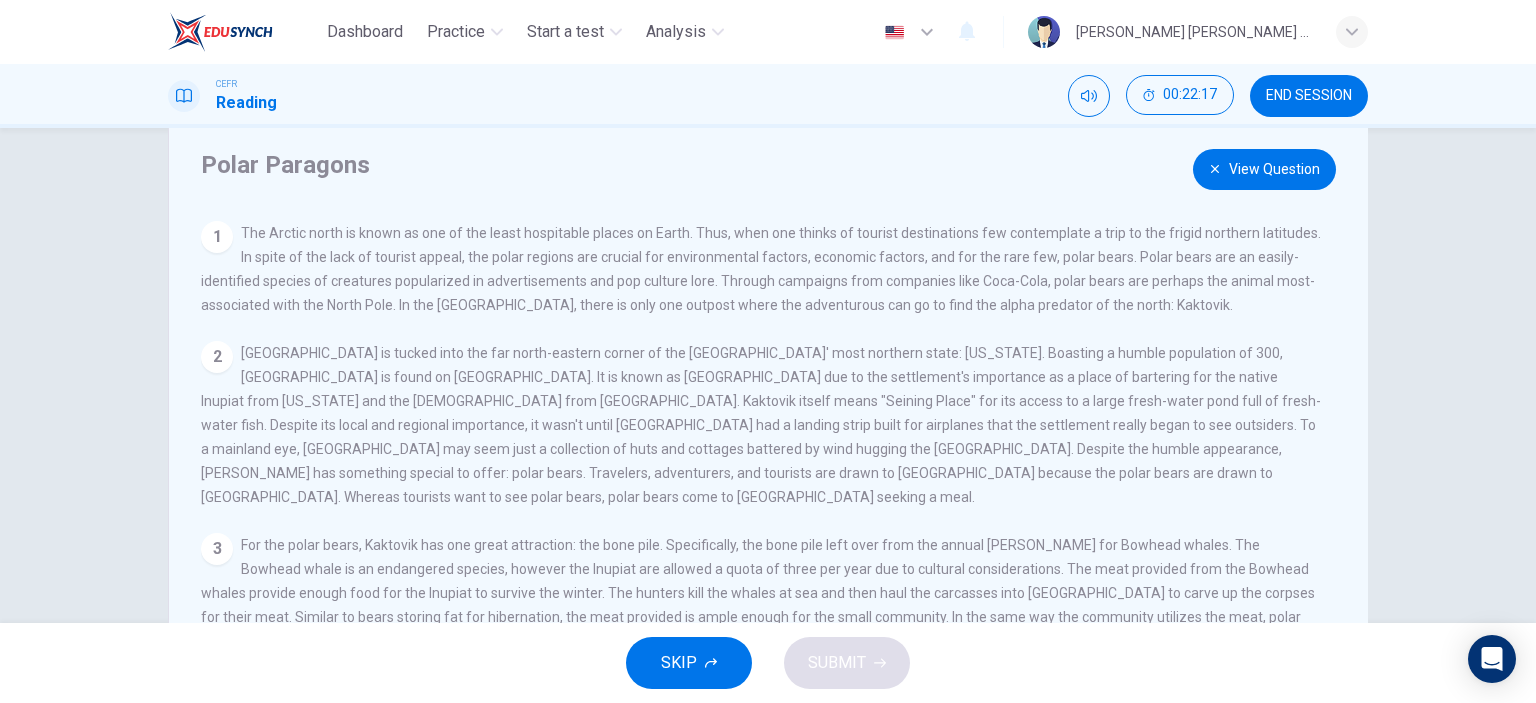 scroll, scrollTop: 0, scrollLeft: 0, axis: both 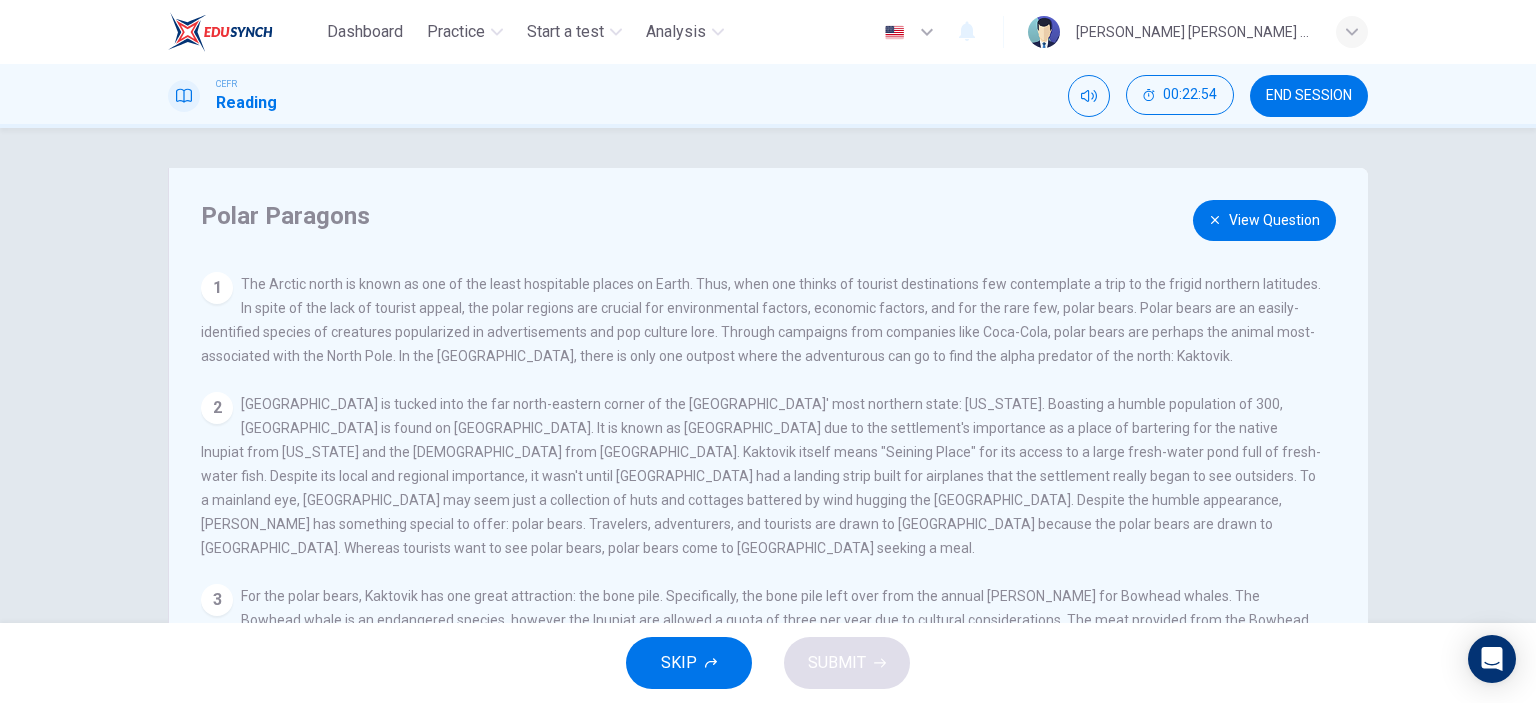 click on "View Question" at bounding box center [1264, 220] 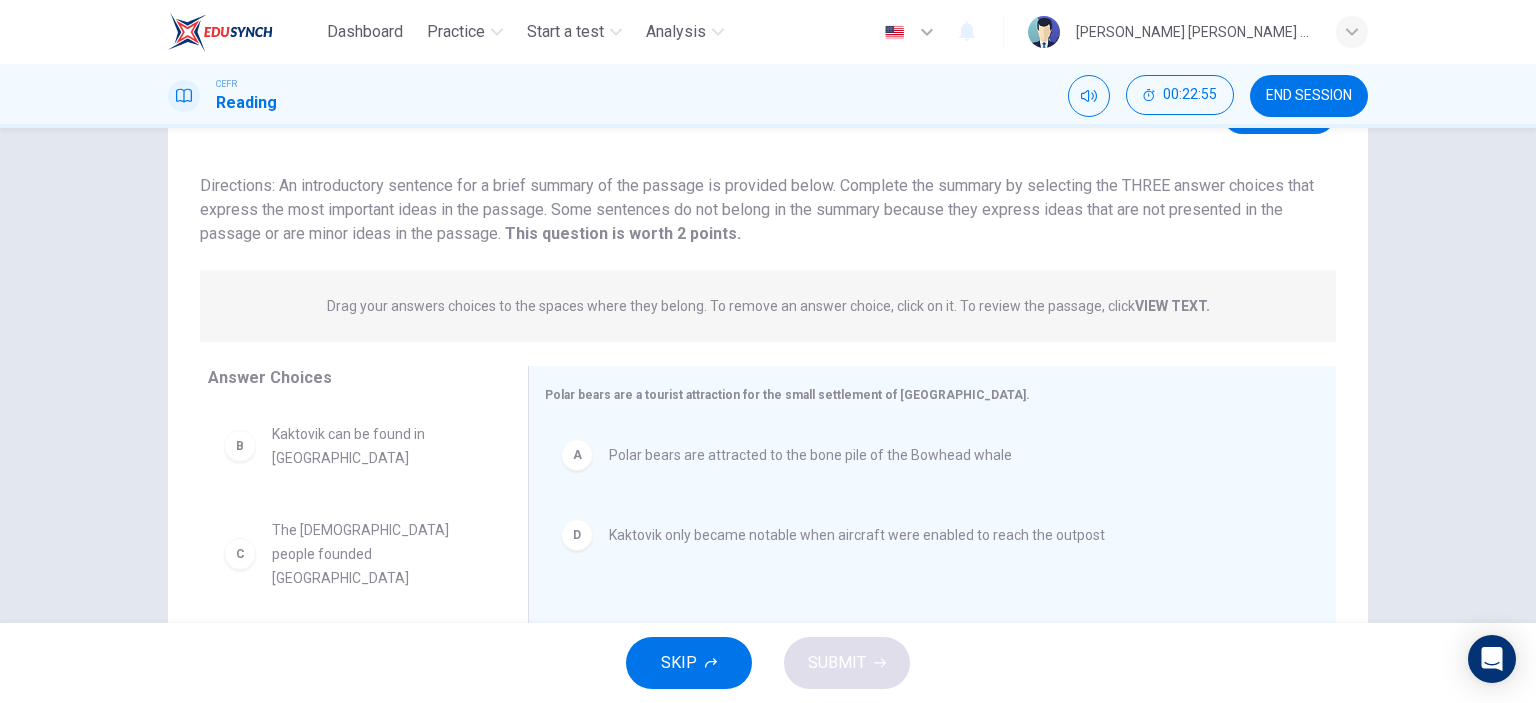 scroll, scrollTop: 100, scrollLeft: 0, axis: vertical 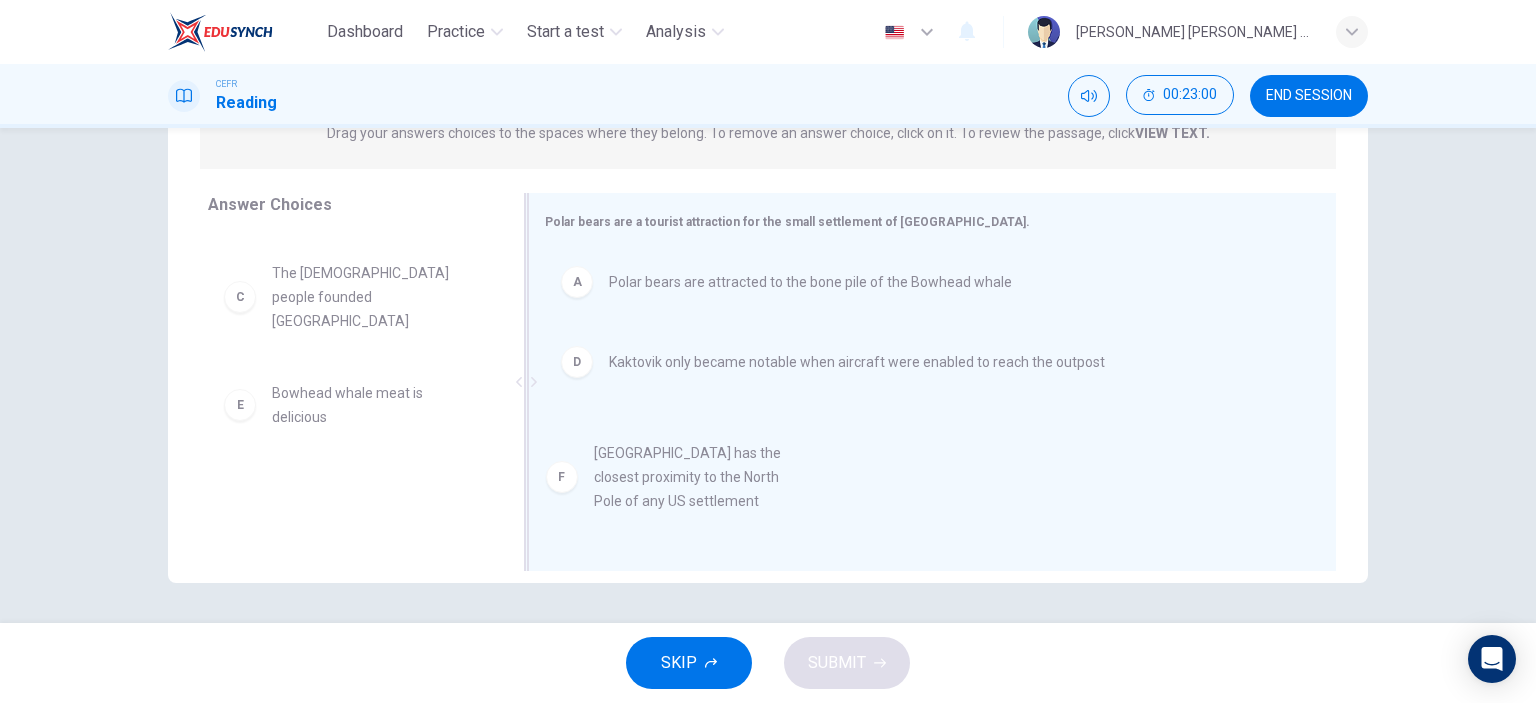 drag, startPoint x: 328, startPoint y: 491, endPoint x: 661, endPoint y: 479, distance: 333.21616 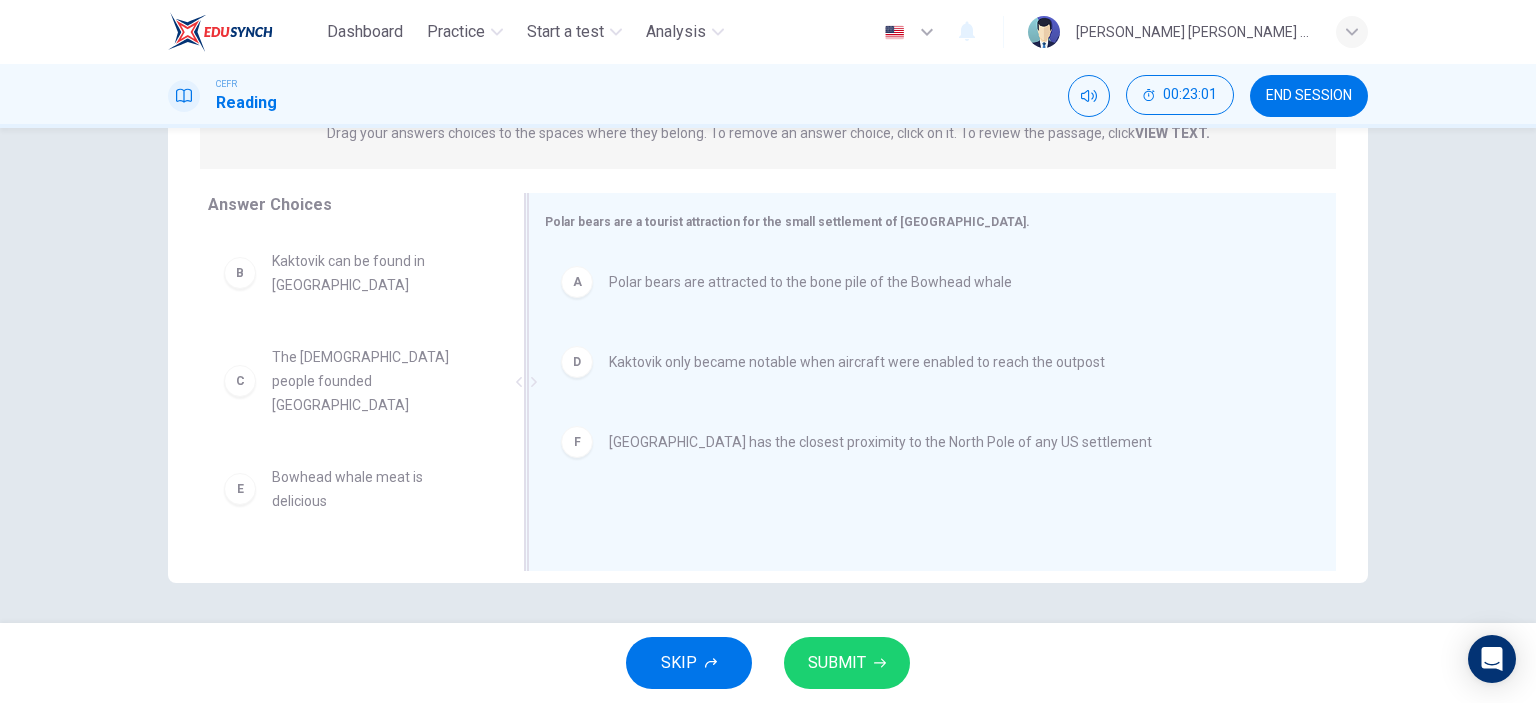 scroll, scrollTop: 0, scrollLeft: 0, axis: both 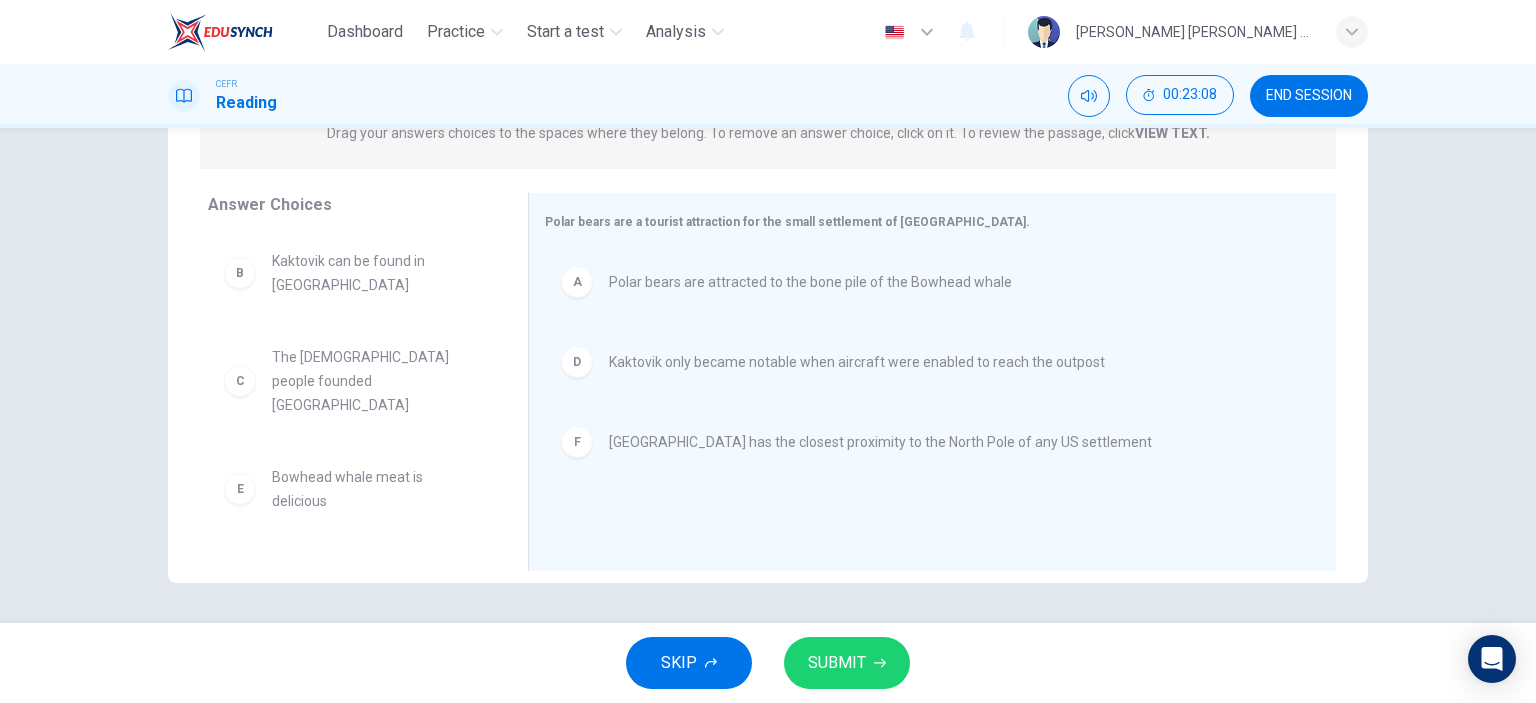 click on "SUBMIT" at bounding box center [837, 663] 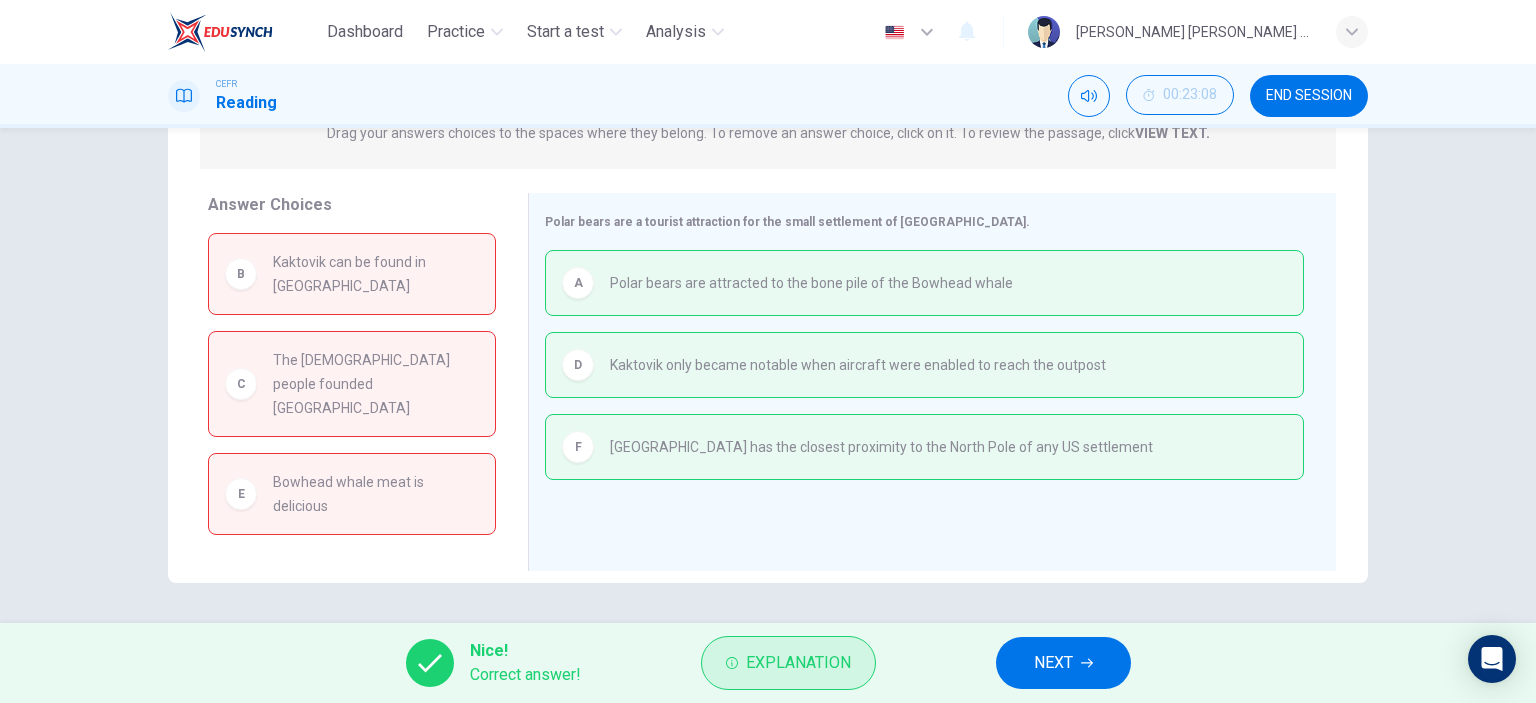 click on "Explanation" at bounding box center (798, 663) 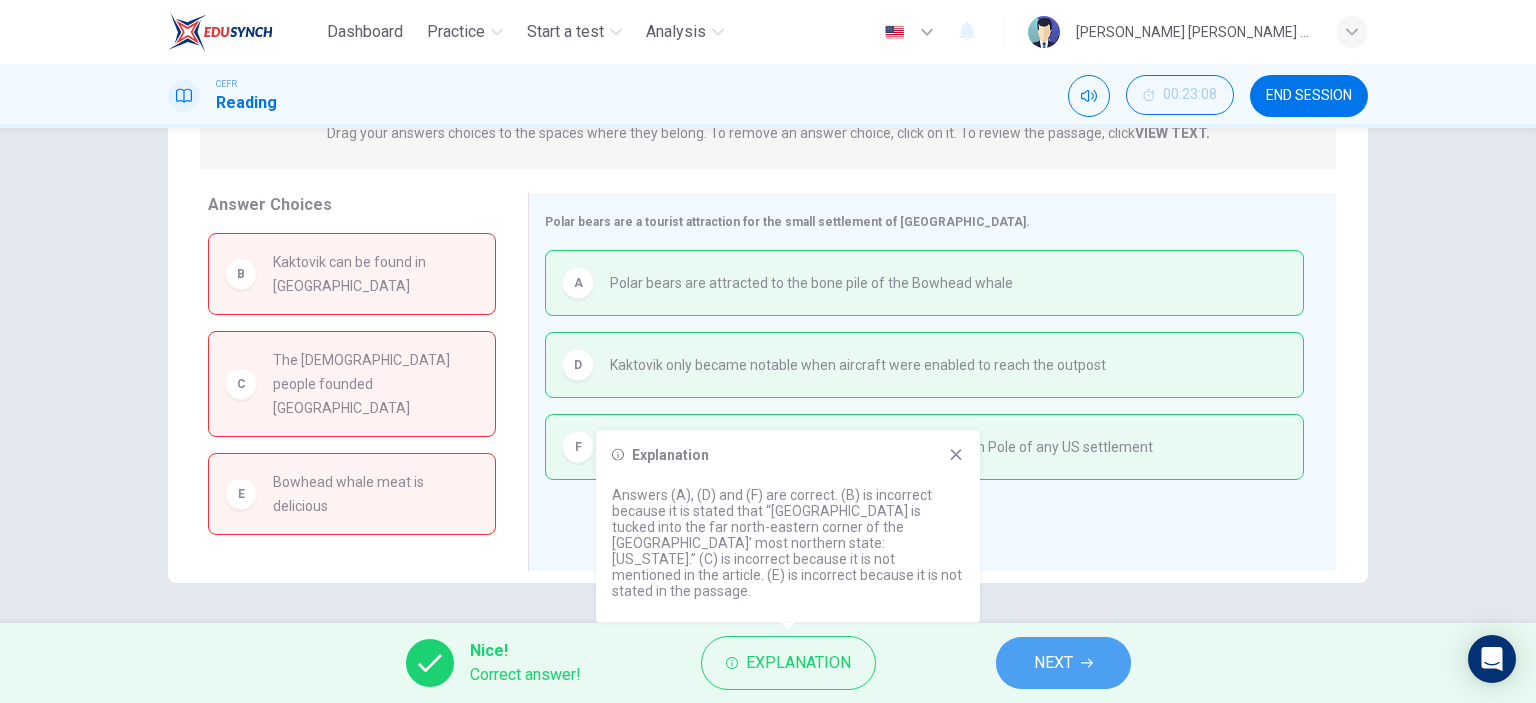 click on "NEXT" at bounding box center (1053, 663) 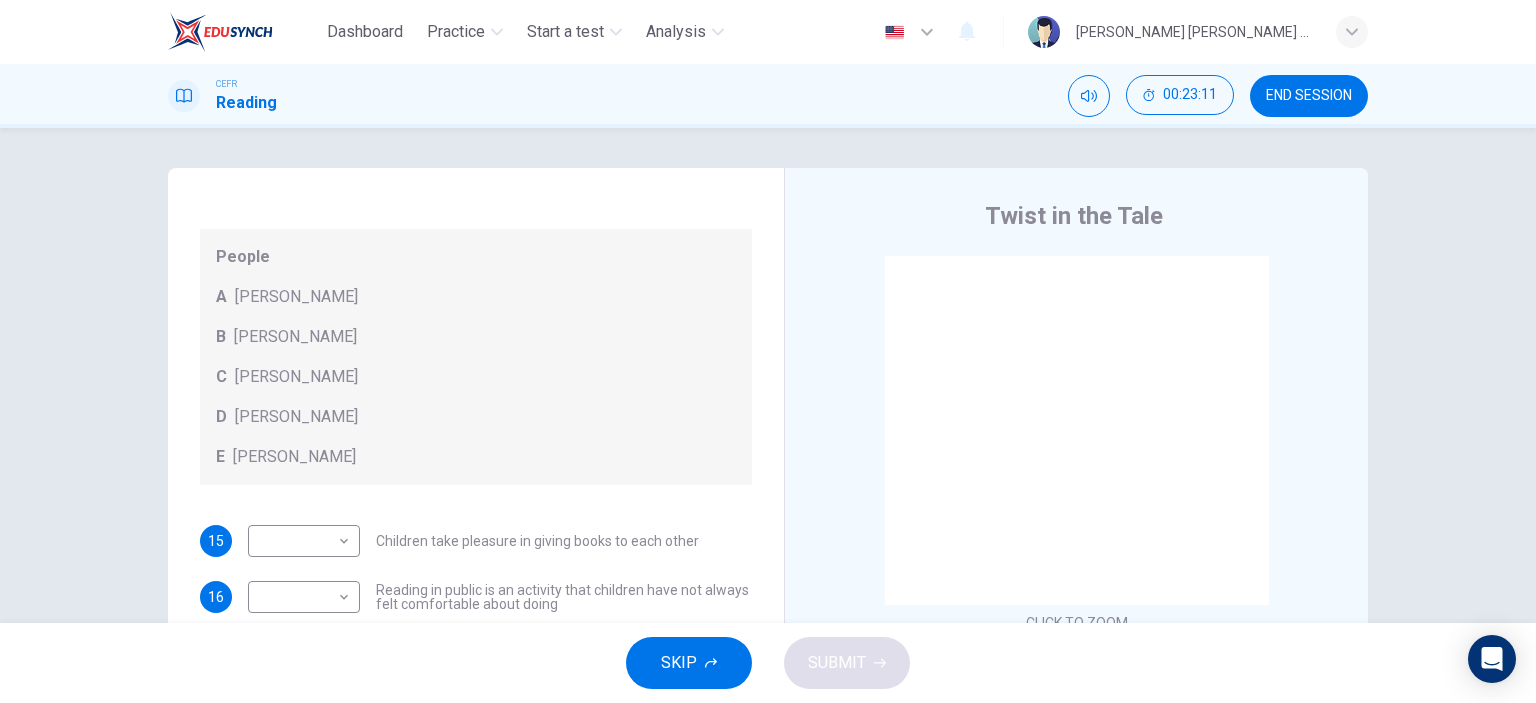 scroll, scrollTop: 192, scrollLeft: 0, axis: vertical 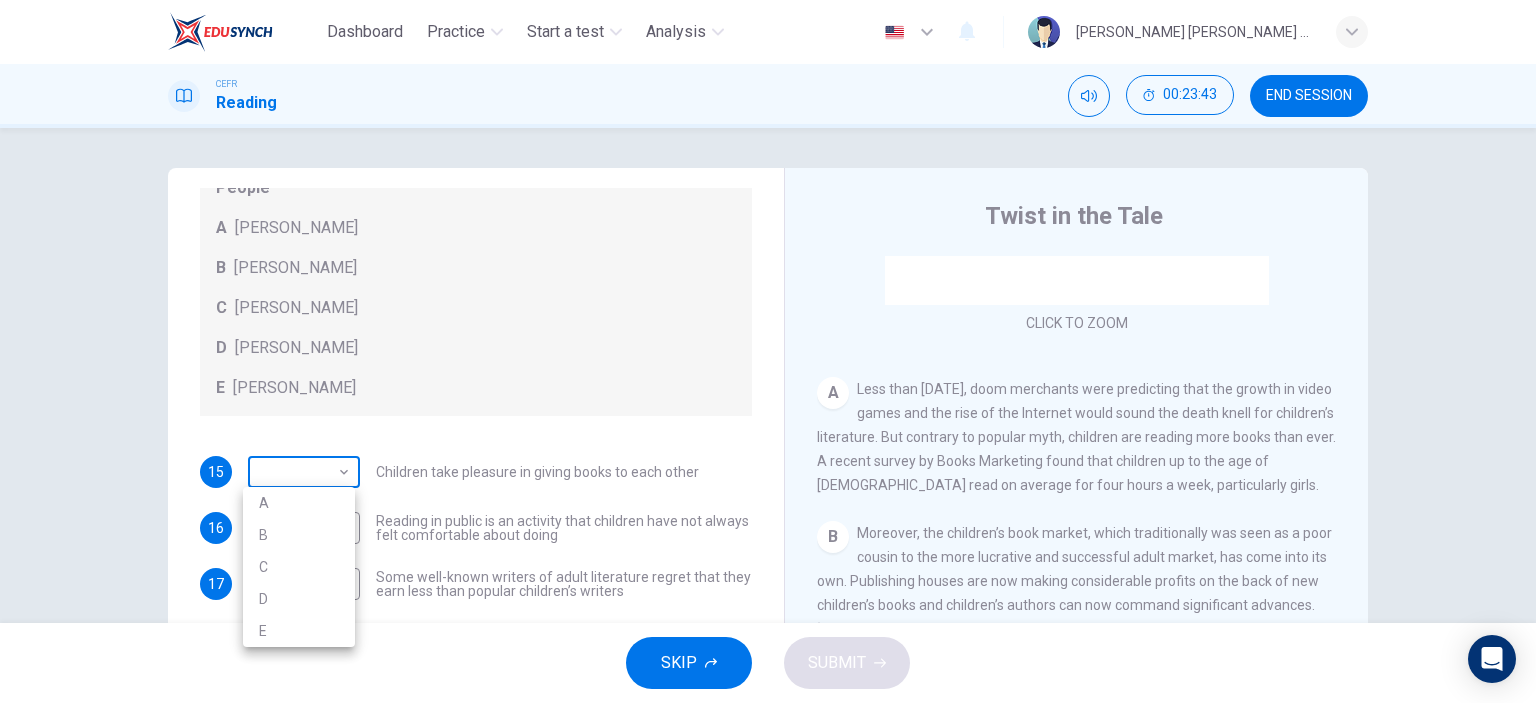 click on "Dashboard Practice Start a test Analysis English en ​ [PERSON_NAME] [PERSON_NAME] BIN SO SUI GUM CEFR Reading 00:23:43 END SESSION Questions 15 - 21 Look at the following list of people A-E and the list of statements. Match each statement with one of the people listed. People A [PERSON_NAME] B [PERSON_NAME] C [PERSON_NAME] D [PERSON_NAME] E [PERSON_NAME] 15 ​ ​ Children take pleasure in giving books to each other 16 ​ ​ Reading in public is an activity that children have not always felt comfortable about doing 17 ​ ​ Some well-known writers of adult literature regret that they earn less than popular children’s writers 18 ​ ​ Children are quick to decide whether they like or dislike a book 19 ​ ​ Children will read many books by an author that they like 20 ​ ​ The public do not realise how much children read [DATE] 21 ​ ​ We are experiencing a rise in the popularity of children’s literature Twist in the Tale CLICK TO ZOOM Click to Zoom A B C D E F G H I J SKIP SUBMIT
Dashboard 2025" at bounding box center (768, 351) 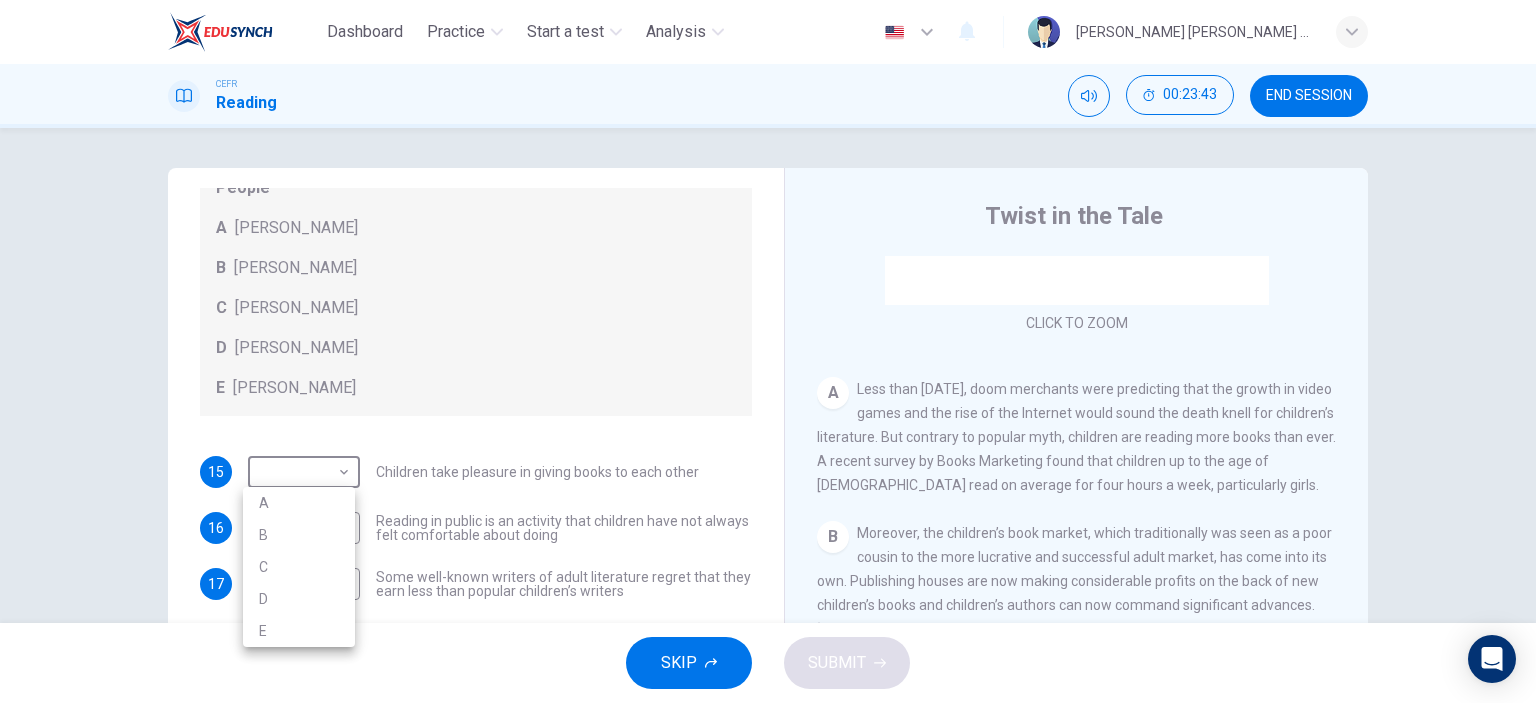 click at bounding box center (768, 351) 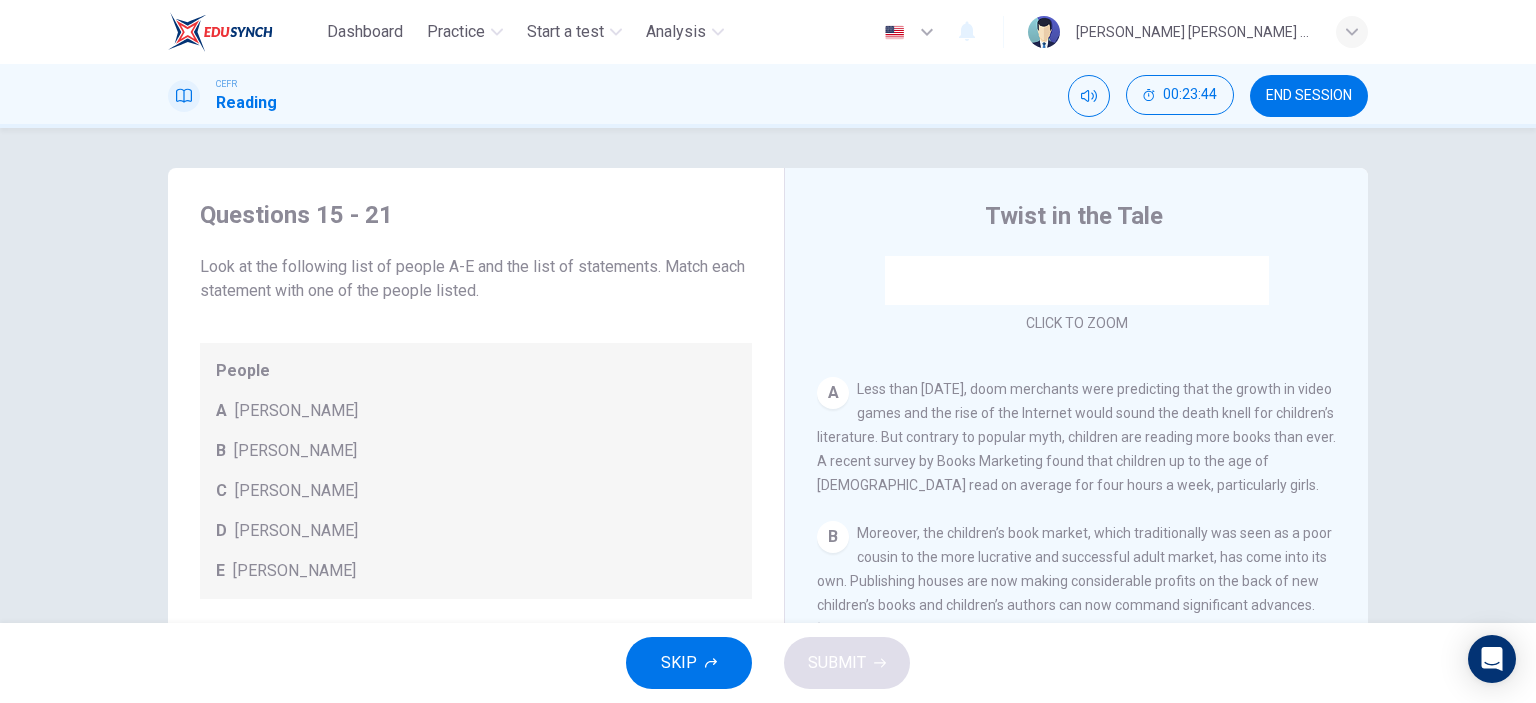 scroll, scrollTop: 0, scrollLeft: 0, axis: both 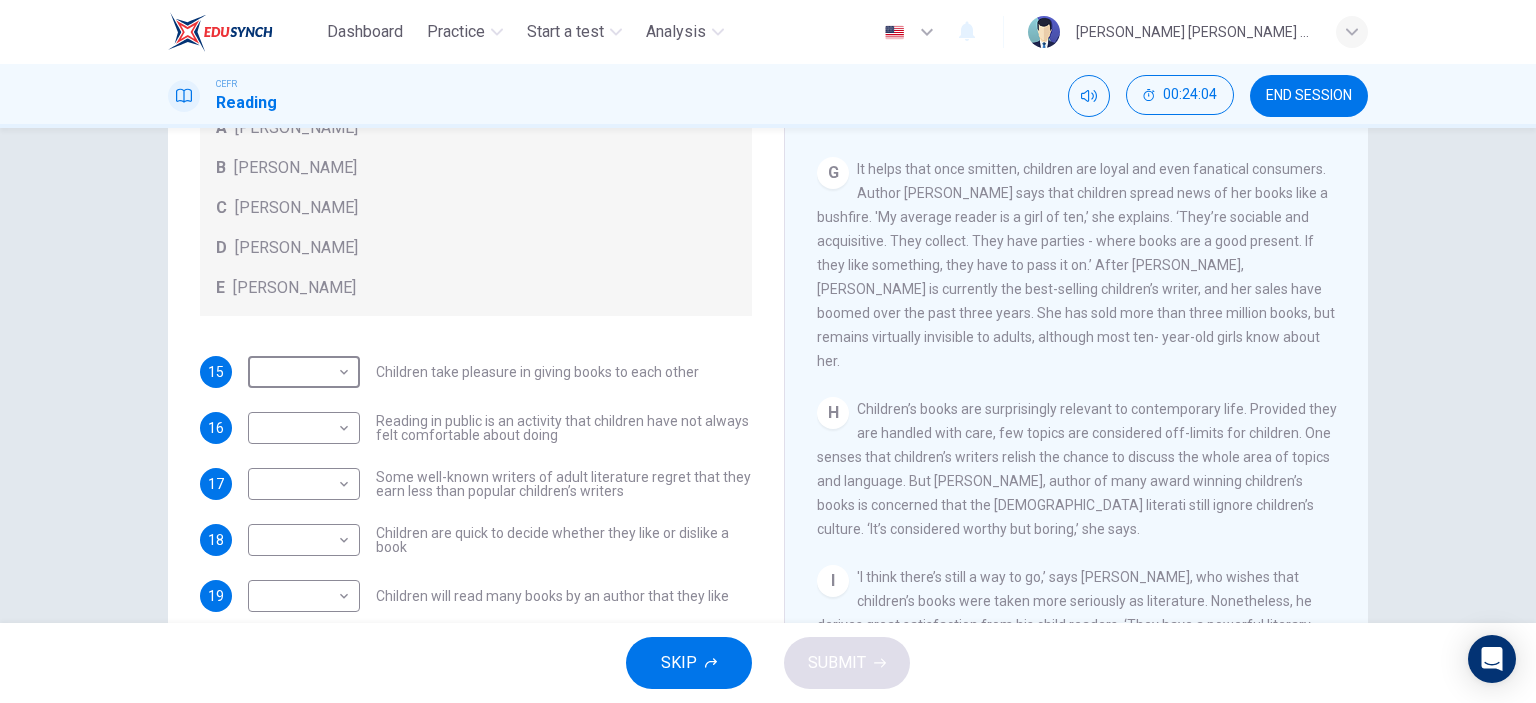 click on "SKIP" at bounding box center [689, 663] 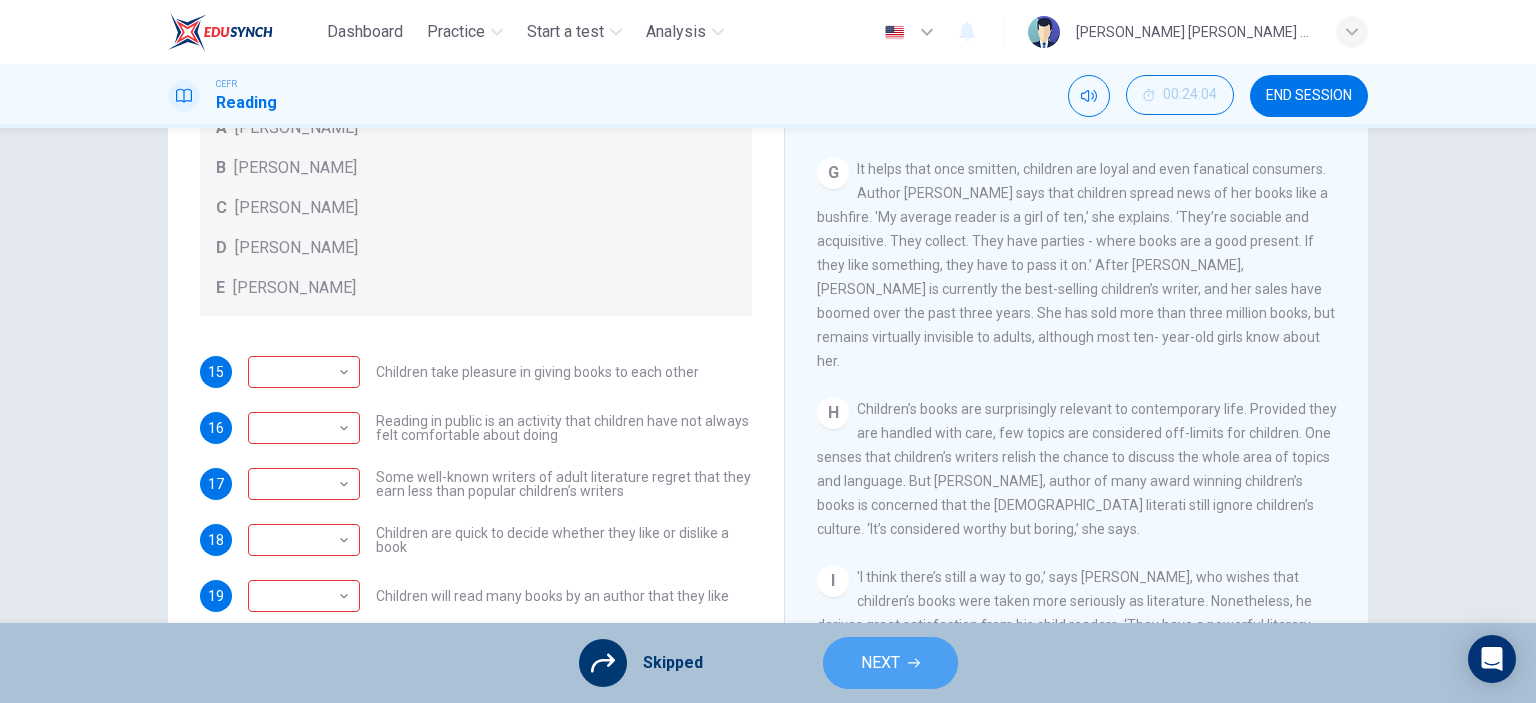 click on "NEXT" at bounding box center [890, 663] 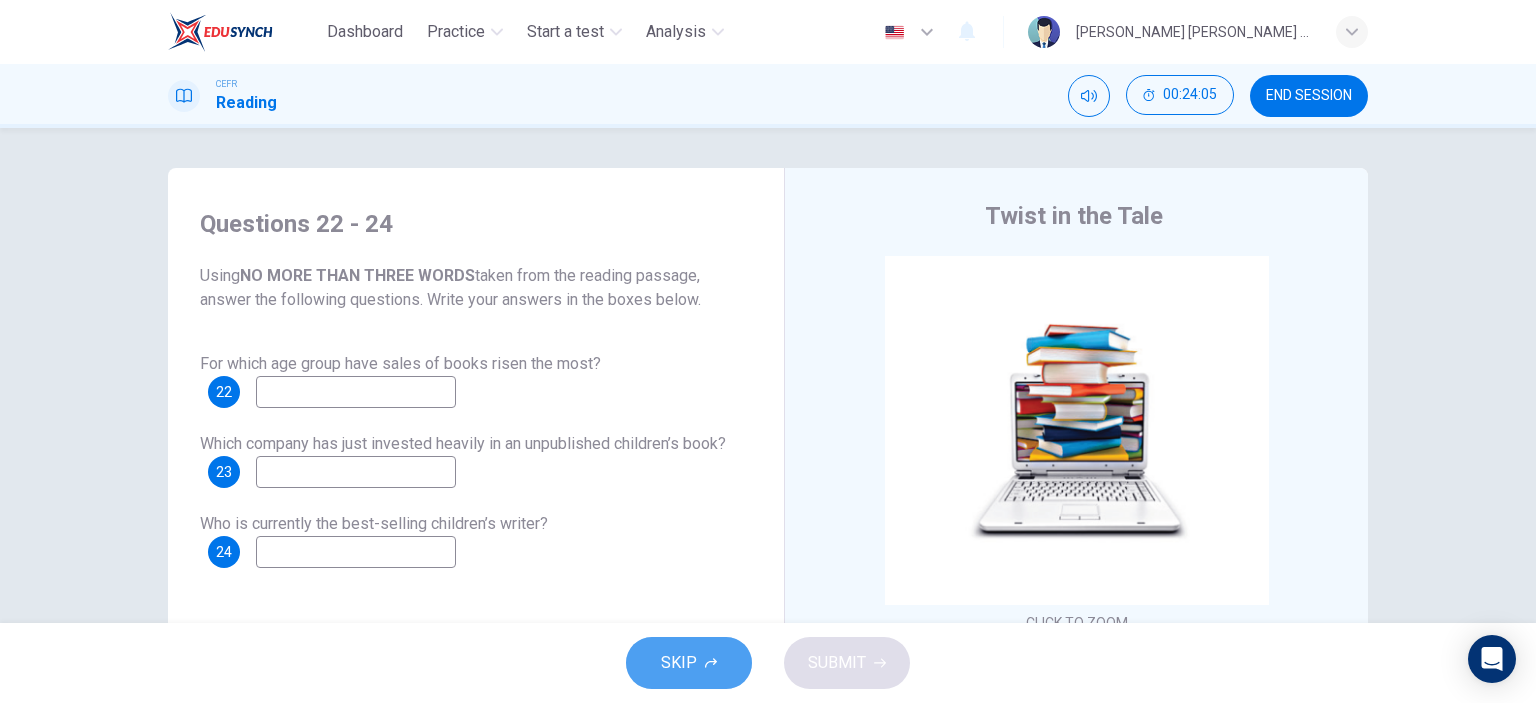 click on "SKIP" at bounding box center (679, 663) 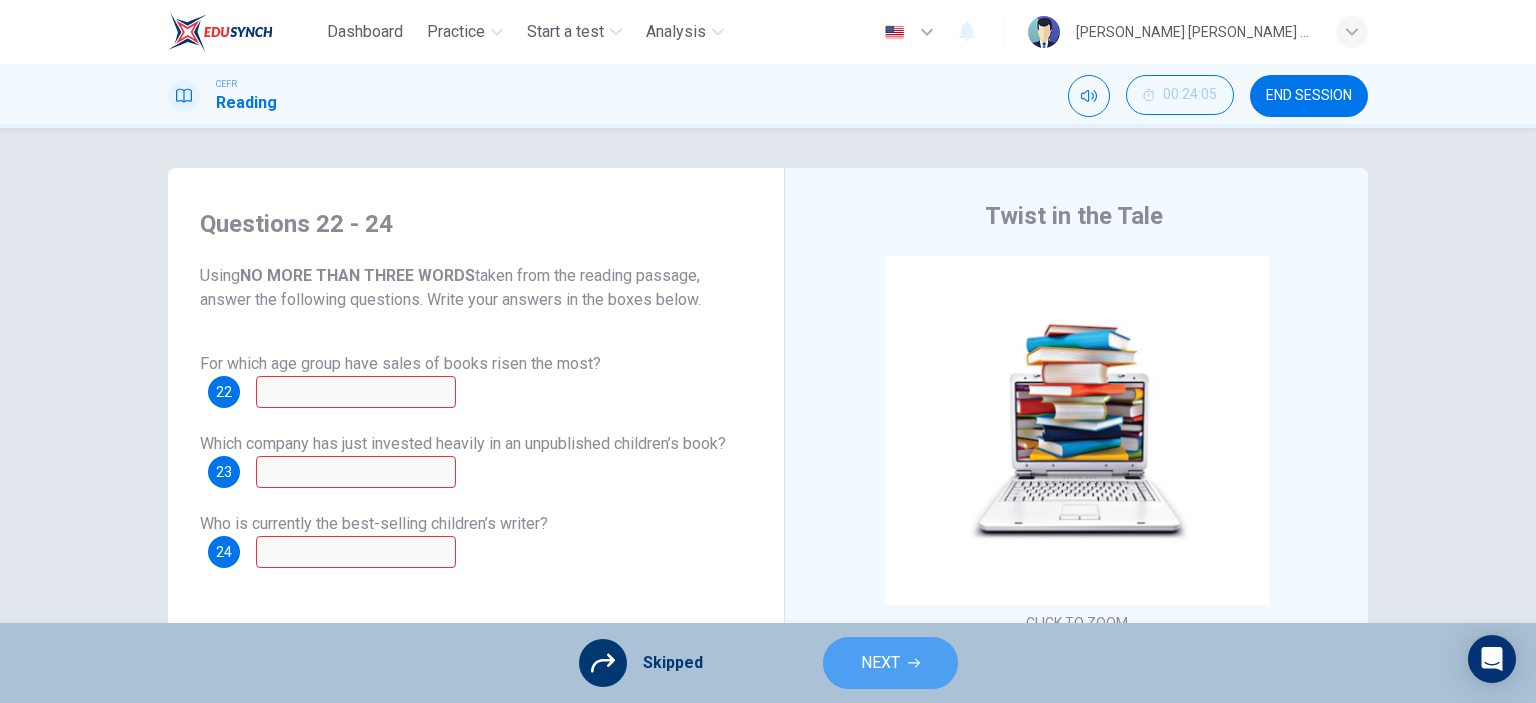 click on "NEXT" at bounding box center (880, 663) 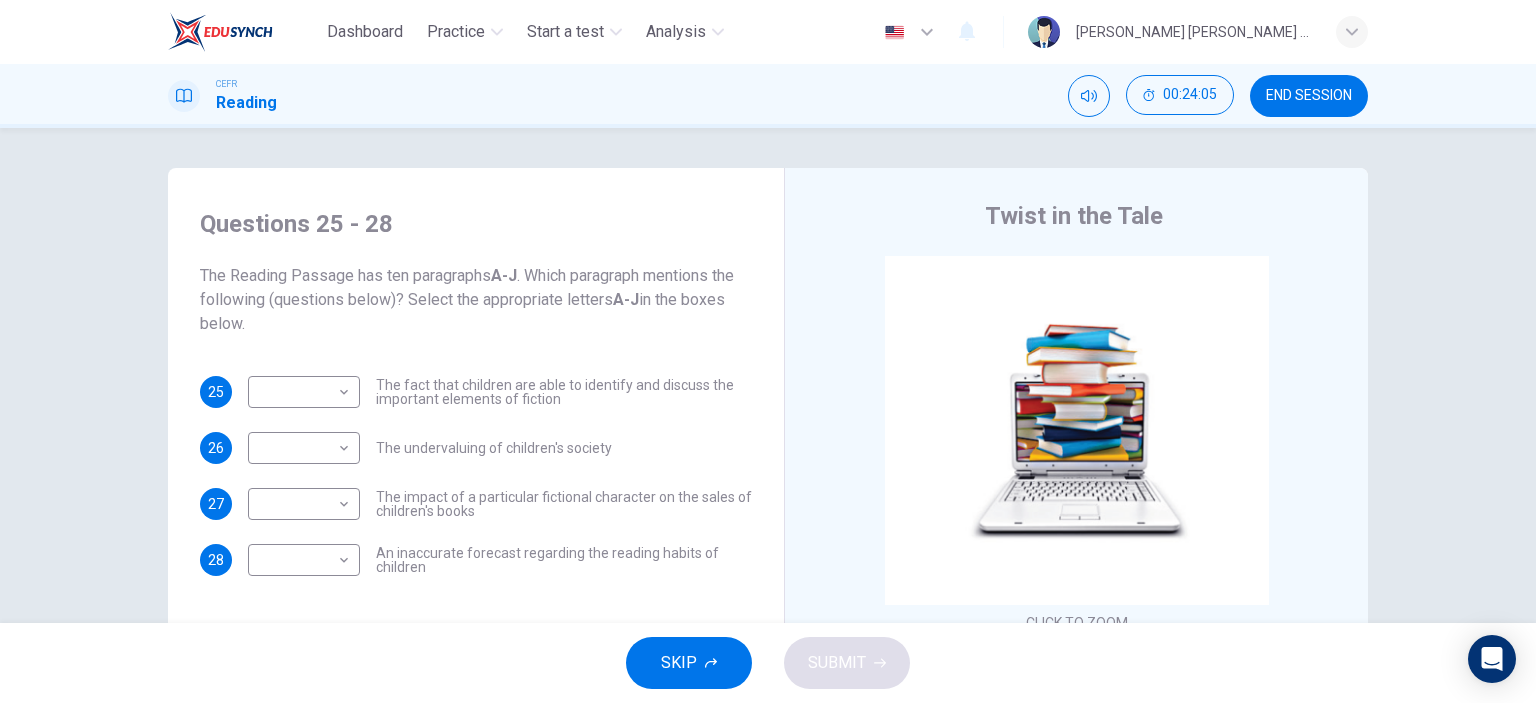 click on "SKIP" at bounding box center [679, 663] 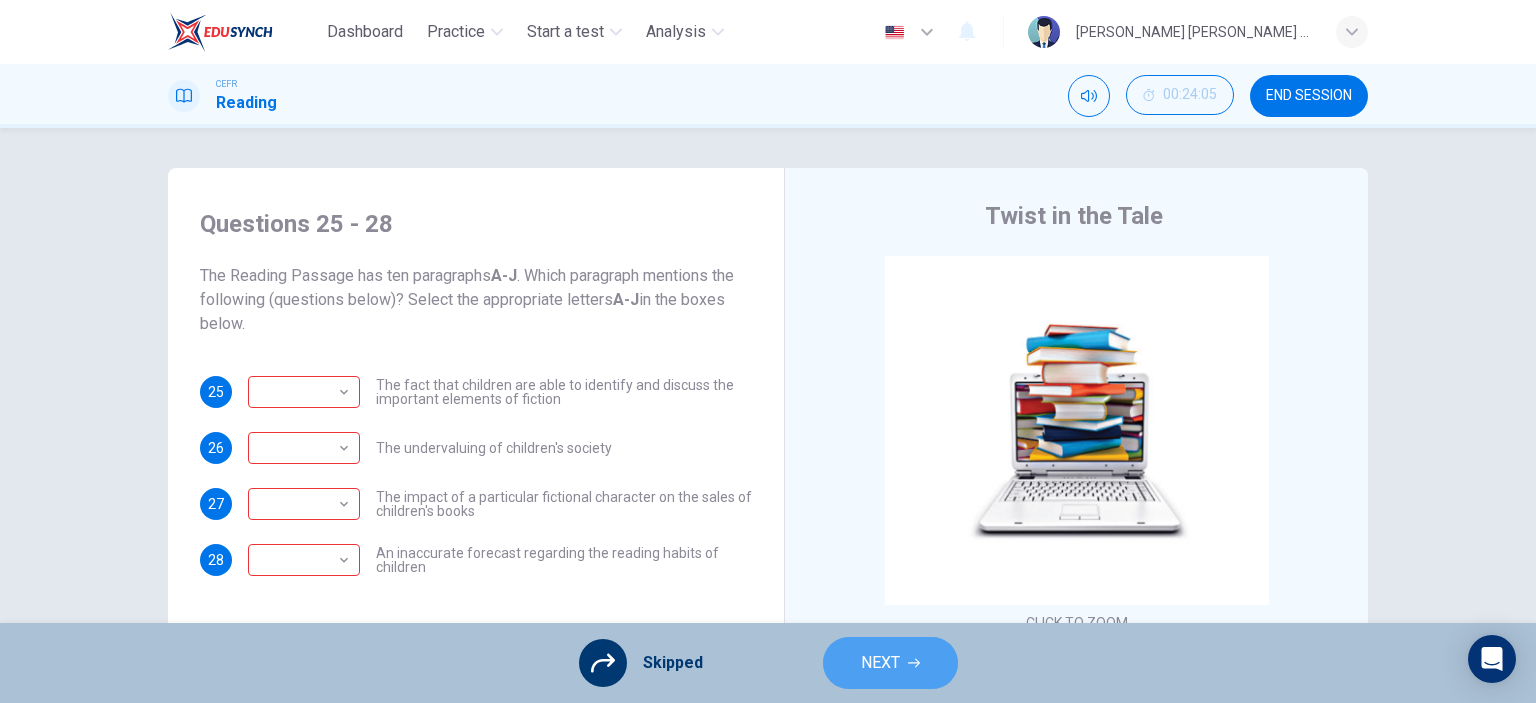 click on "NEXT" at bounding box center (880, 663) 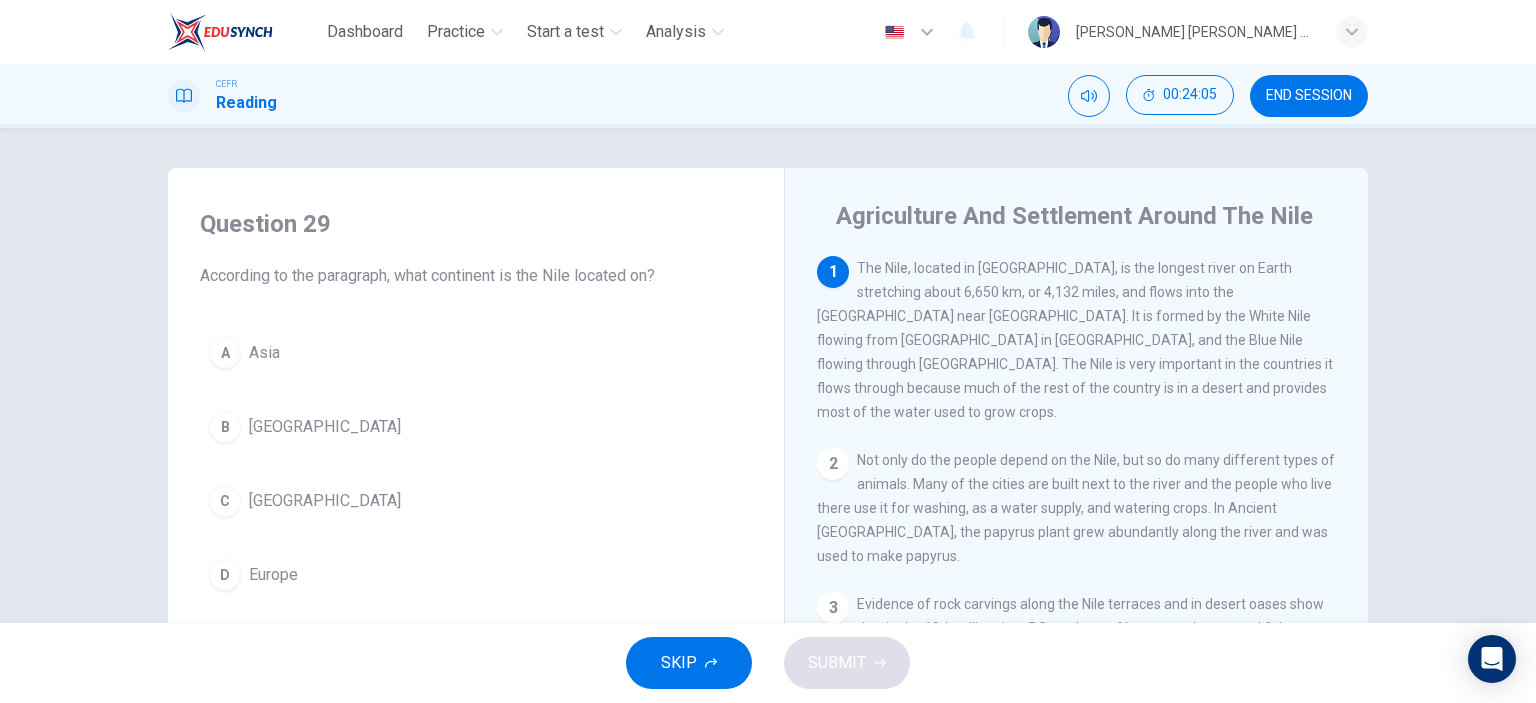 click on "SKIP" at bounding box center (689, 663) 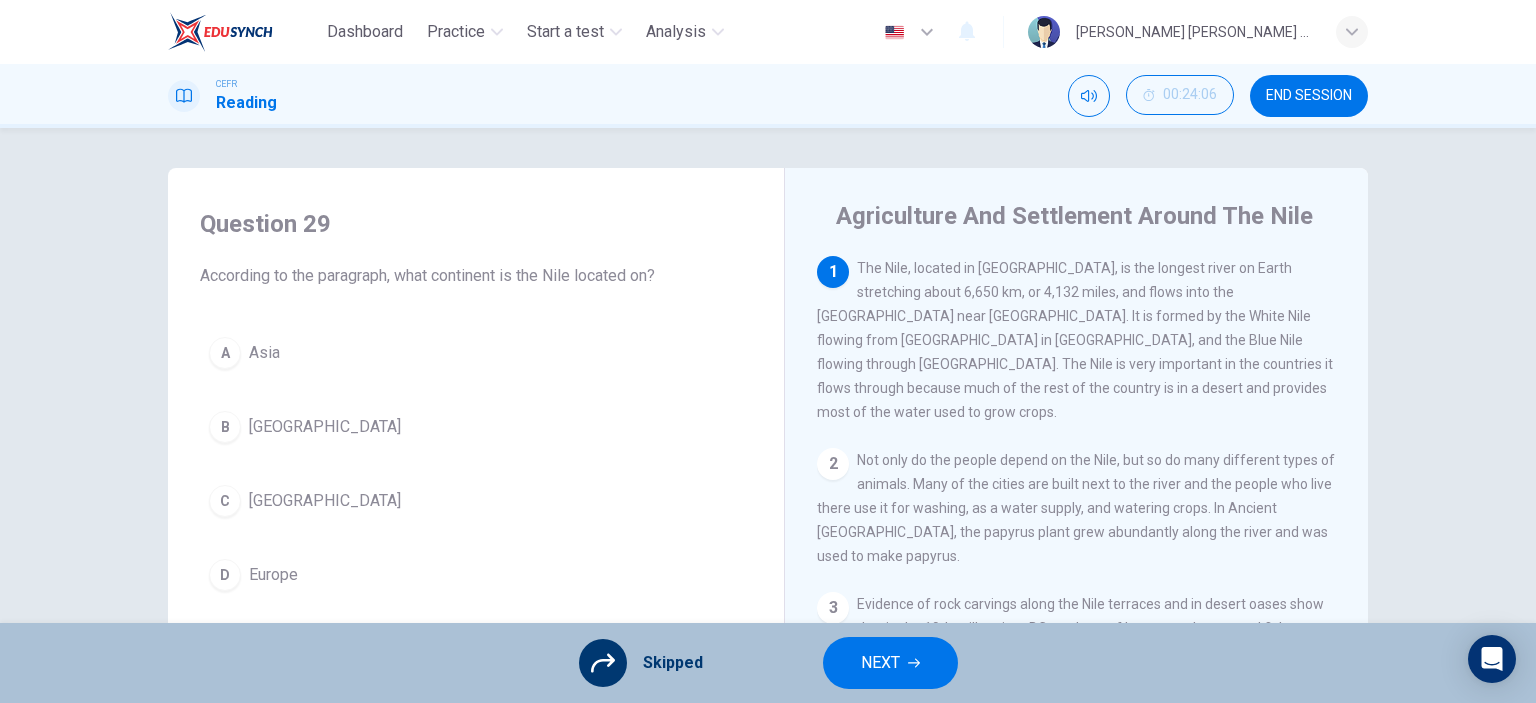 click on "NEXT" at bounding box center (880, 663) 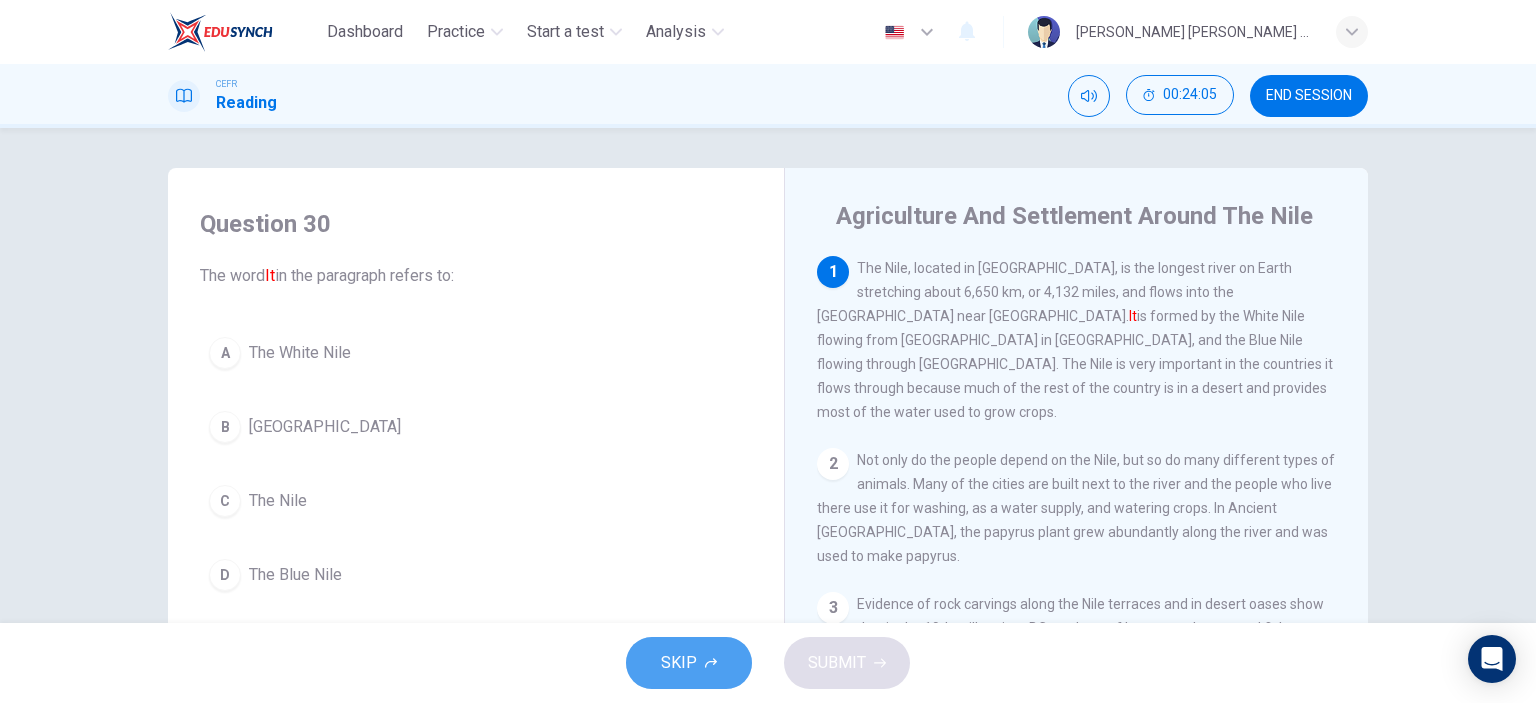 click on "SKIP" at bounding box center [679, 663] 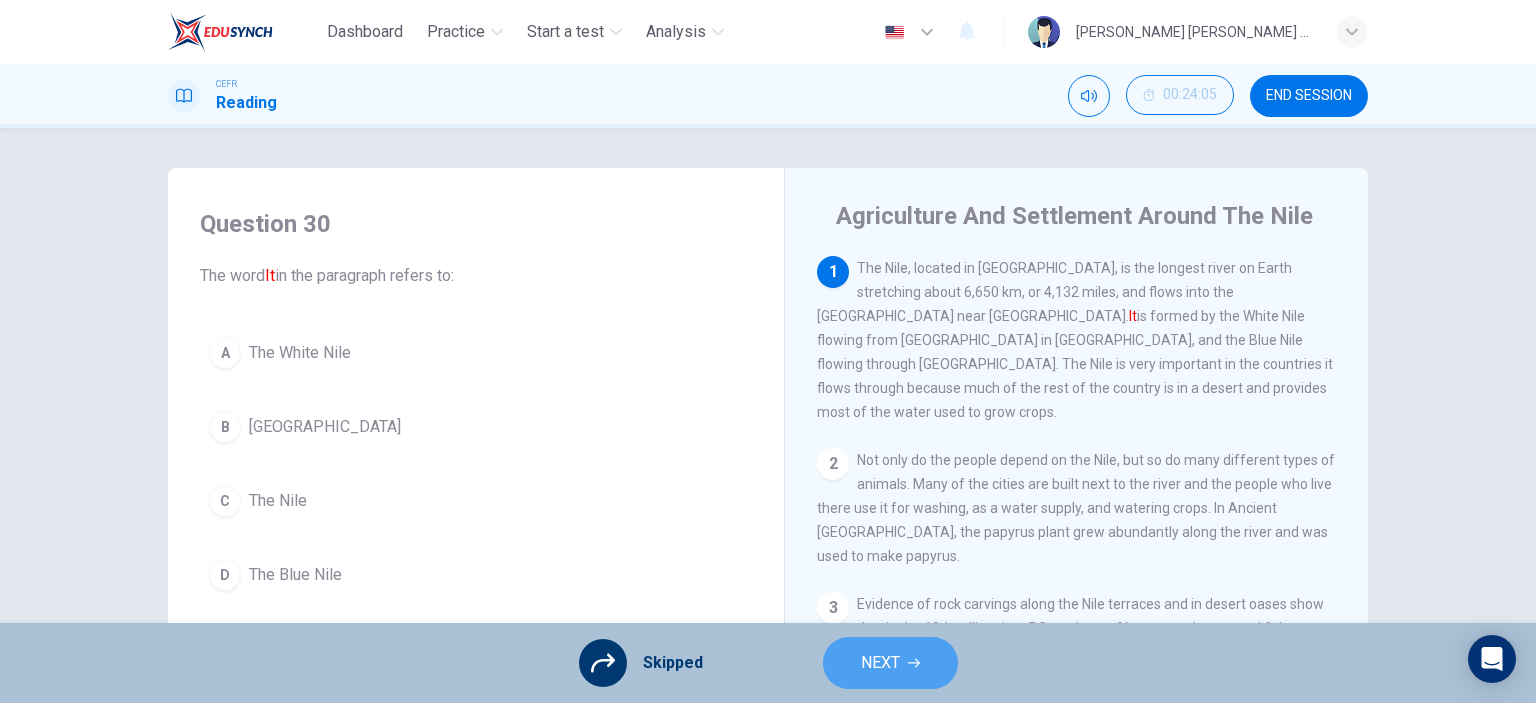 click on "NEXT" at bounding box center (880, 663) 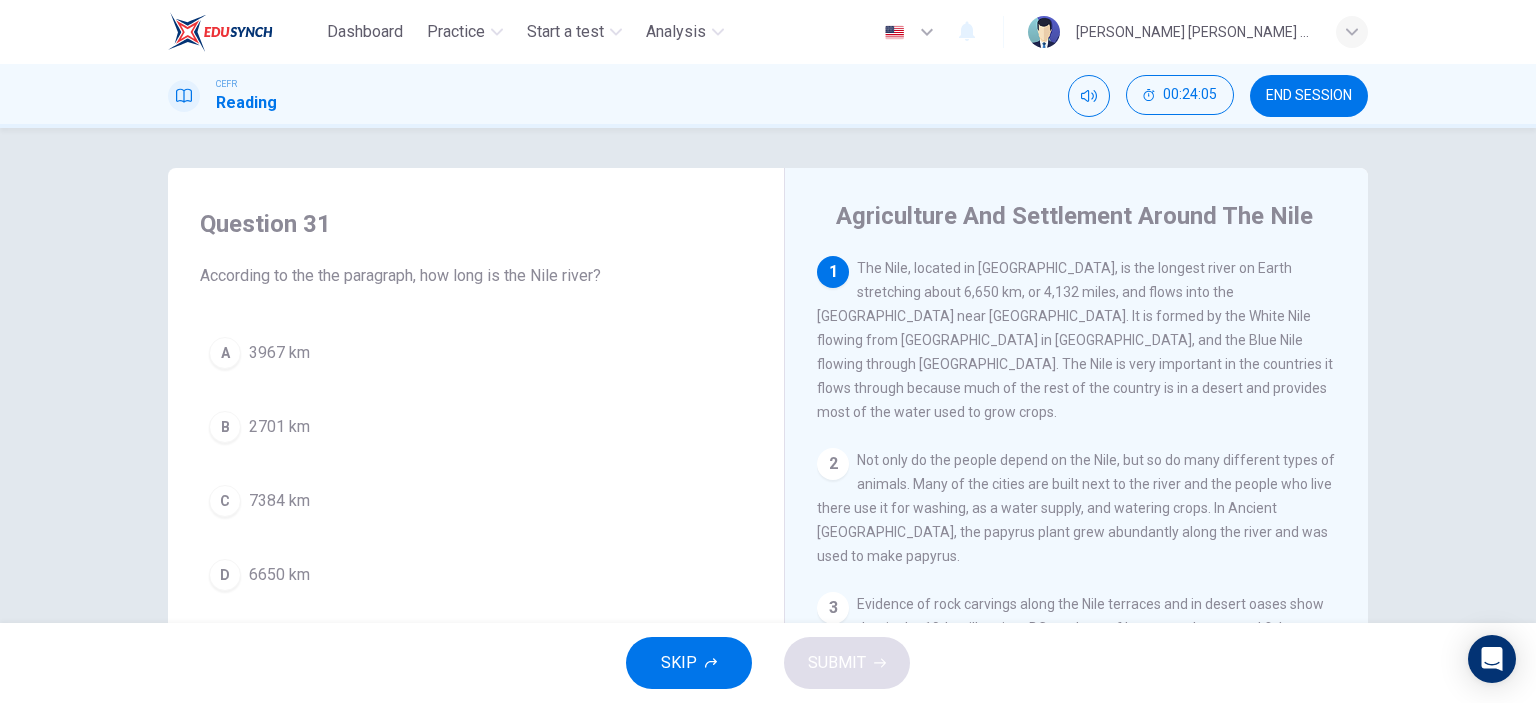 click on "SKIP" at bounding box center (689, 663) 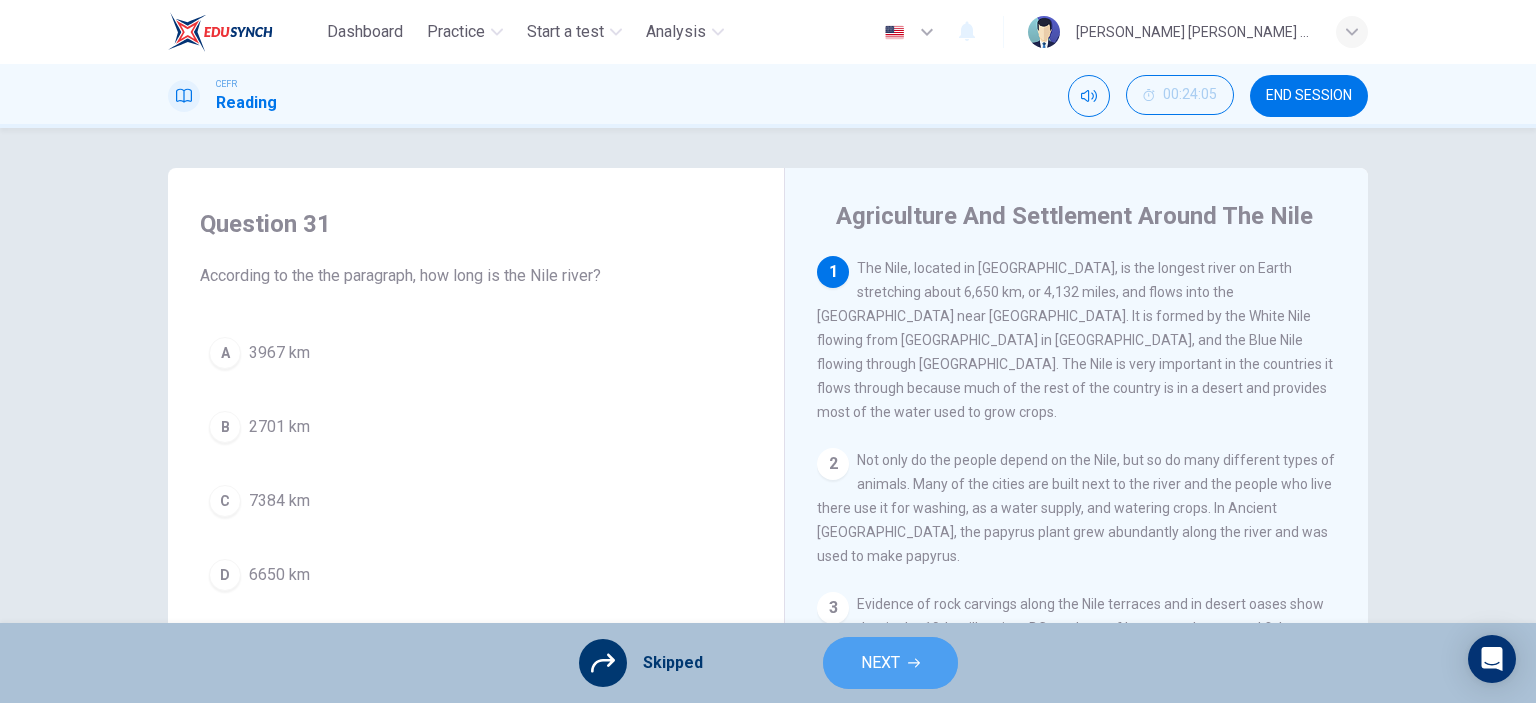 click on "NEXT" at bounding box center [890, 663] 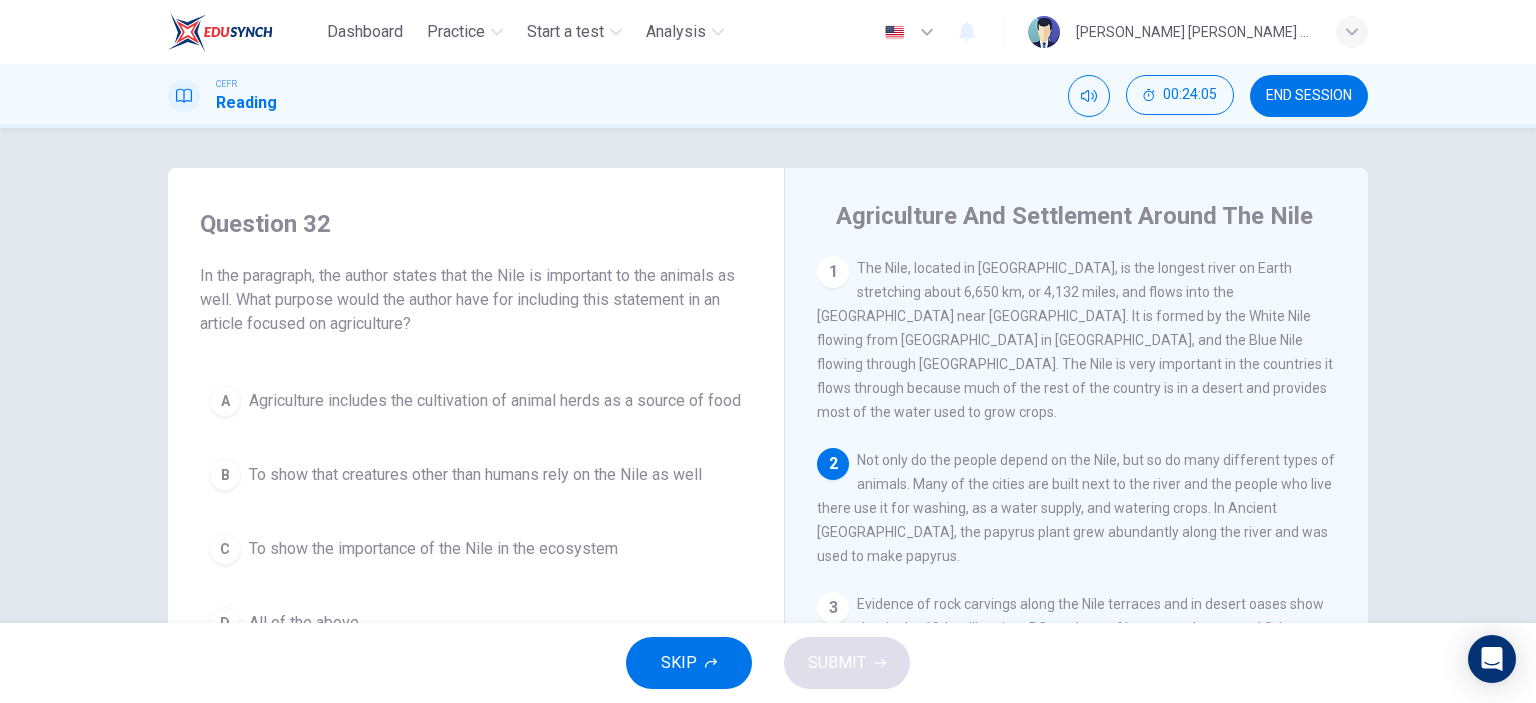 click on "SKIP" at bounding box center (689, 663) 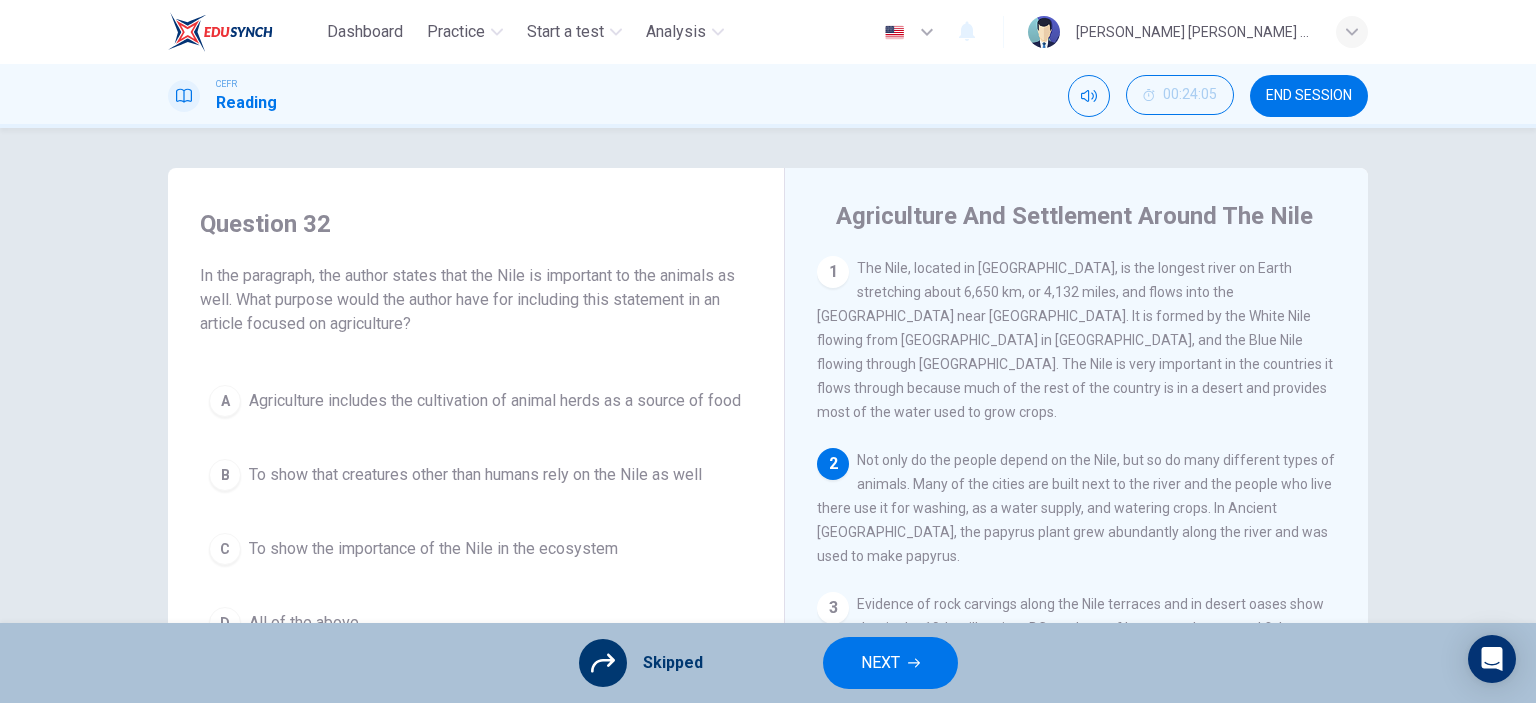 click on "NEXT" at bounding box center (880, 663) 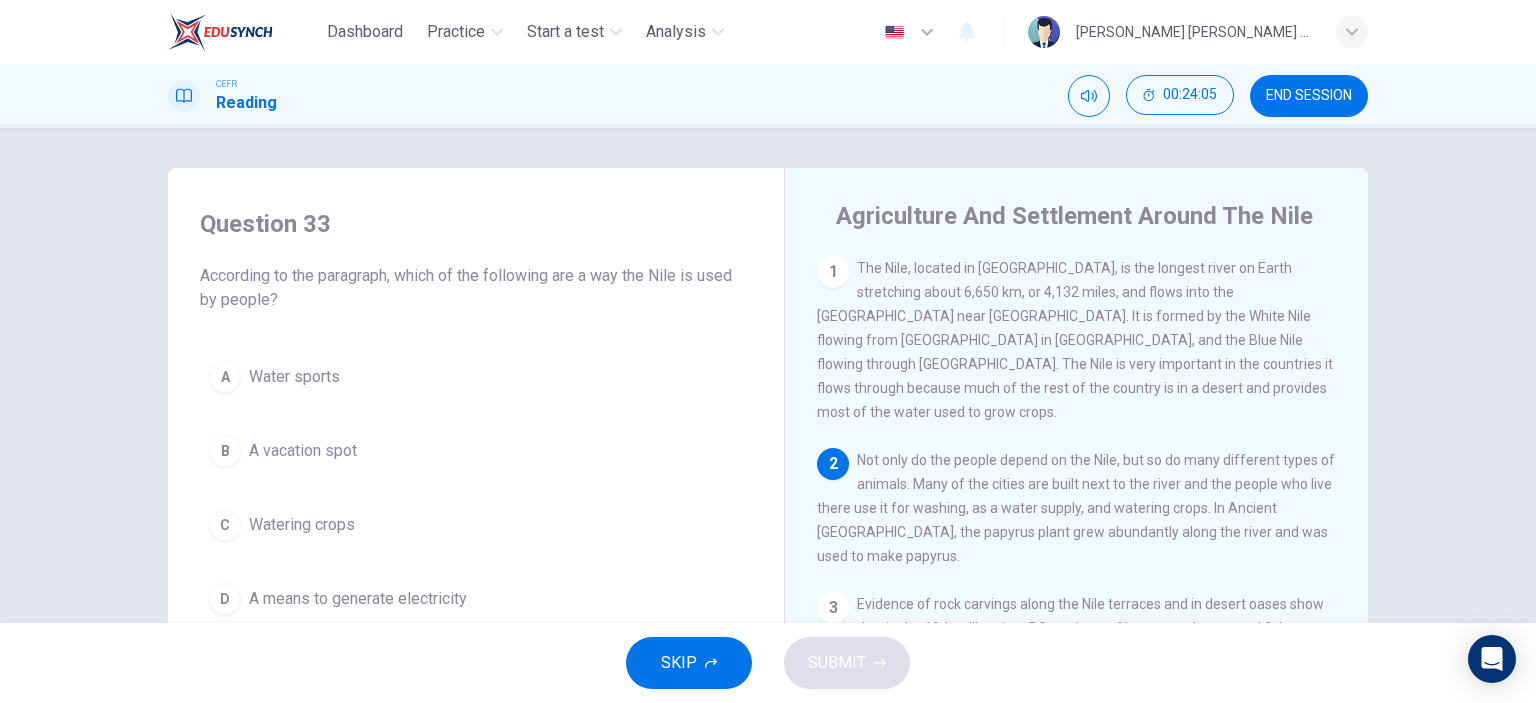 click on "SKIP" at bounding box center (689, 663) 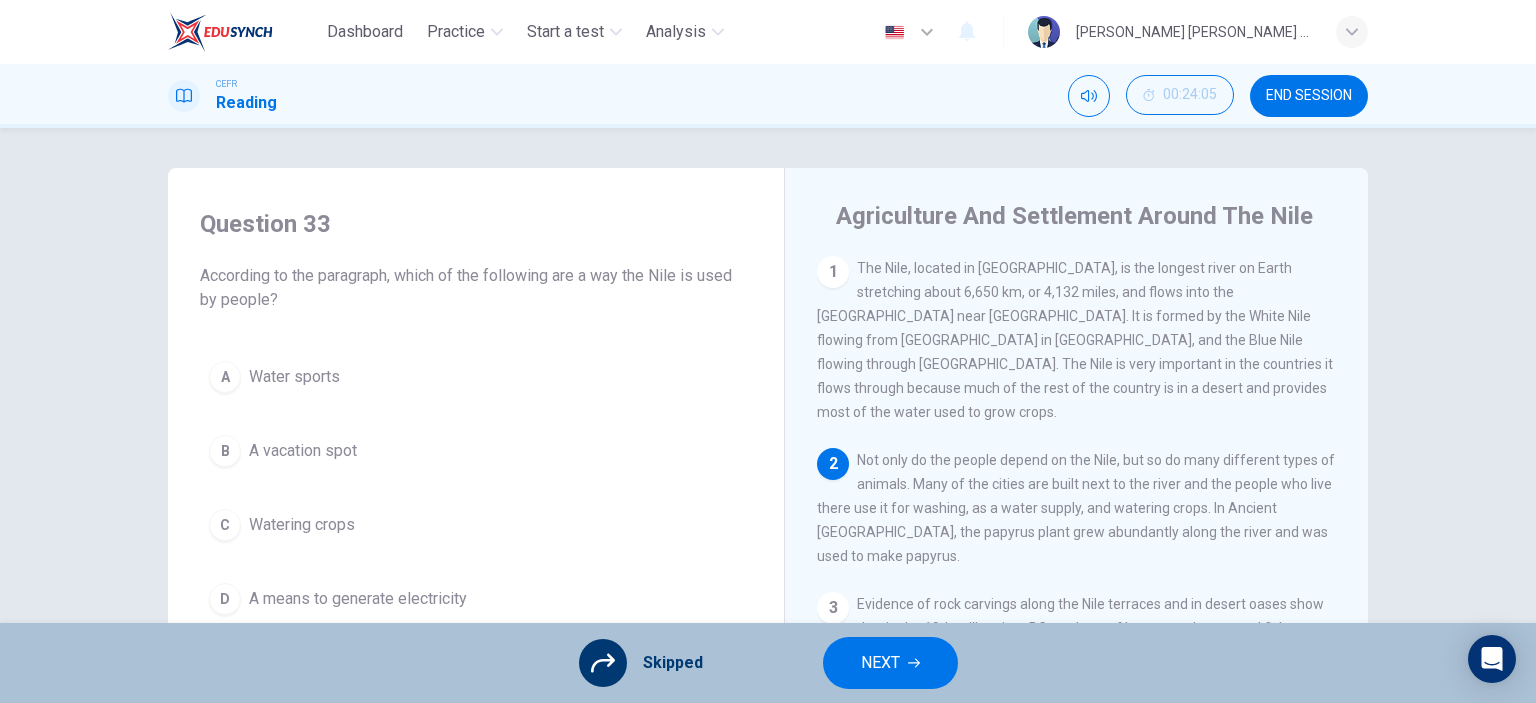 click on "NEXT" at bounding box center [890, 663] 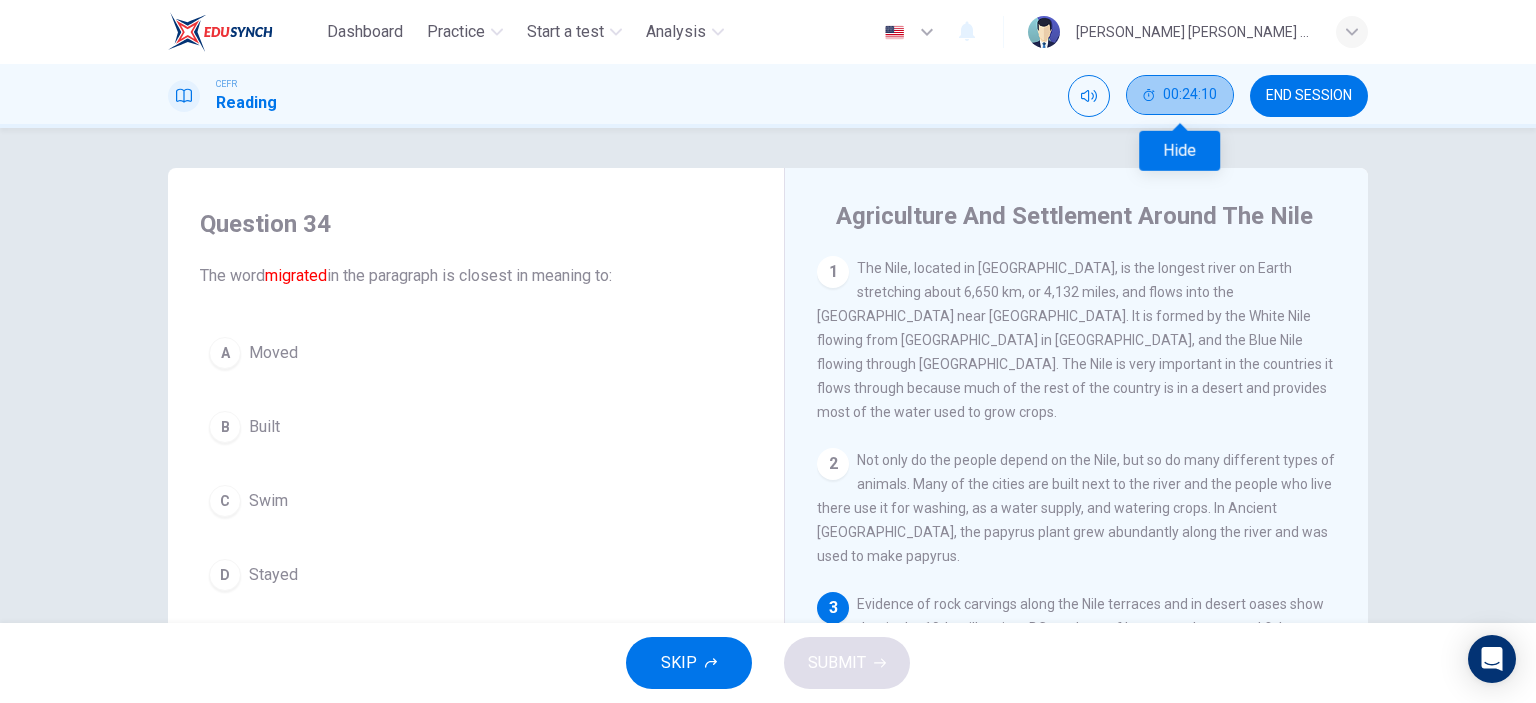 click on "00:24:10" at bounding box center (1190, 95) 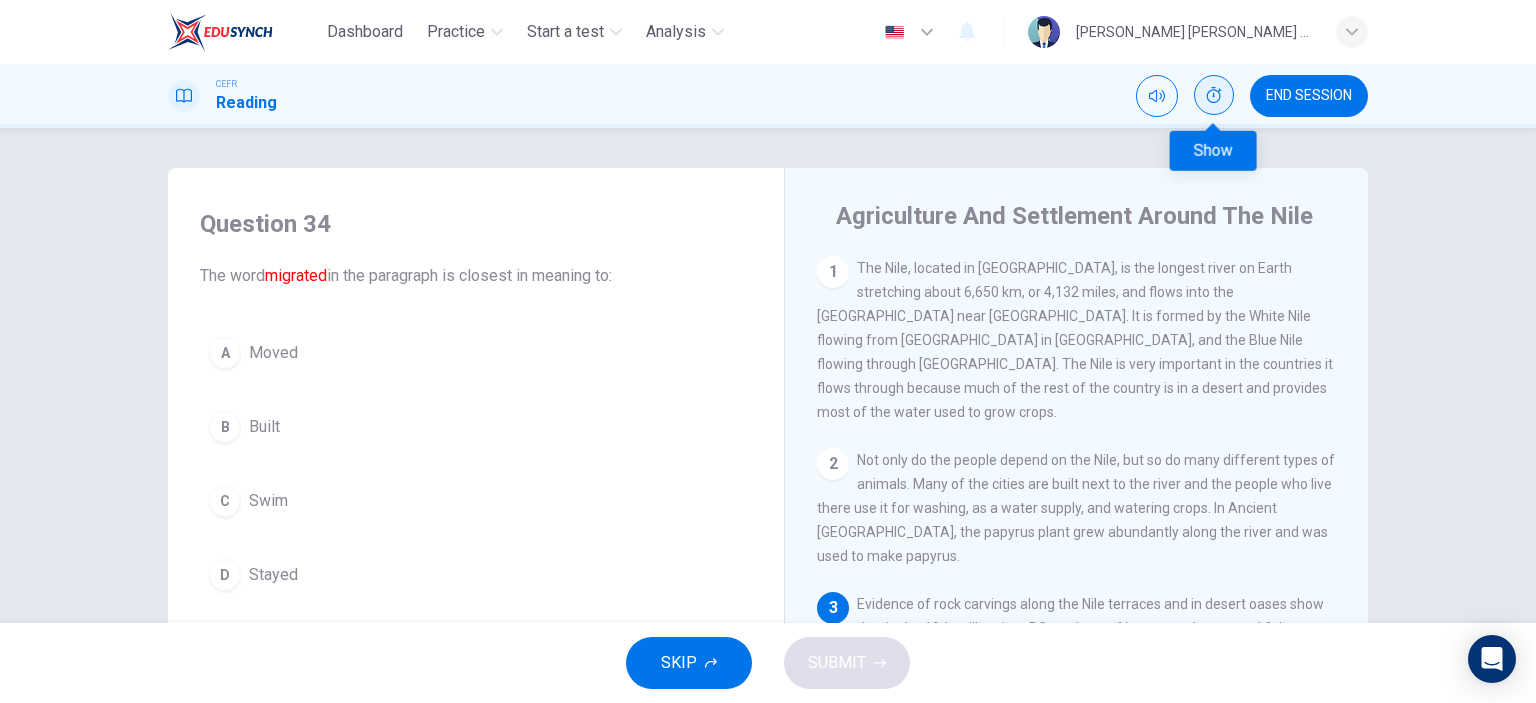 click 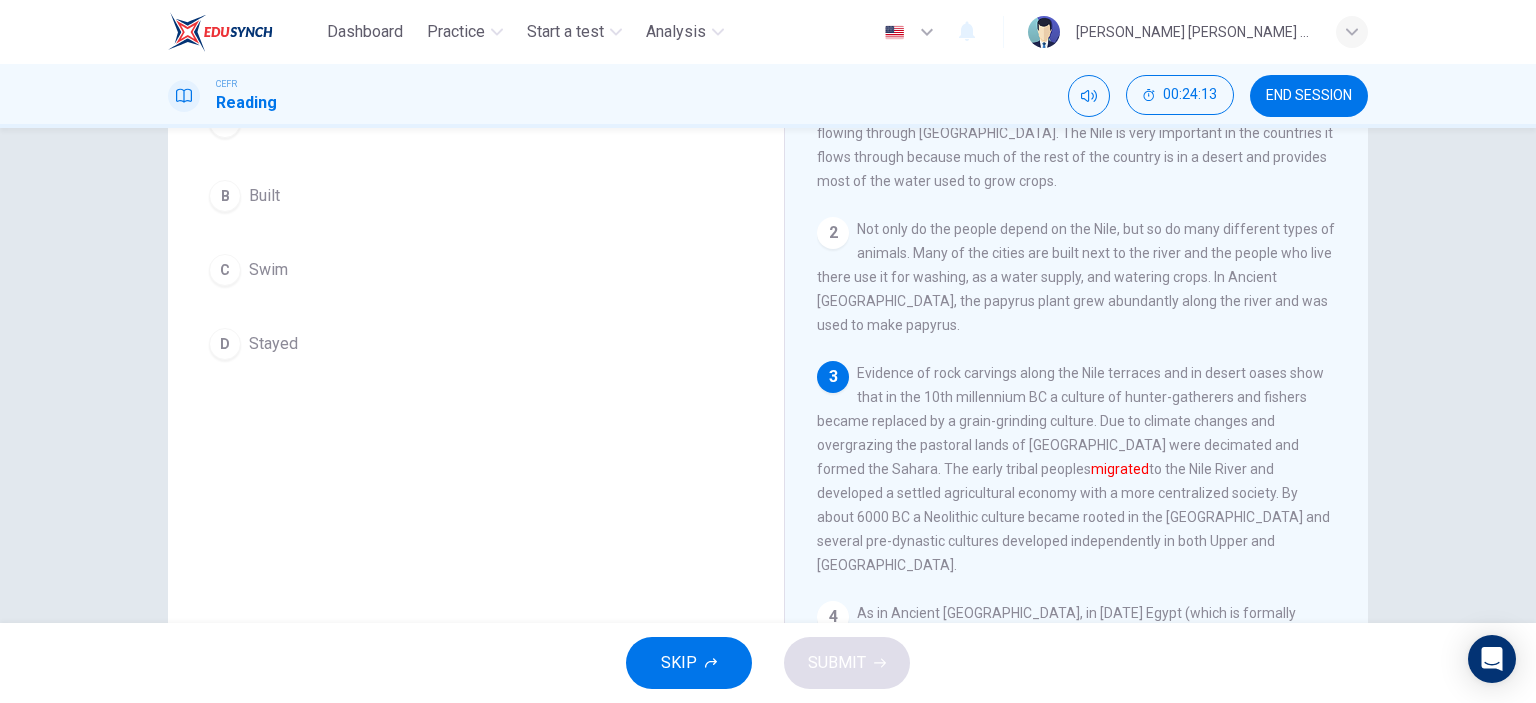 scroll, scrollTop: 280, scrollLeft: 0, axis: vertical 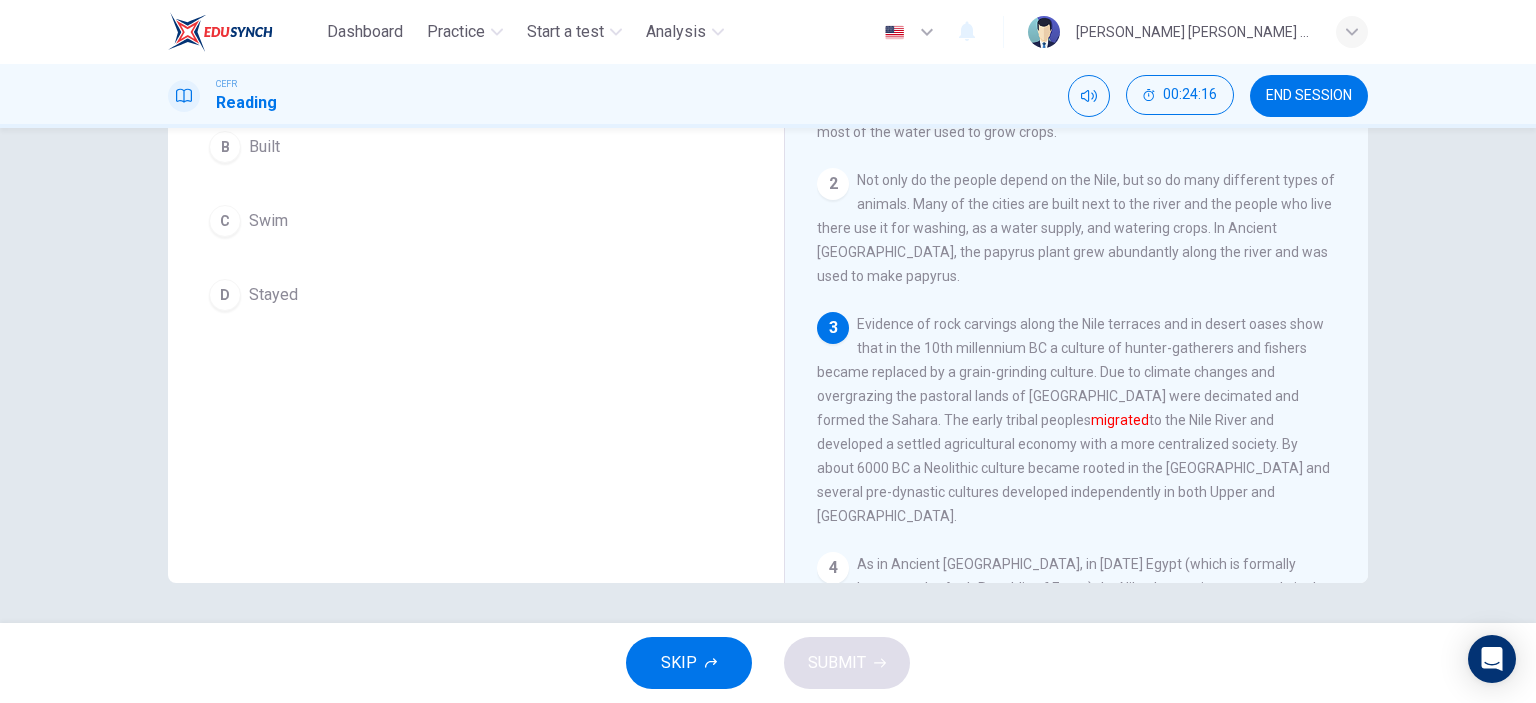 click on "END SESSION" at bounding box center (1309, 96) 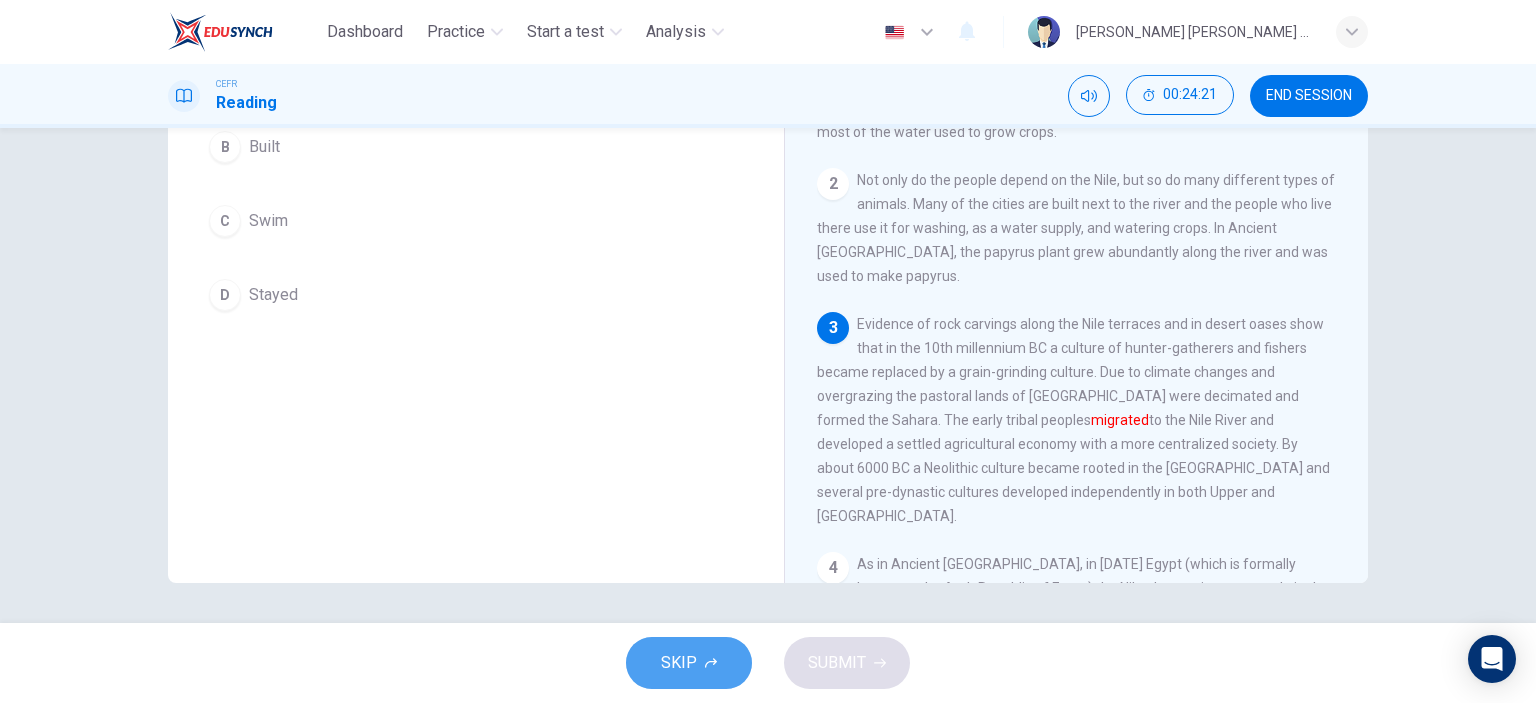 click on "SKIP" at bounding box center (689, 663) 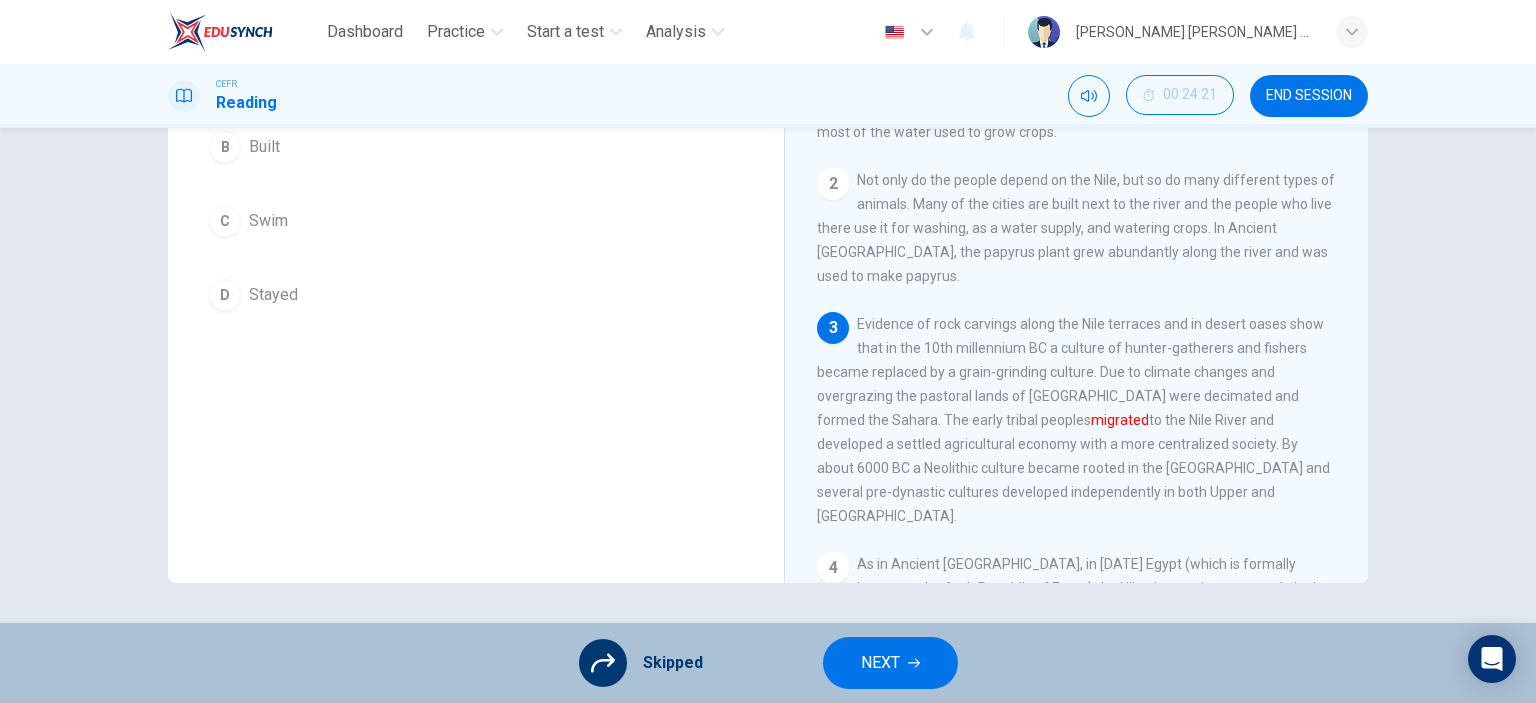 click on "NEXT" at bounding box center (880, 663) 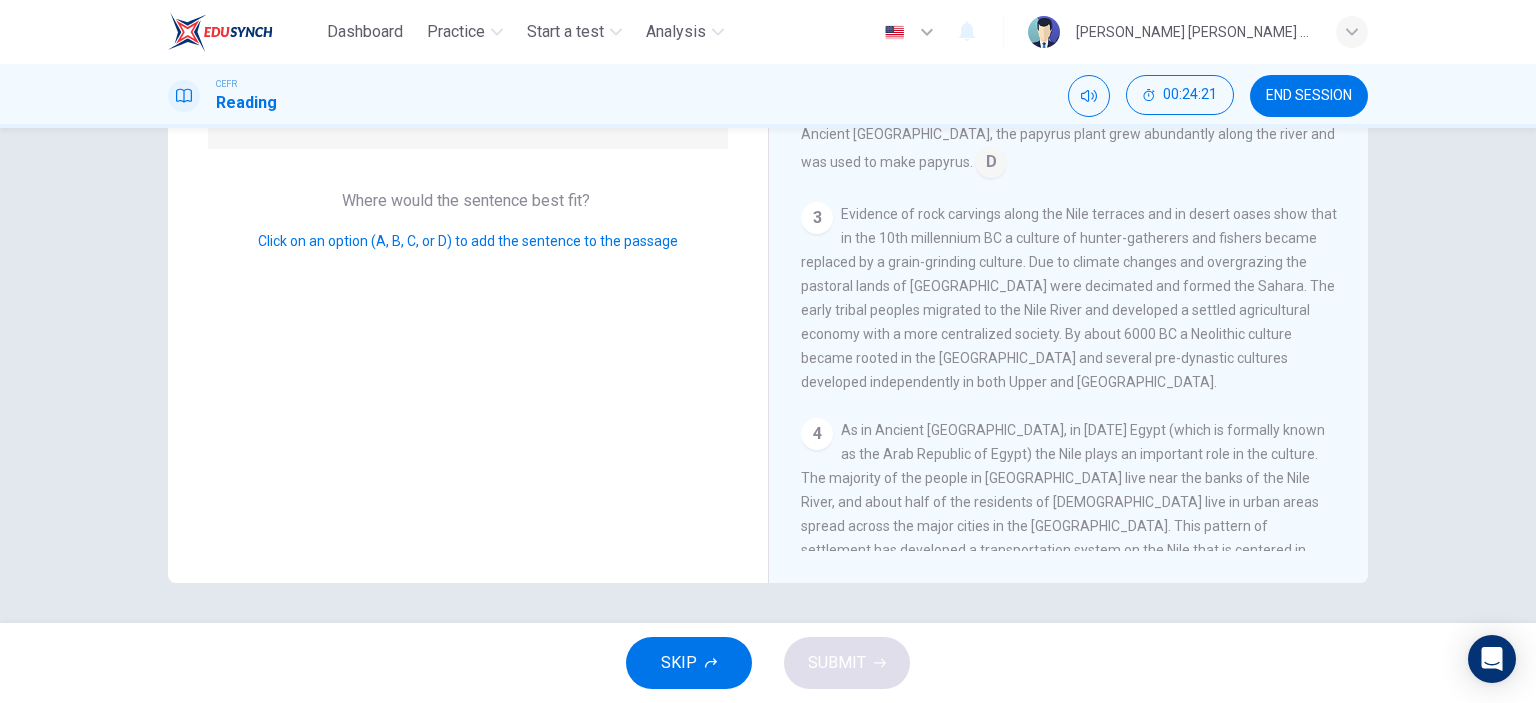 scroll, scrollTop: 172, scrollLeft: 0, axis: vertical 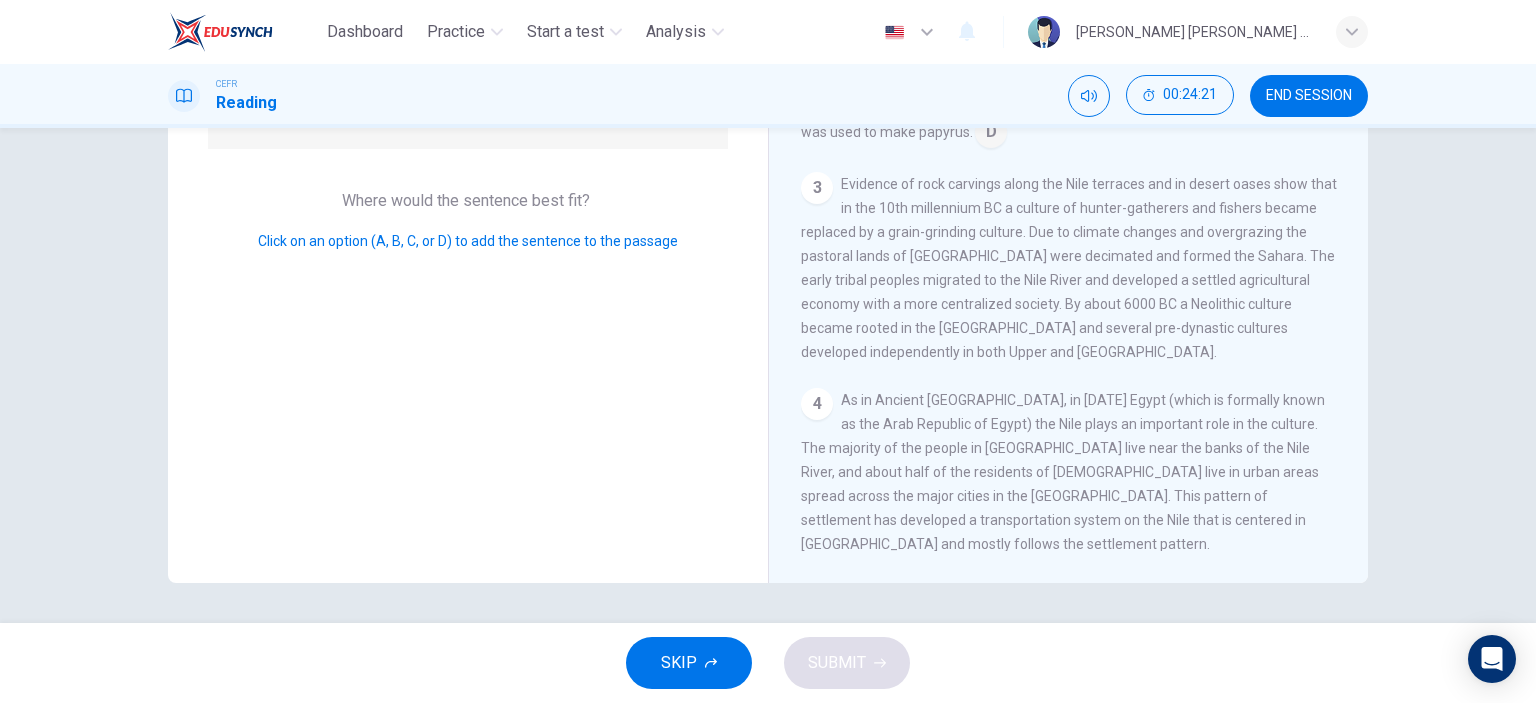 click on "SKIP" at bounding box center [689, 663] 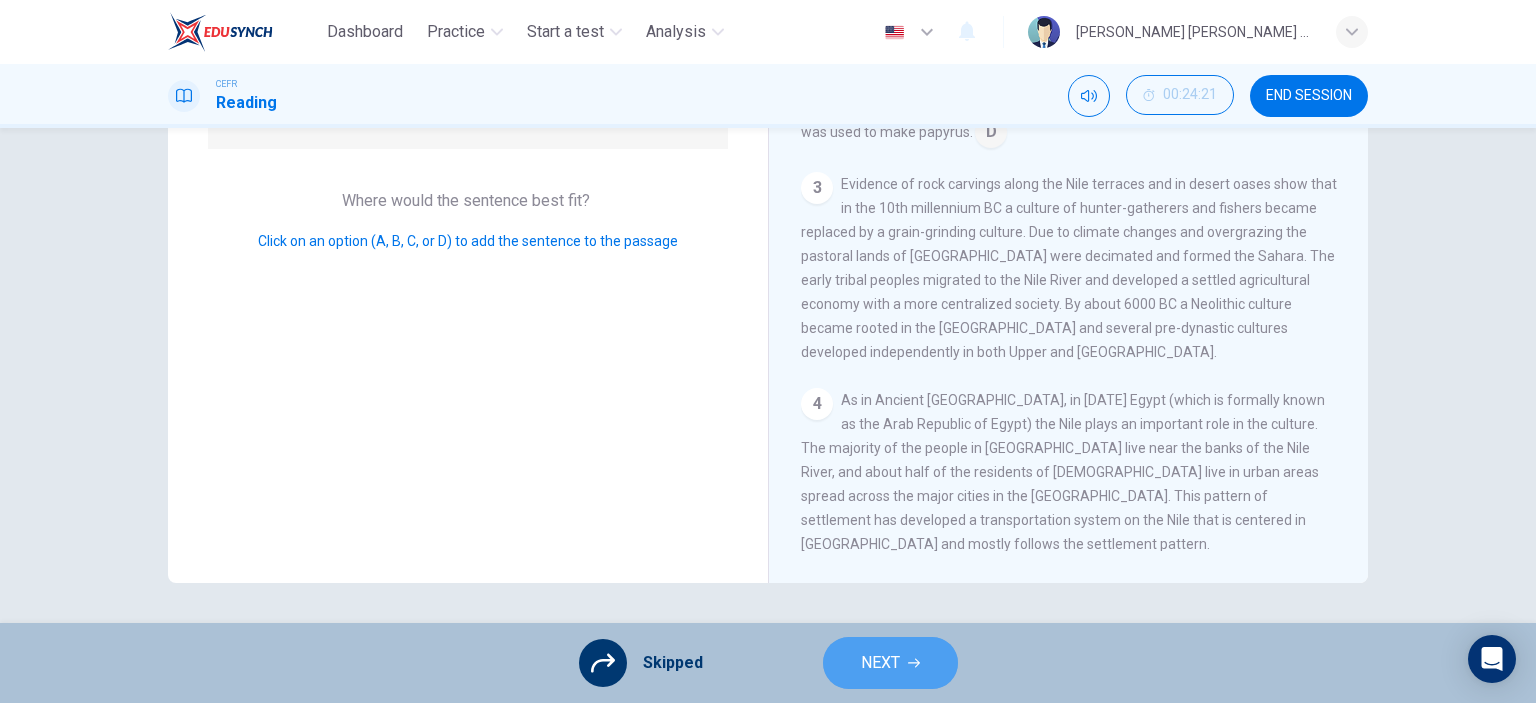 click on "NEXT" at bounding box center [890, 663] 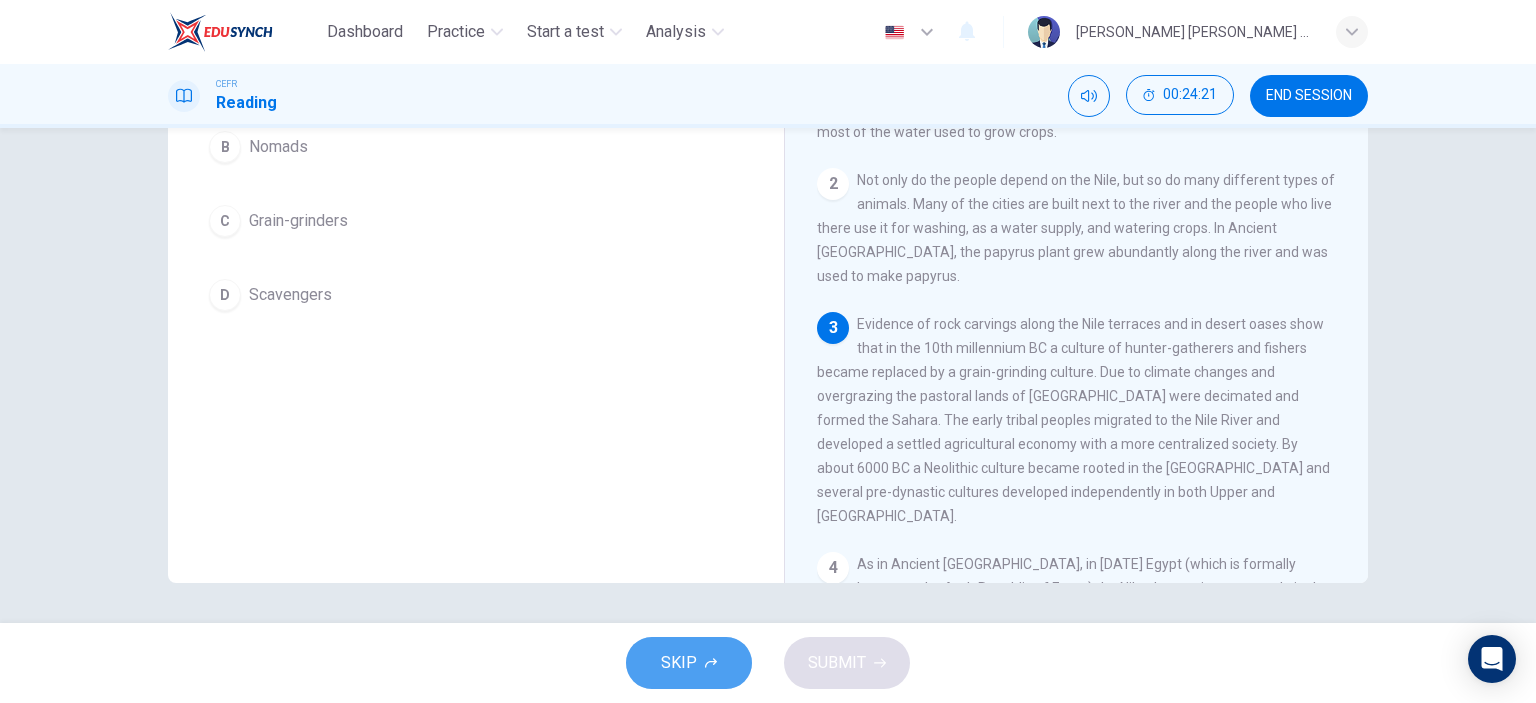 click on "SKIP" at bounding box center [689, 663] 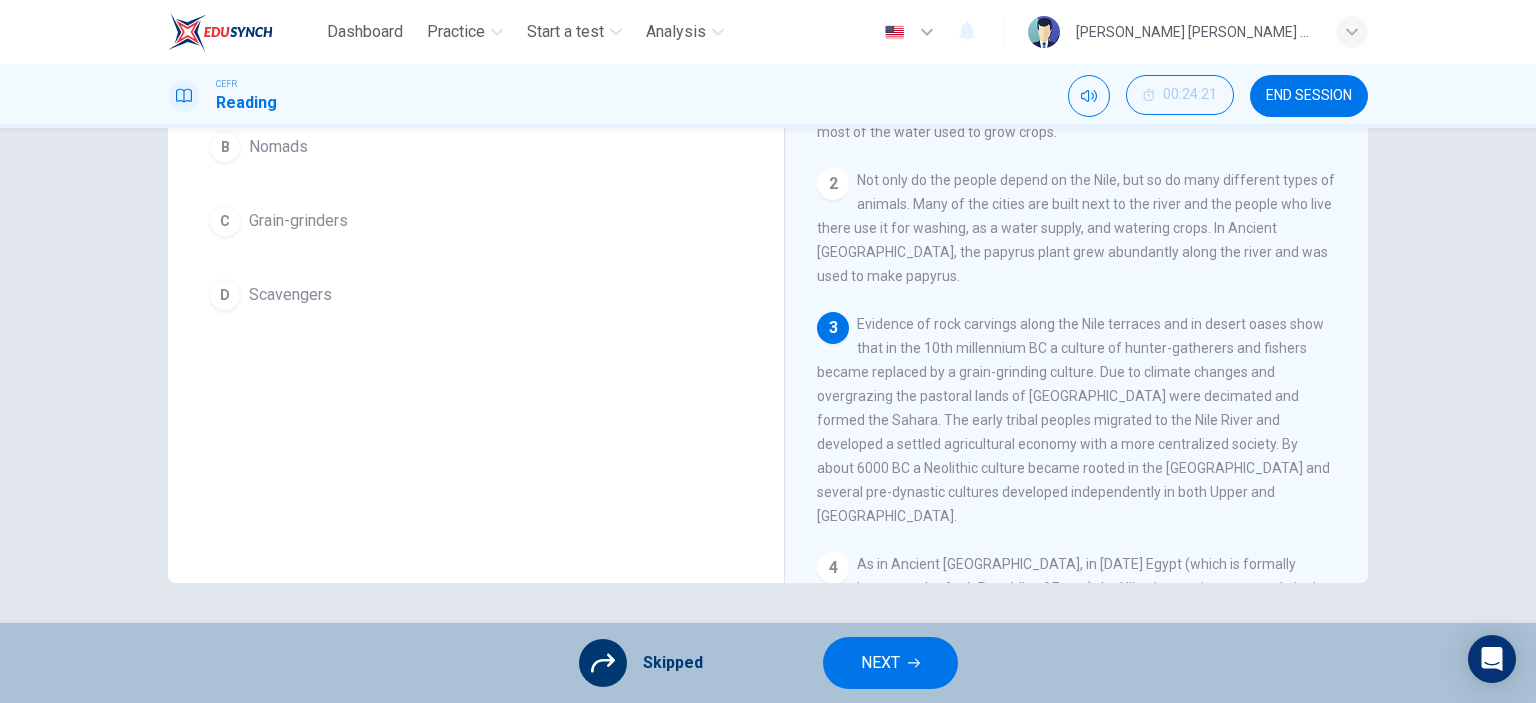 click on "NEXT" at bounding box center [880, 663] 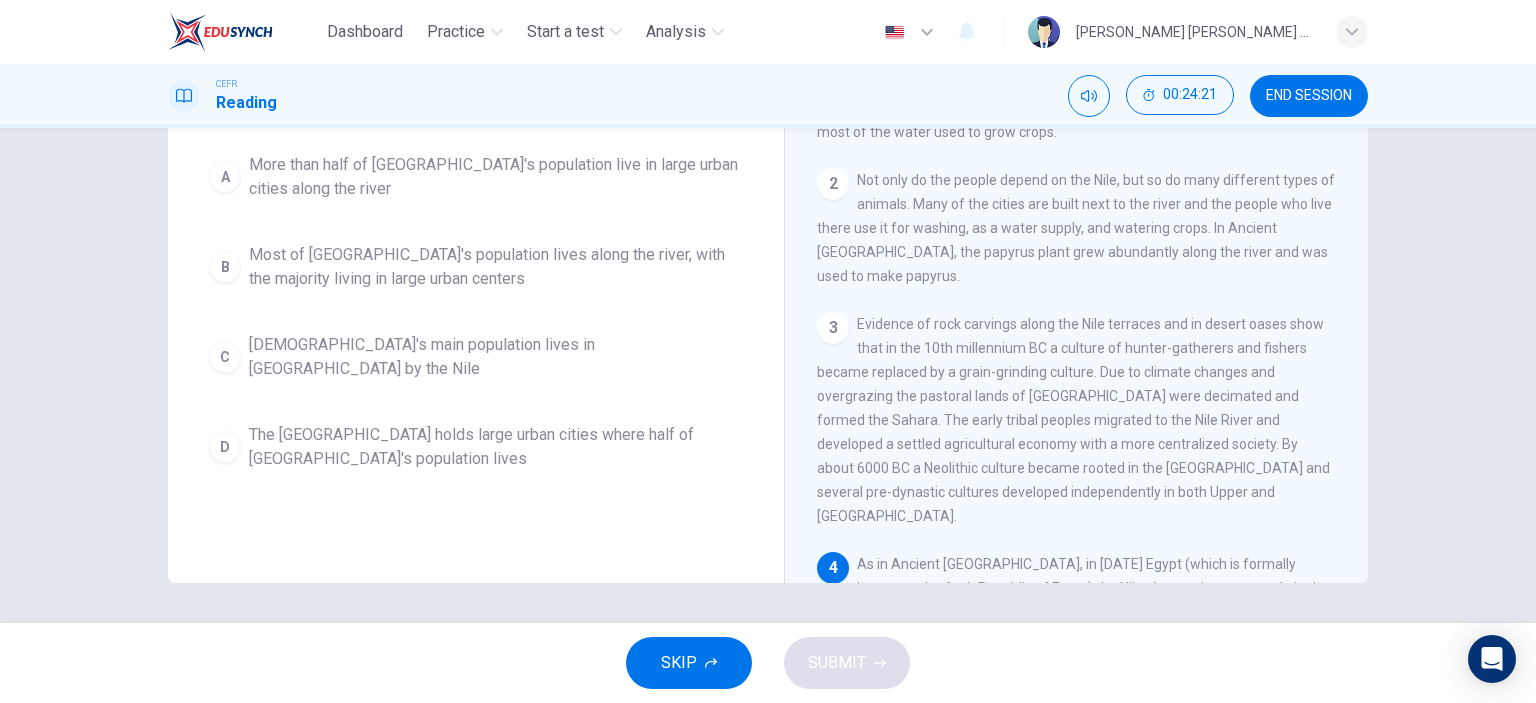 click on "SKIP" at bounding box center (689, 663) 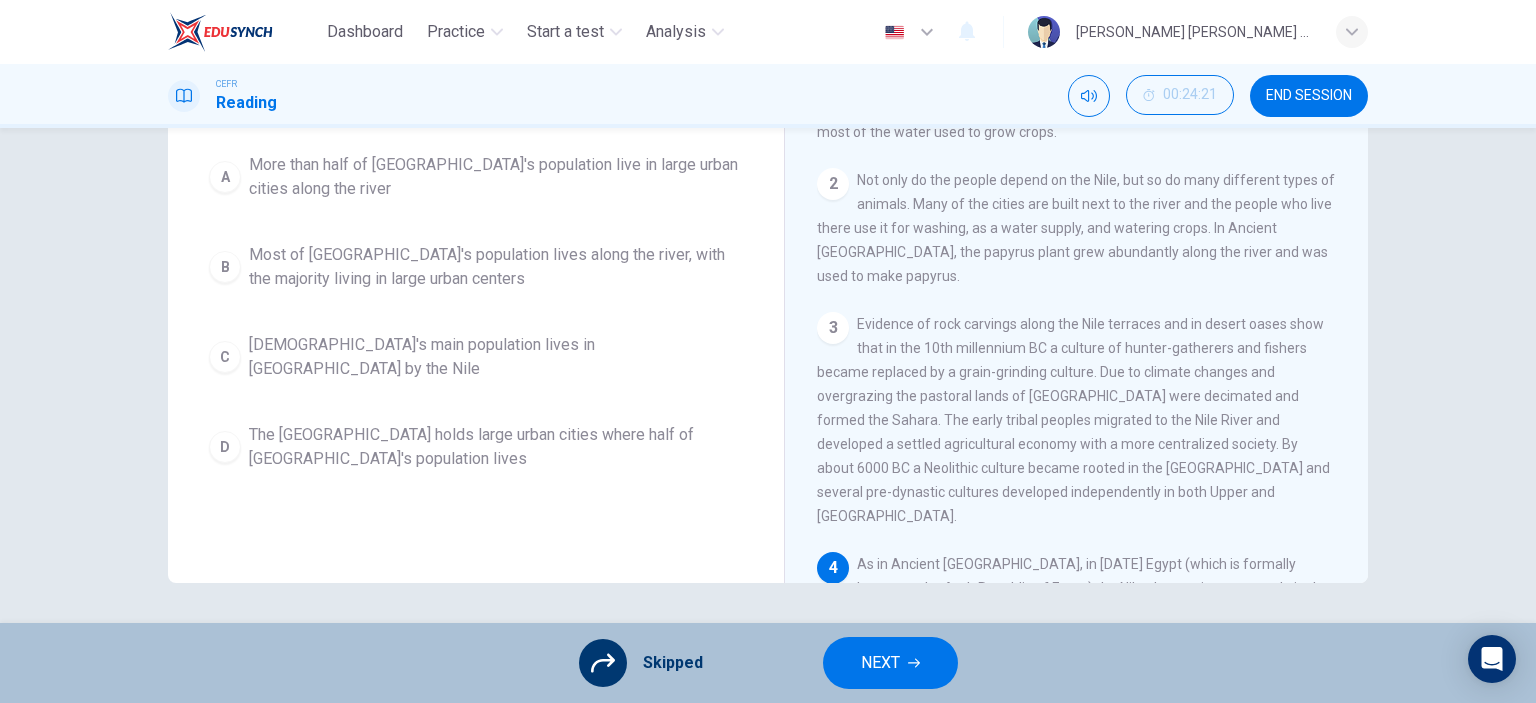 click on "NEXT" at bounding box center (880, 663) 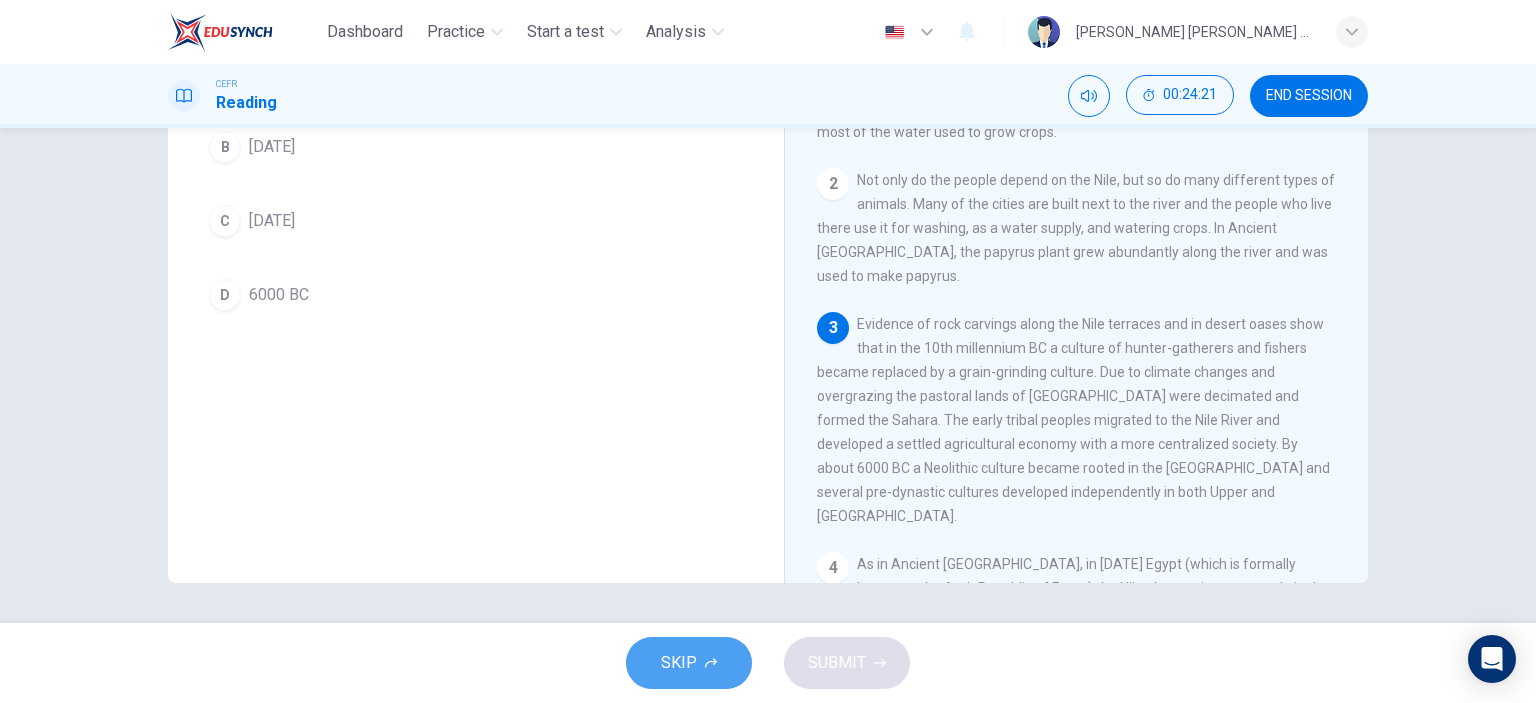 click on "SKIP" at bounding box center (689, 663) 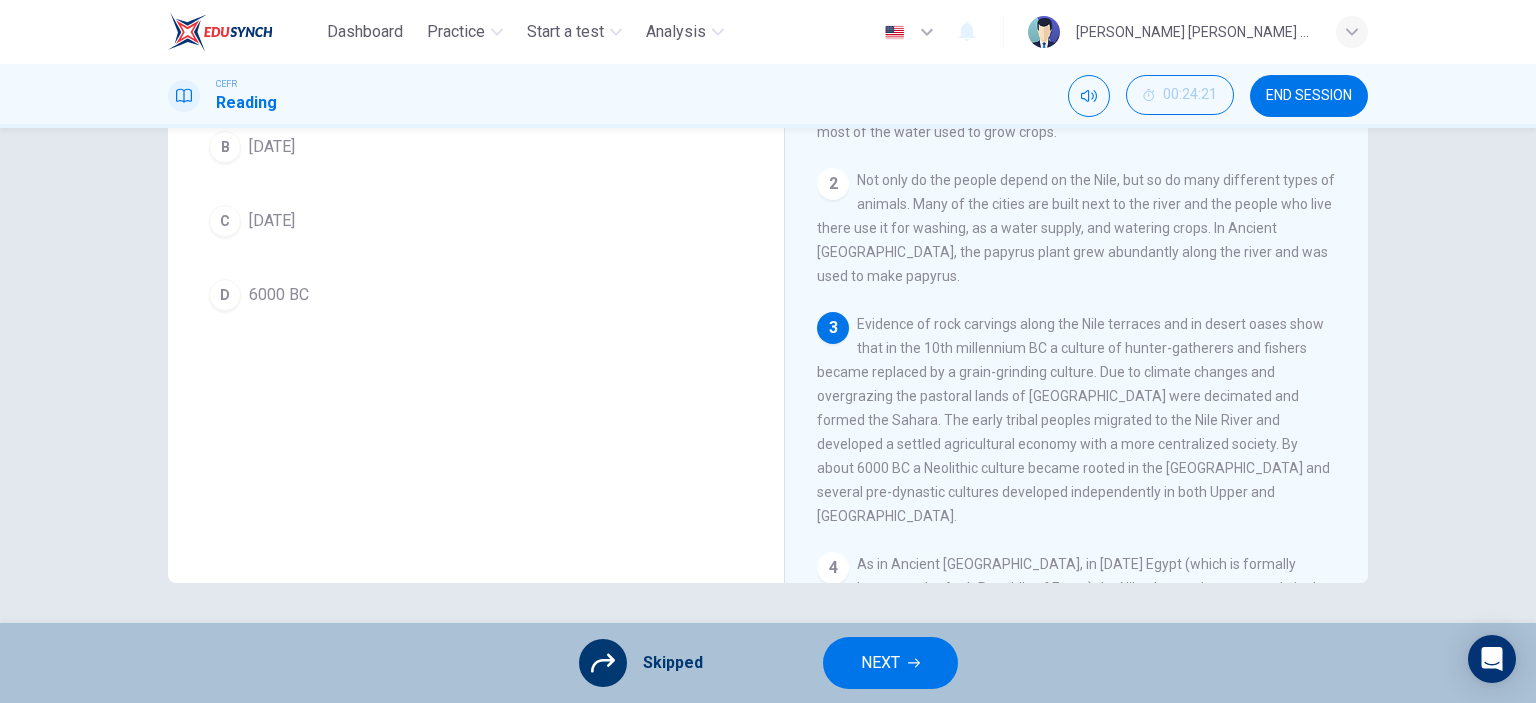click on "NEXT" at bounding box center (890, 663) 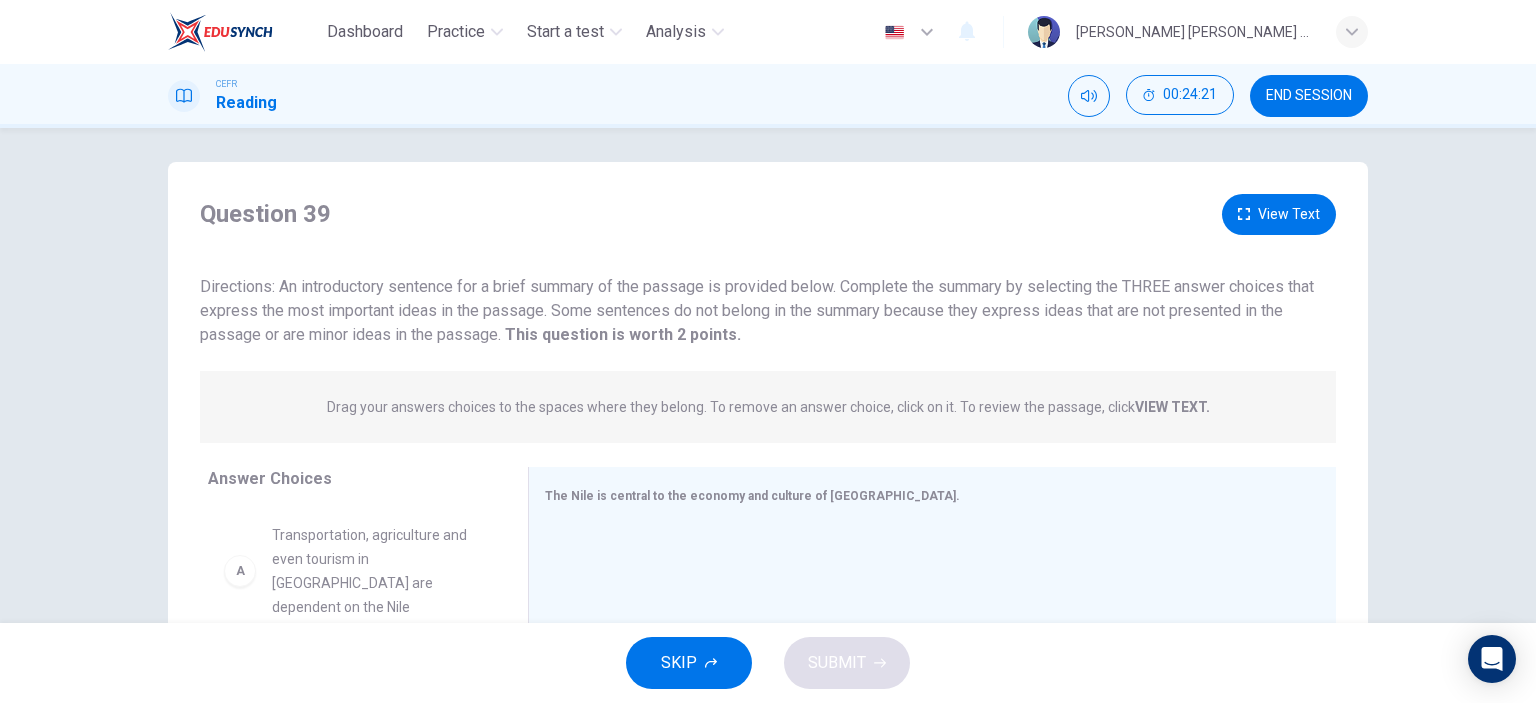 scroll, scrollTop: 0, scrollLeft: 0, axis: both 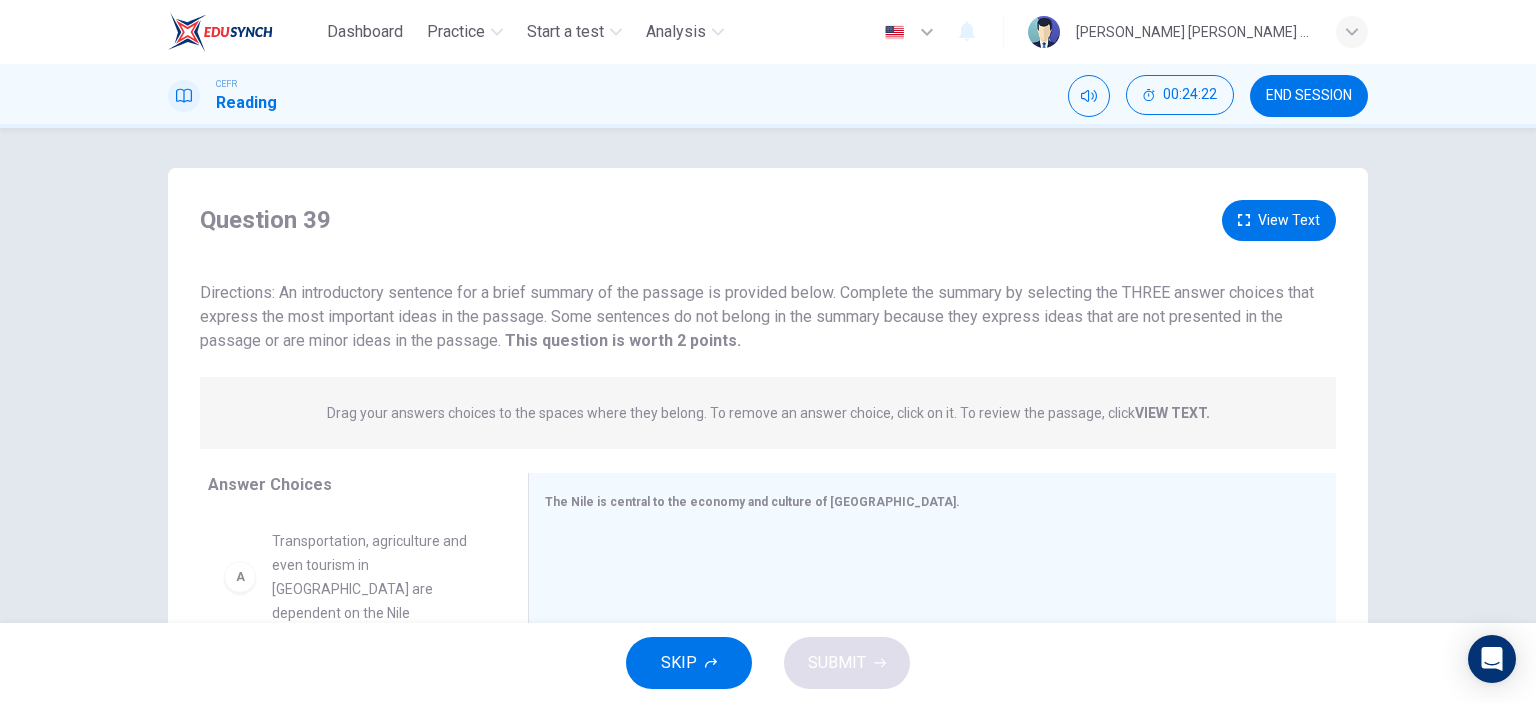 click 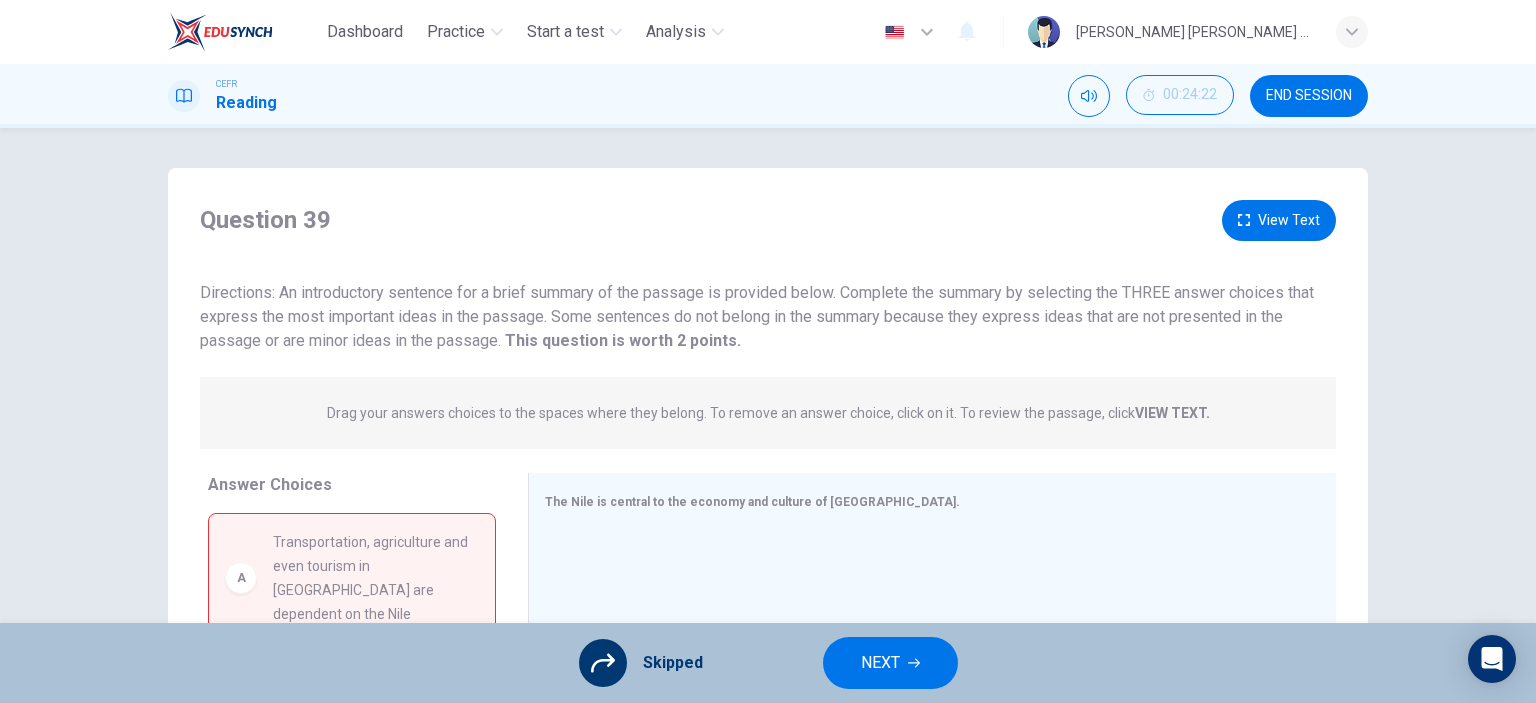 click on "NEXT" at bounding box center (890, 663) 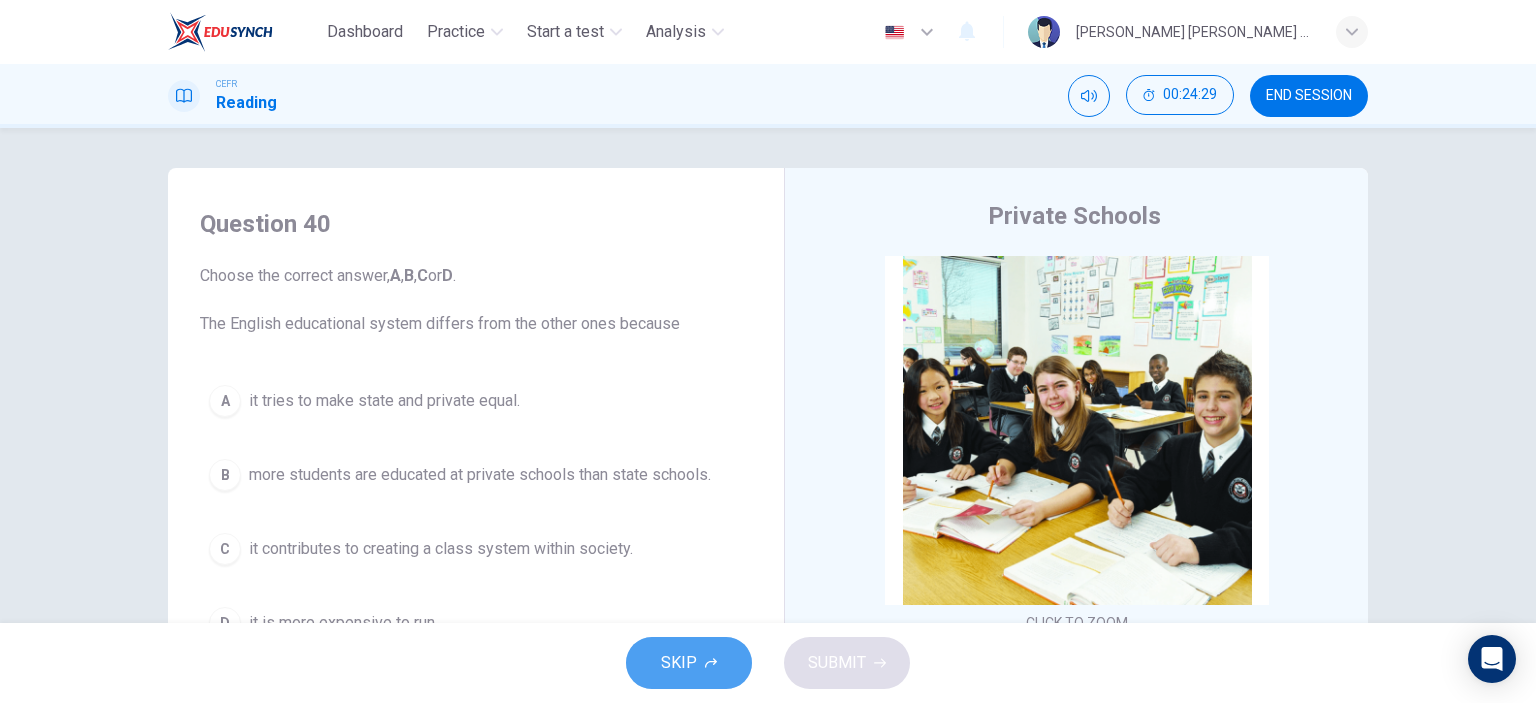 click 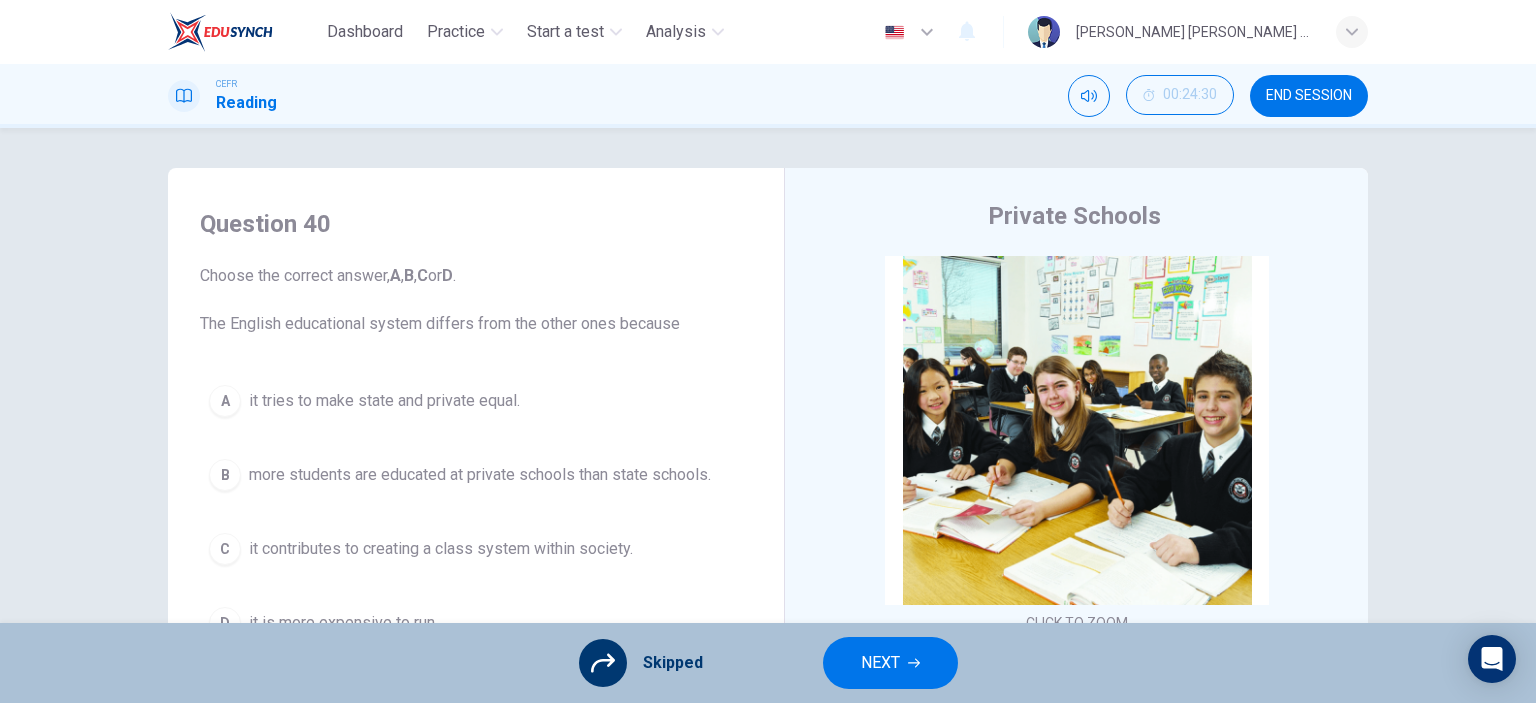 click on "NEXT" at bounding box center (880, 663) 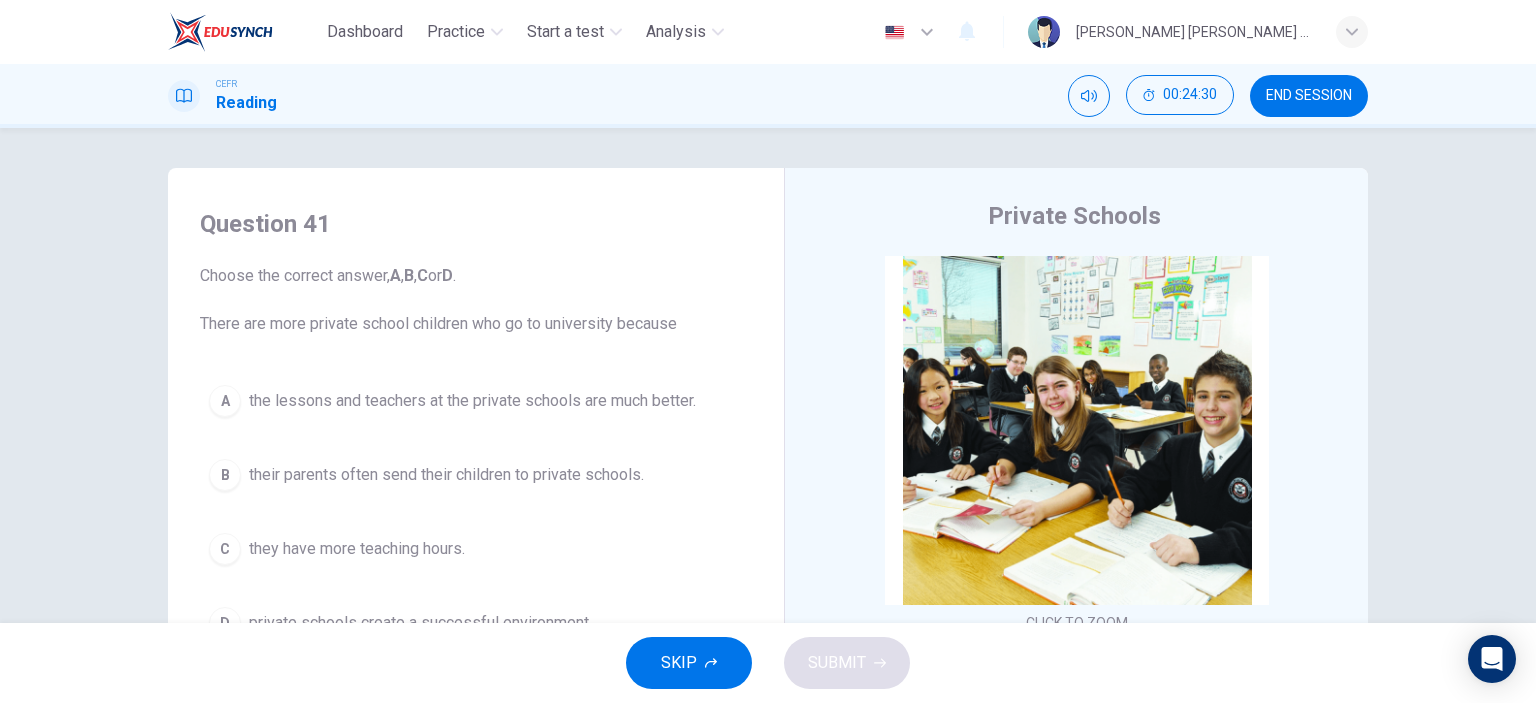 click on "SKIP" at bounding box center (689, 663) 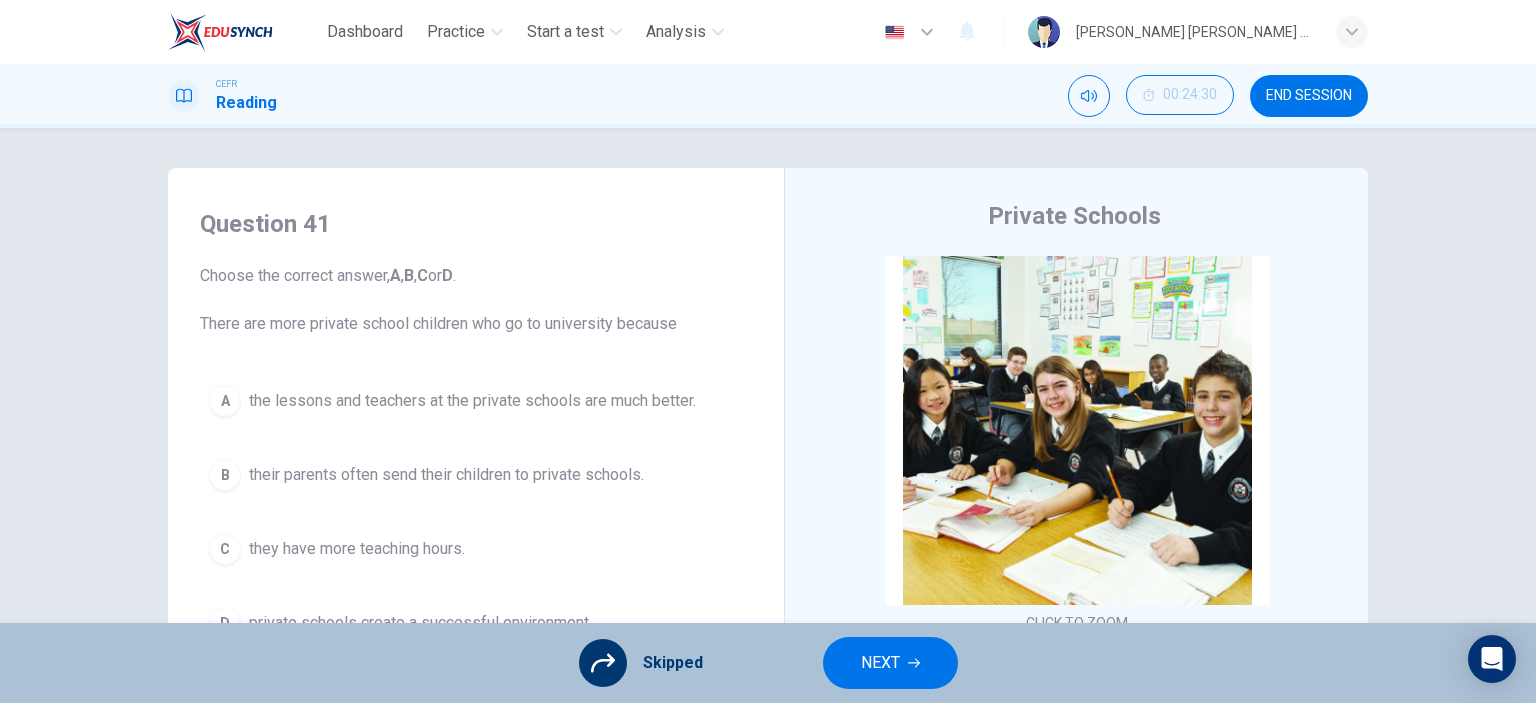 click on "NEXT" at bounding box center [890, 663] 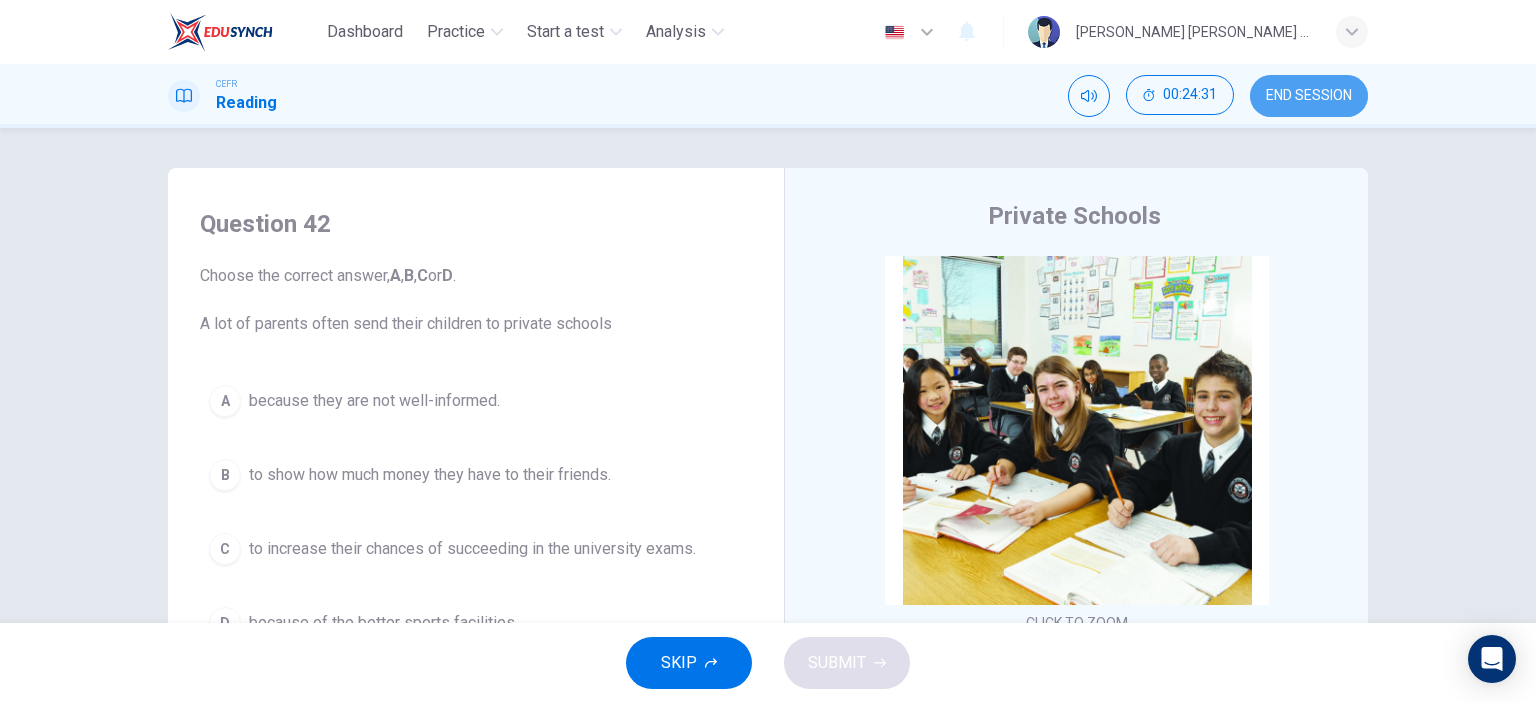 click on "END SESSION" at bounding box center [1309, 96] 